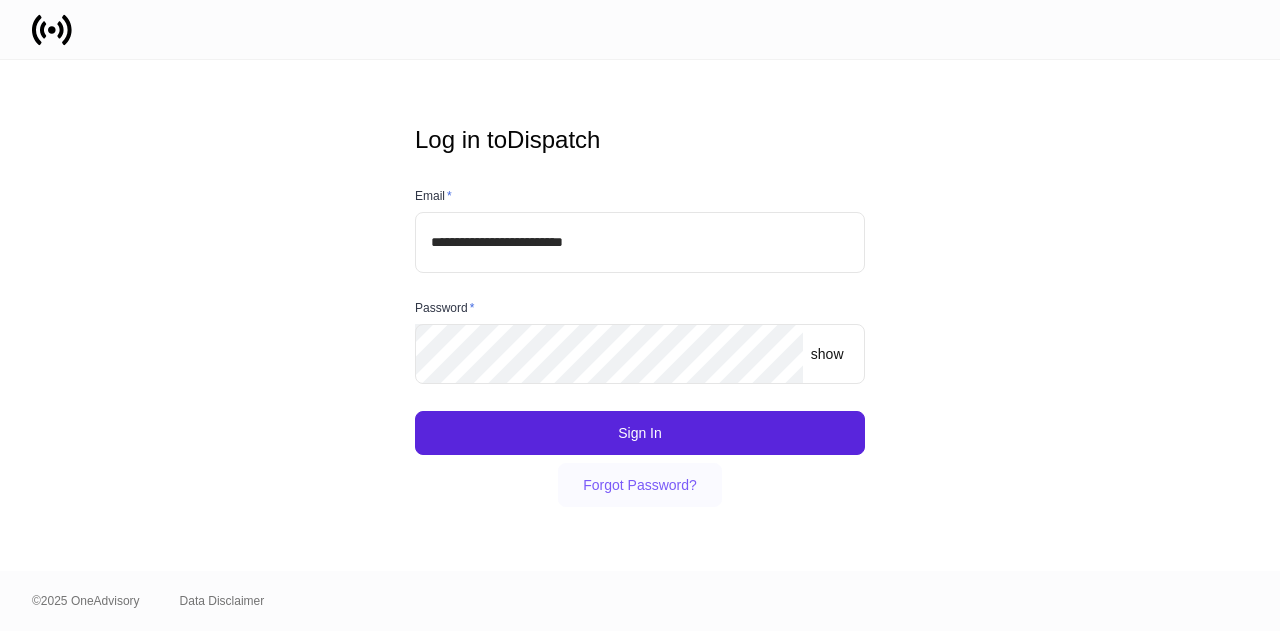 scroll, scrollTop: 0, scrollLeft: 0, axis: both 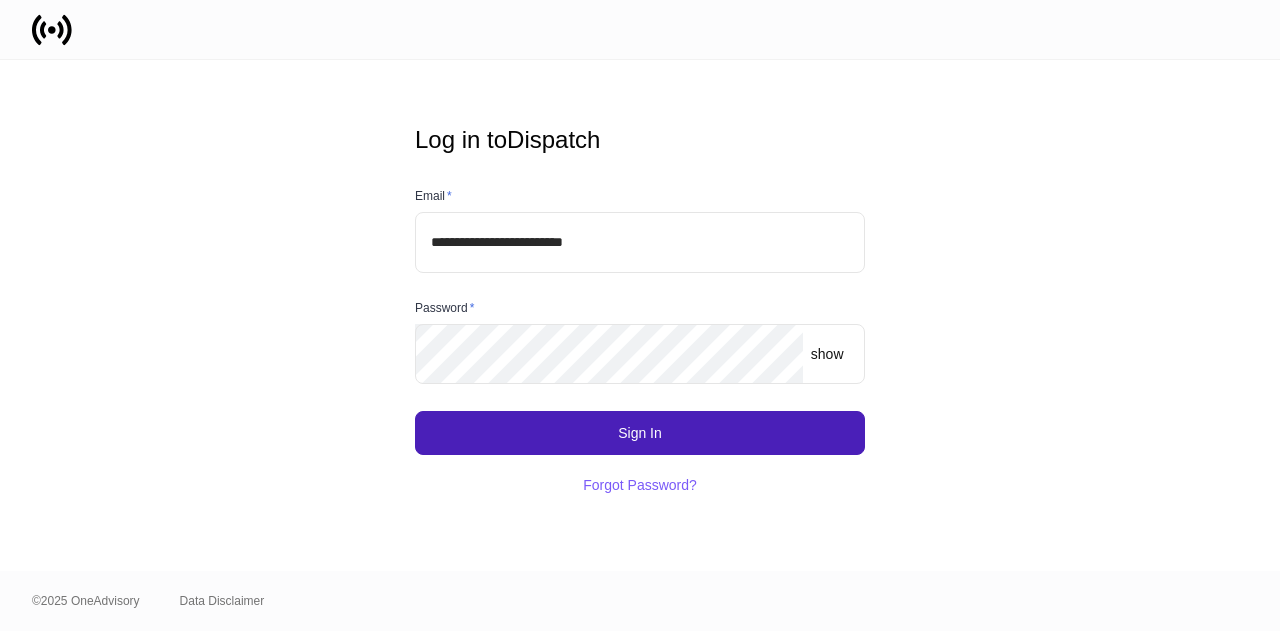 click on "Sign In" at bounding box center [640, 433] 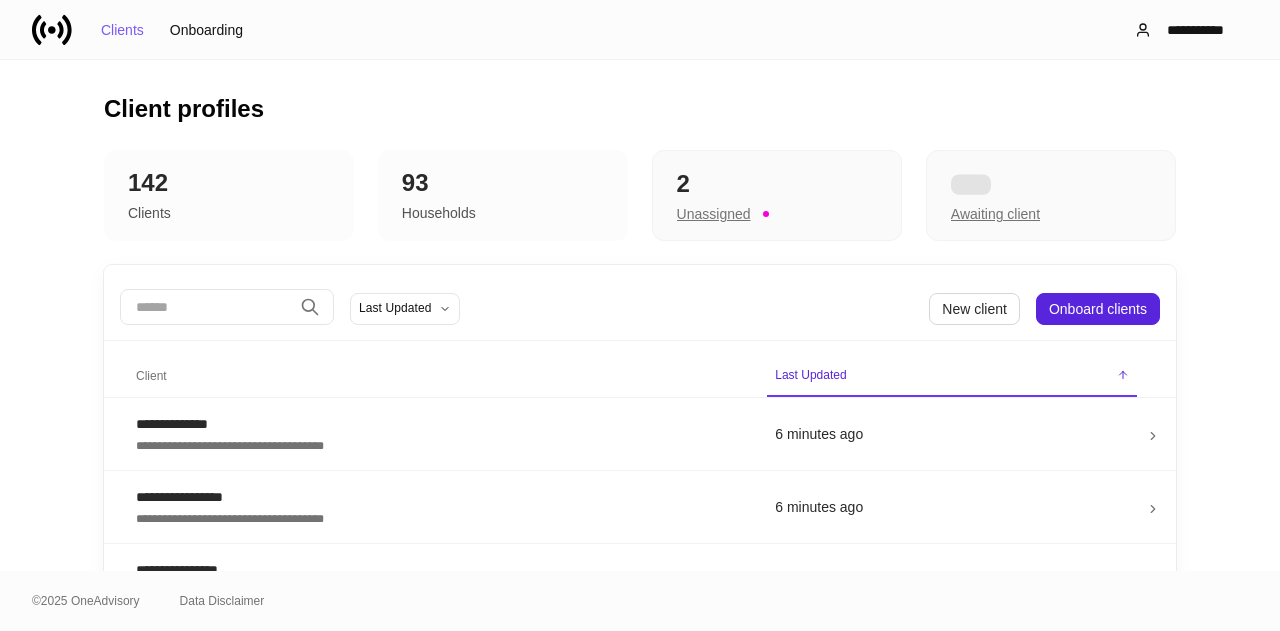 scroll, scrollTop: 0, scrollLeft: 0, axis: both 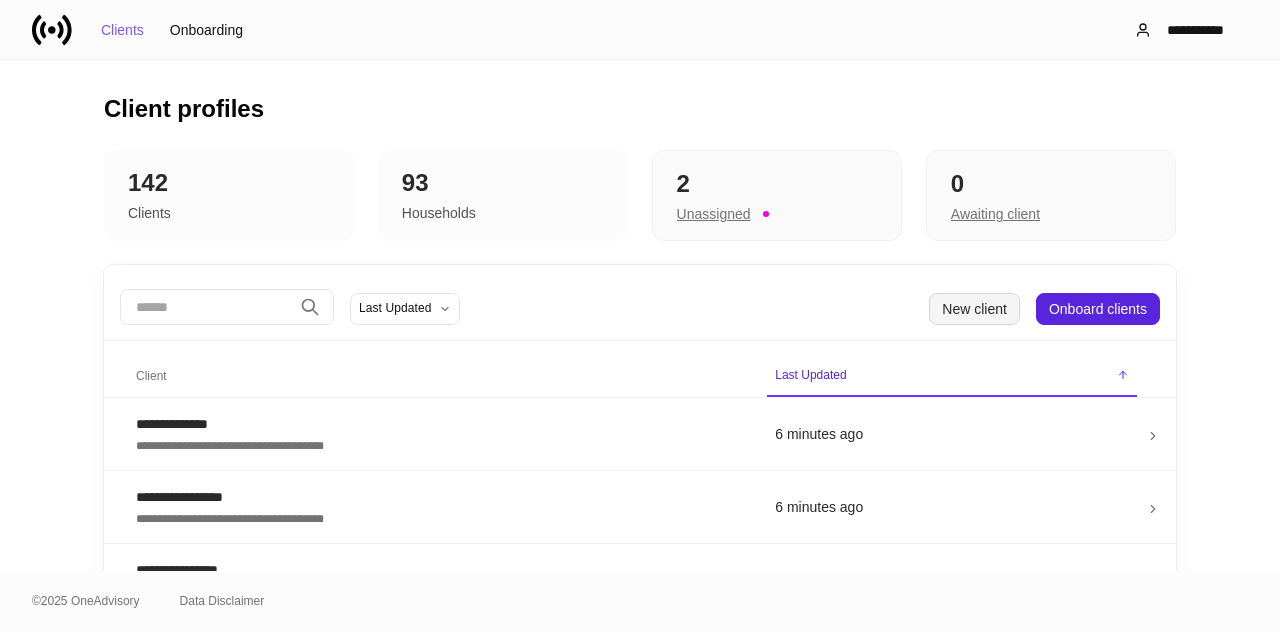 click on "New client" at bounding box center [974, 309] 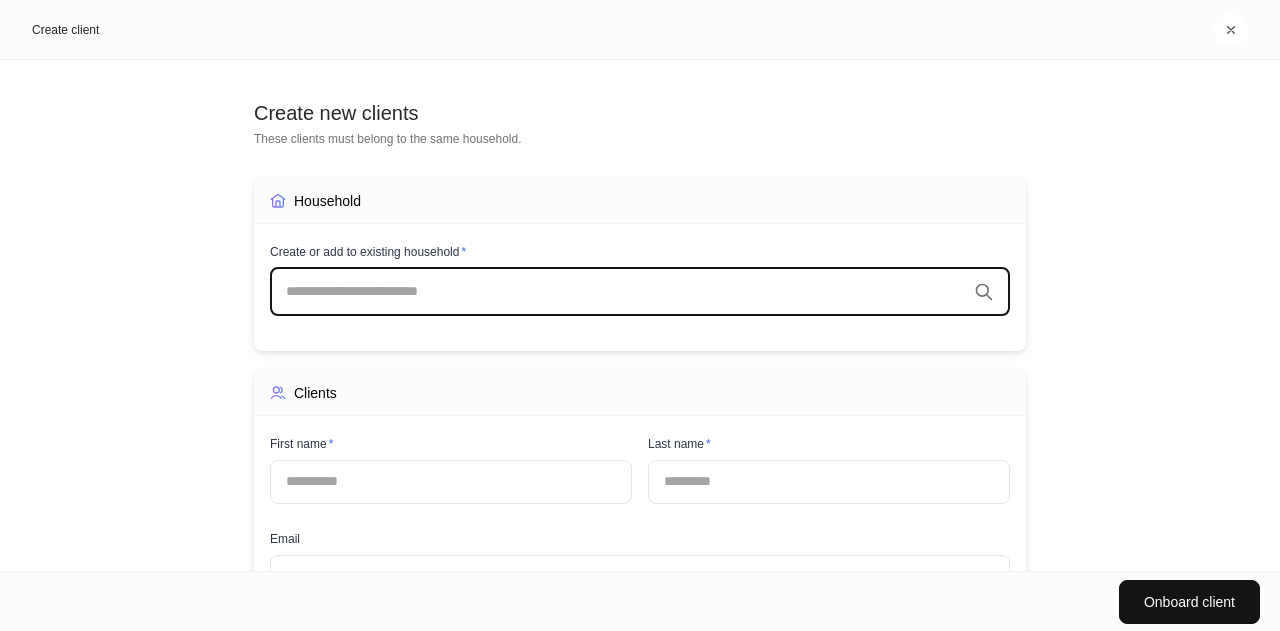 click on "​" at bounding box center [640, 292] 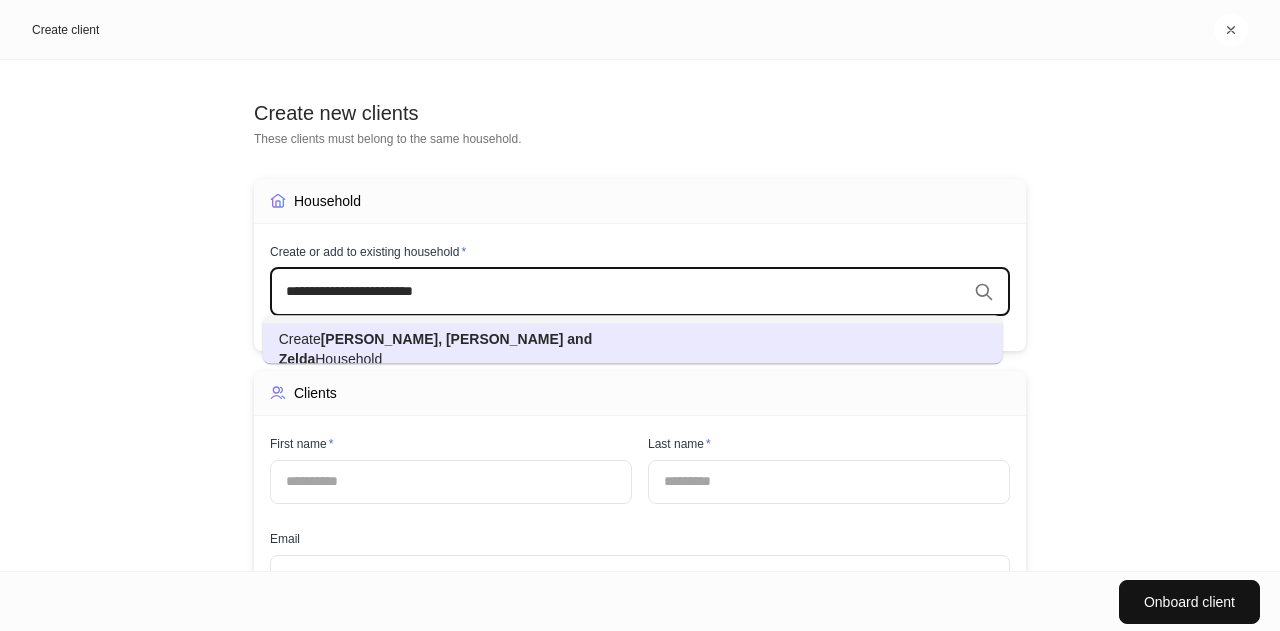 click on "Create  [PERSON_NAME]   and   Zelda  Household" at bounding box center [633, 349] 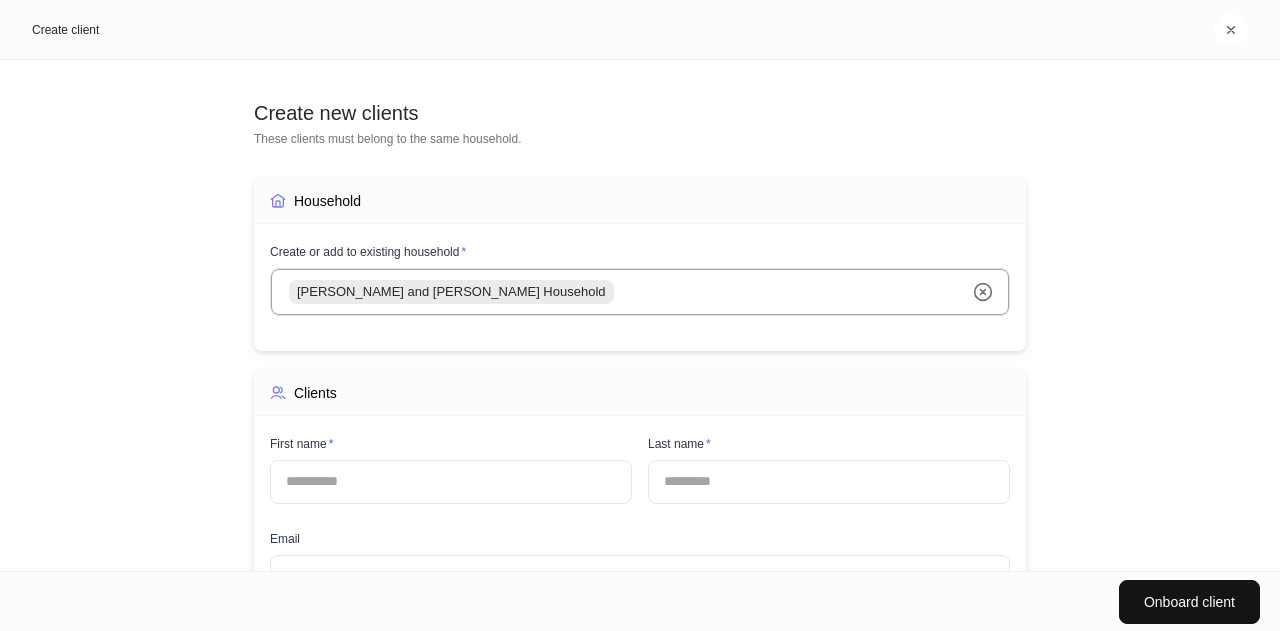 click at bounding box center (451, 482) 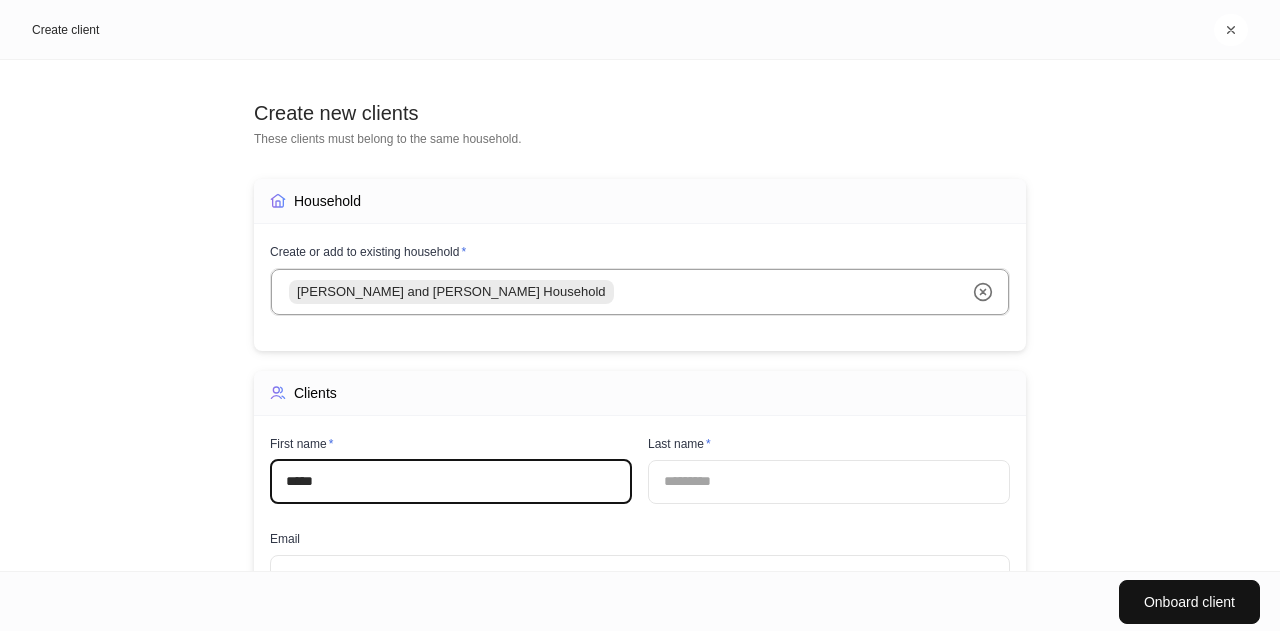 type on "*****" 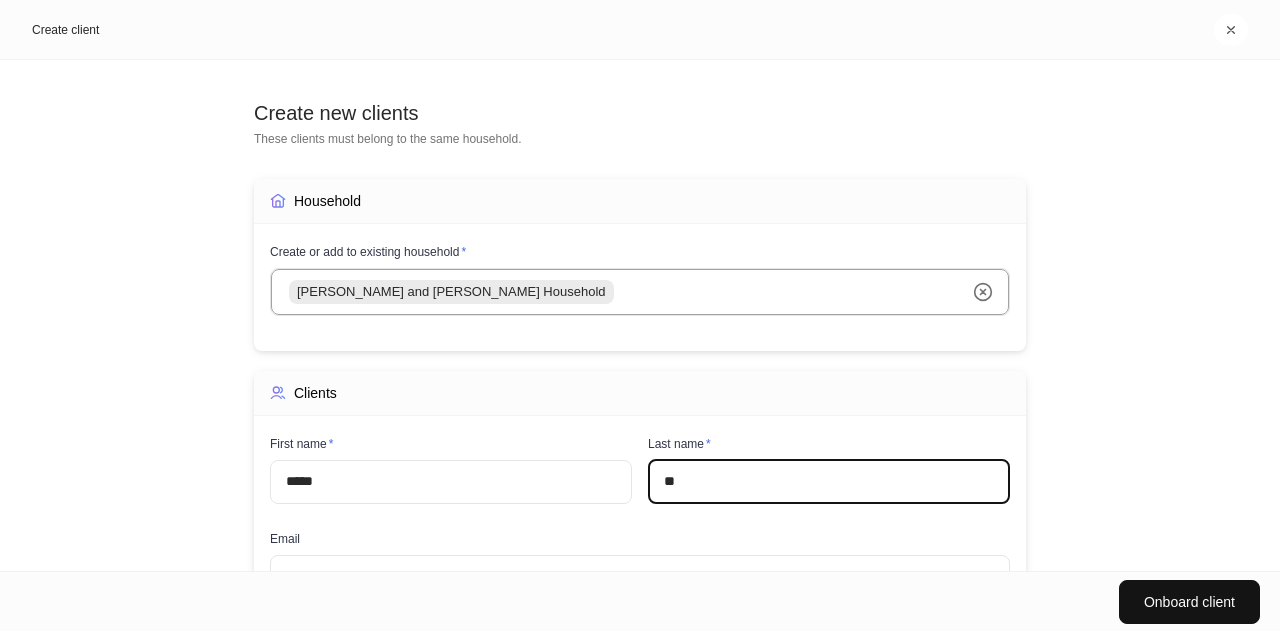 type on "*" 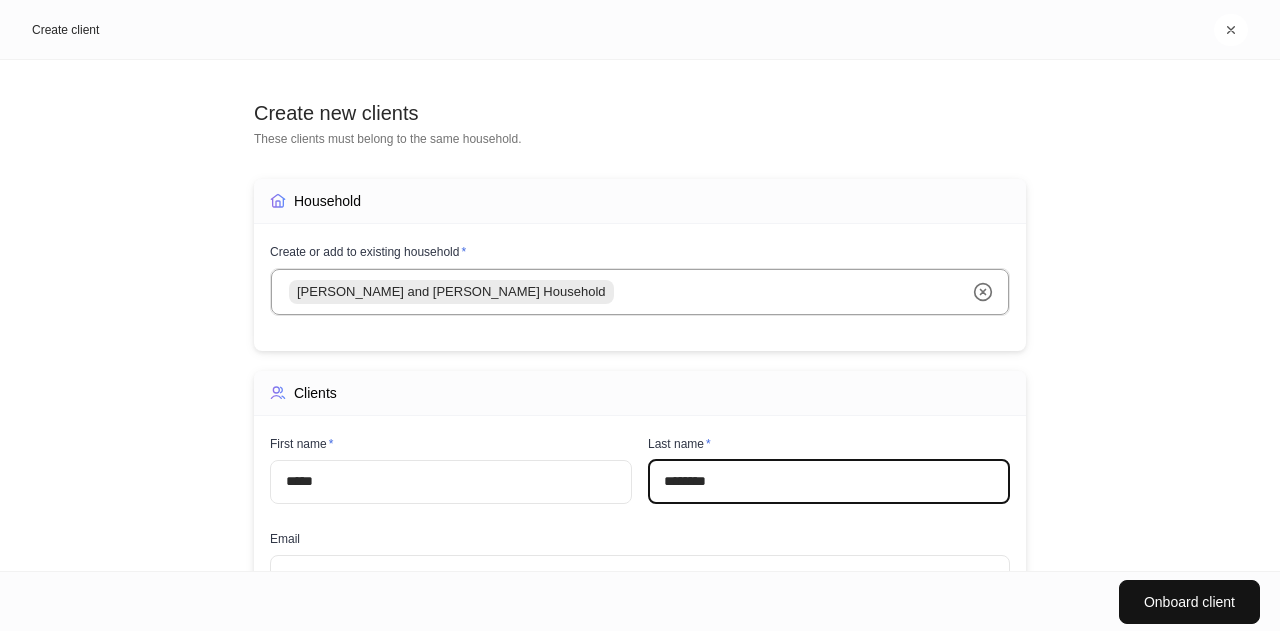 type on "********" 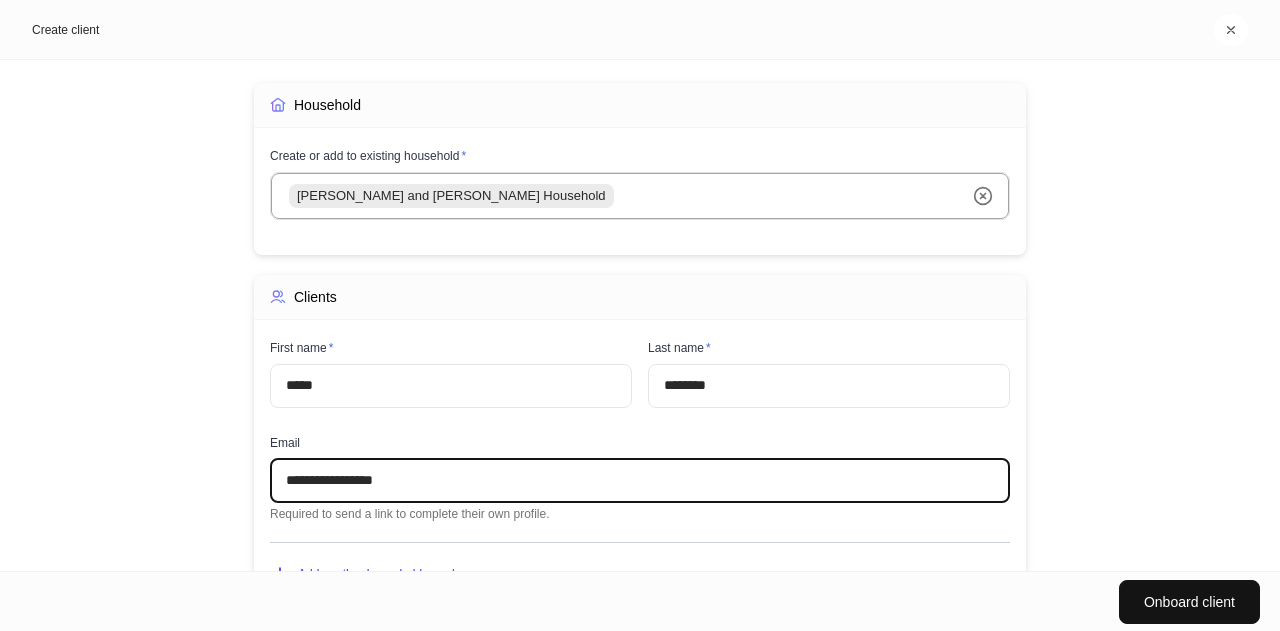scroll, scrollTop: 136, scrollLeft: 0, axis: vertical 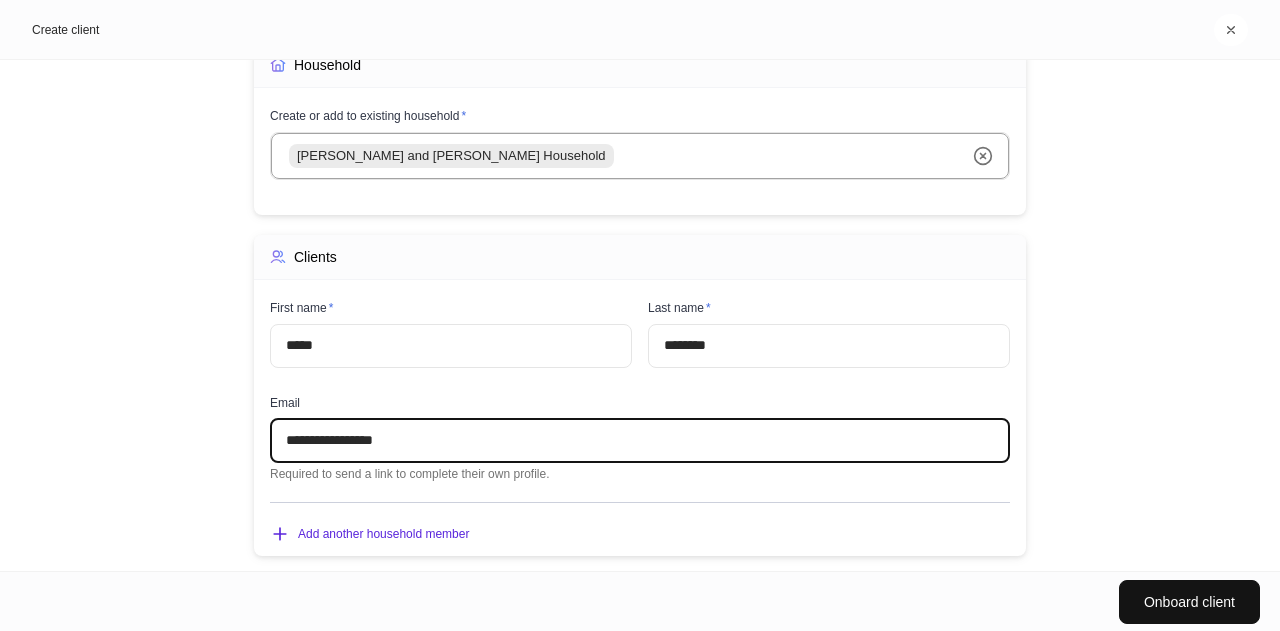 drag, startPoint x: 410, startPoint y: 559, endPoint x: 220, endPoint y: 563, distance: 190.0421 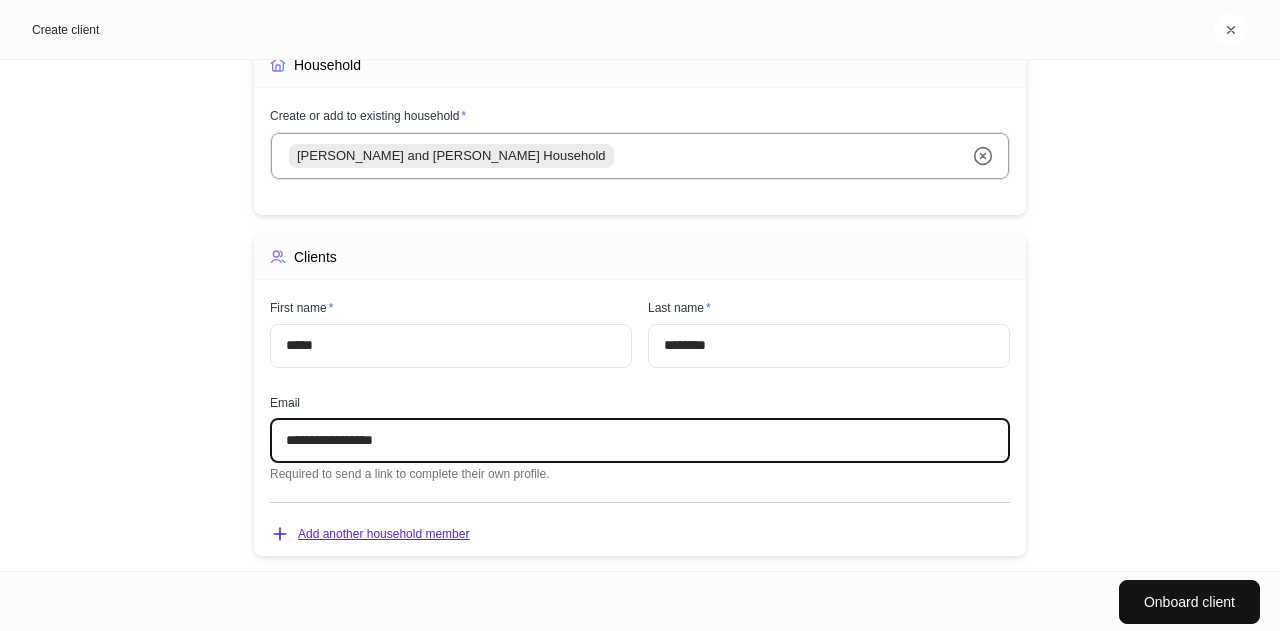 type on "**********" 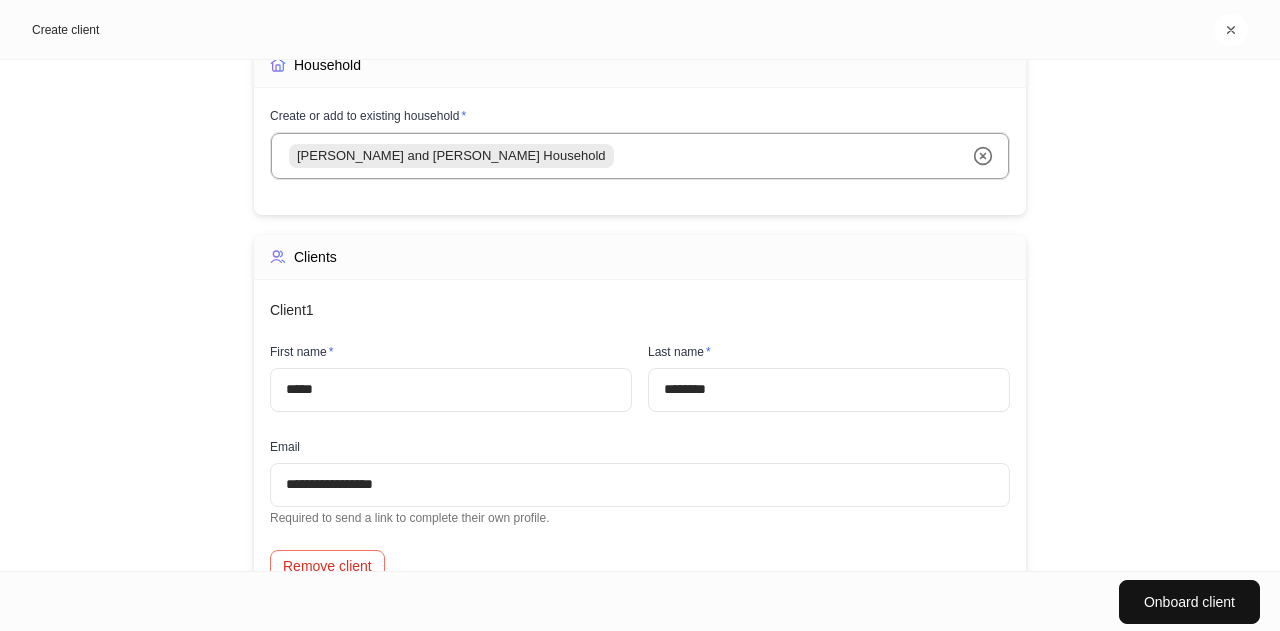 scroll, scrollTop: 608, scrollLeft: 0, axis: vertical 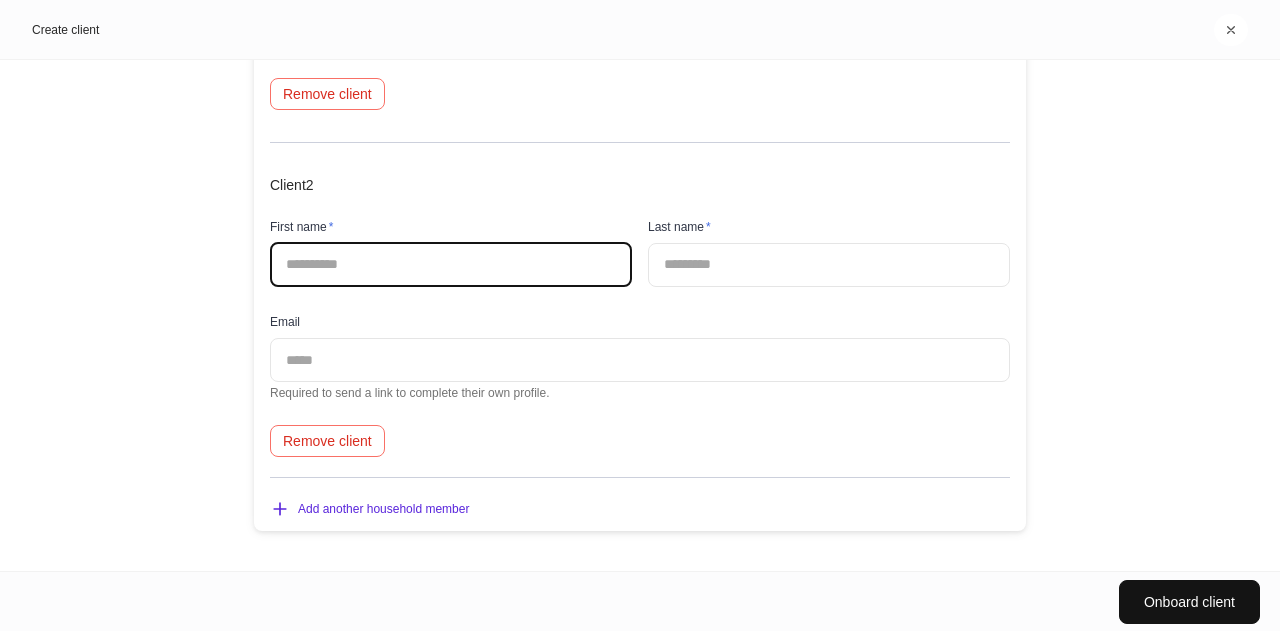 click at bounding box center (451, 265) 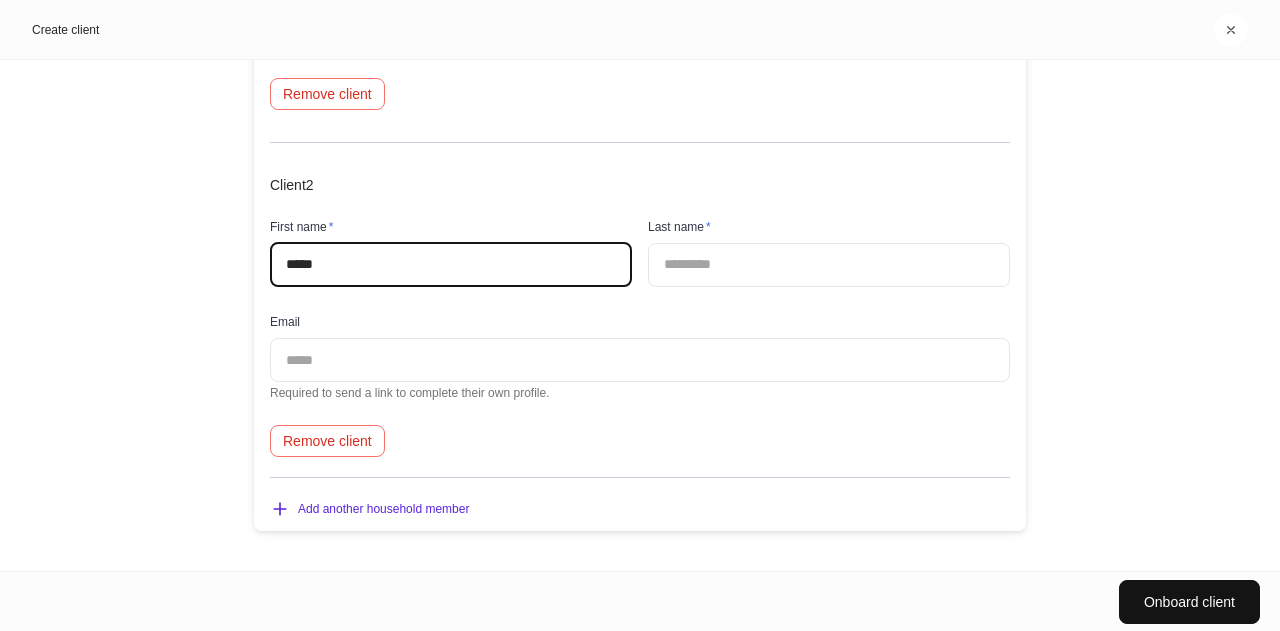 type on "*****" 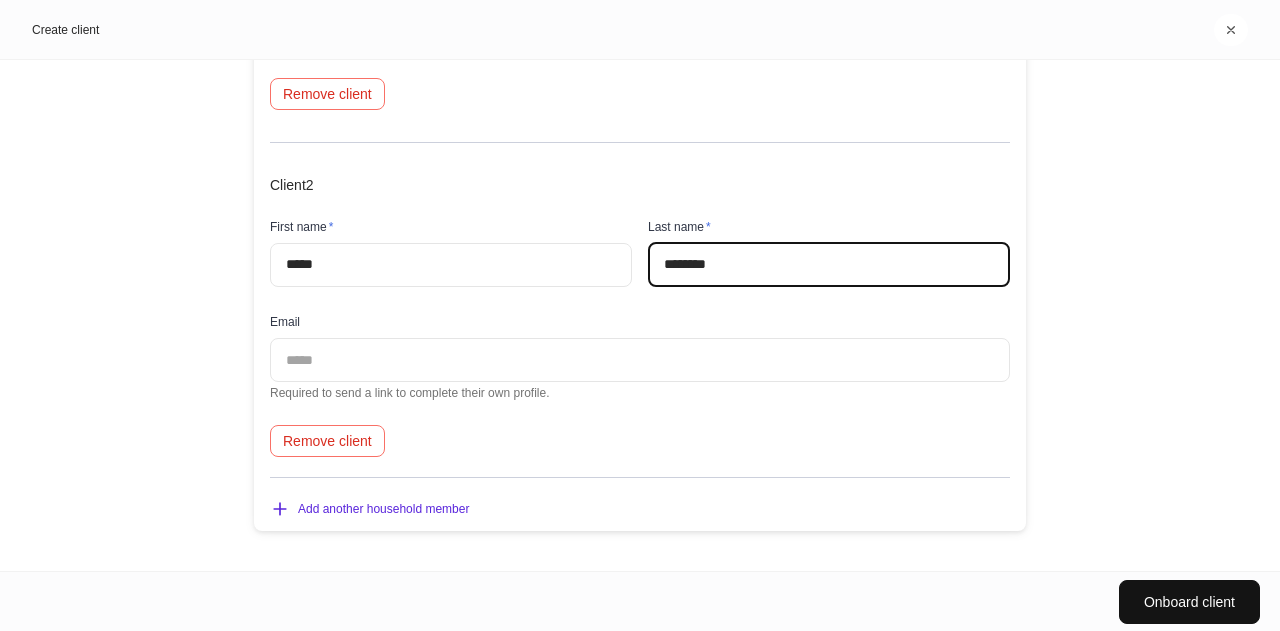 type on "********" 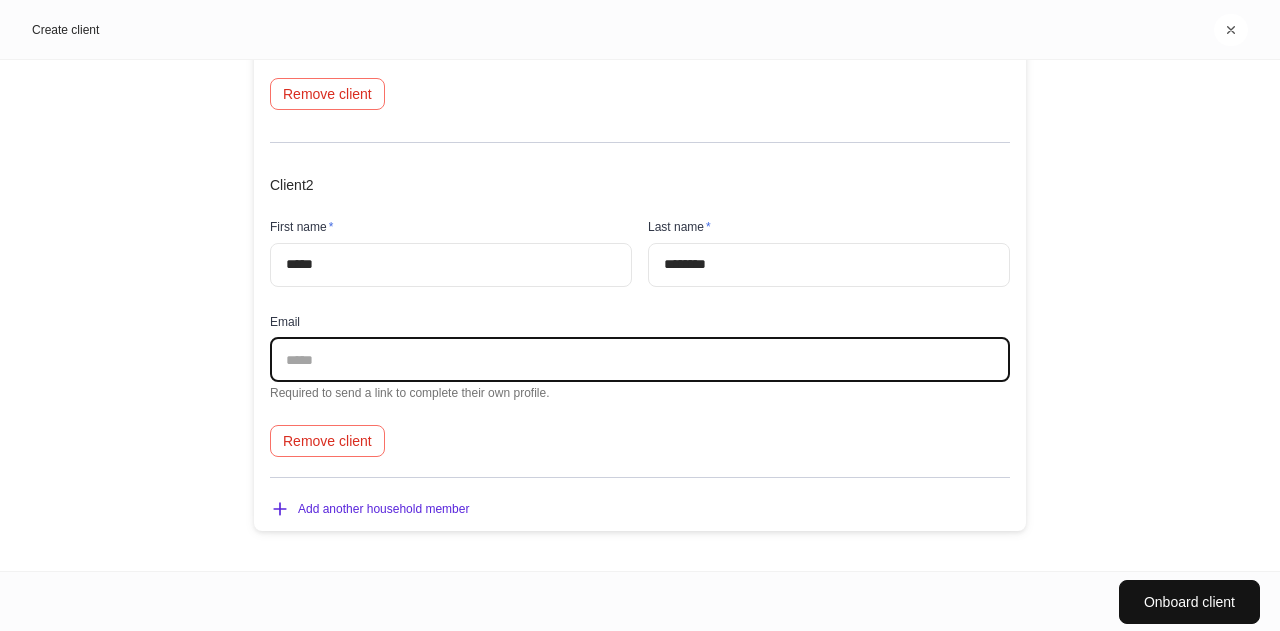 paste on "**********" 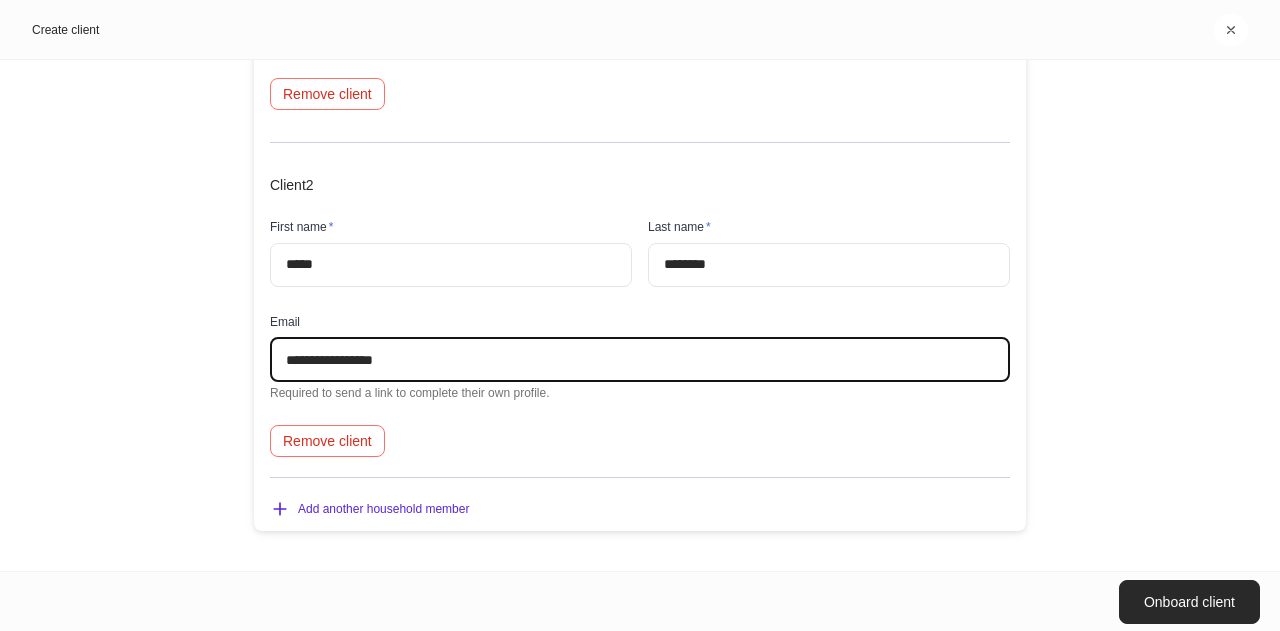 type on "**********" 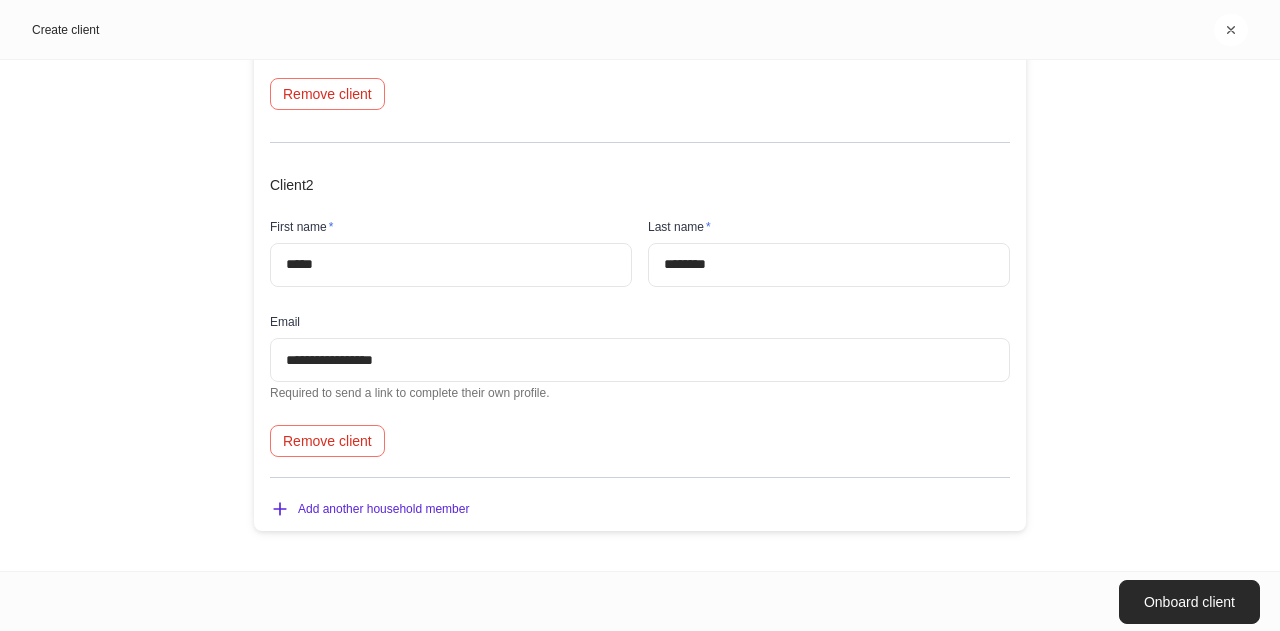 click on "Onboard client" at bounding box center (1189, 602) 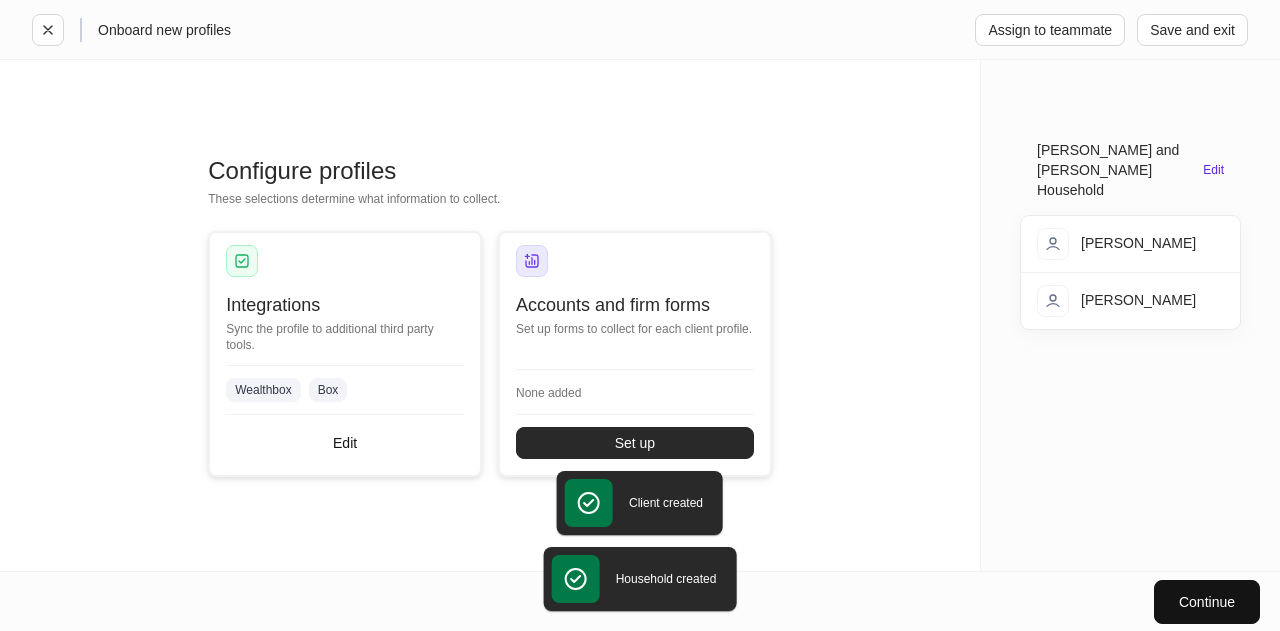 click on "Set up" at bounding box center [635, 443] 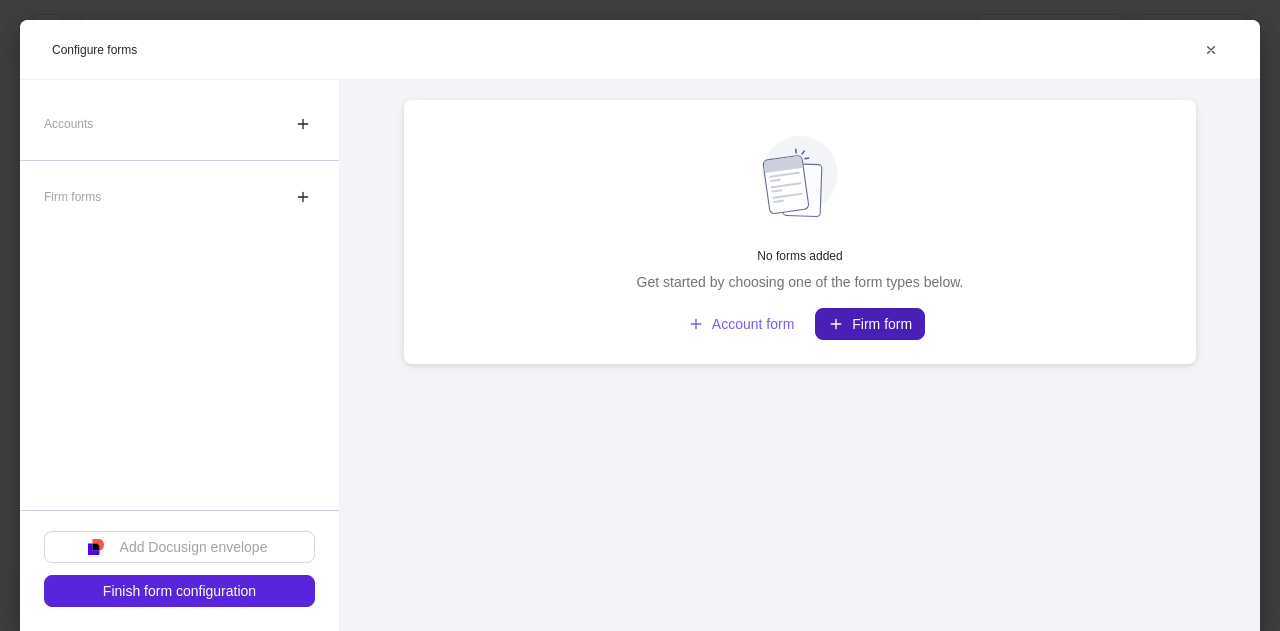 click on "Firm form" at bounding box center [870, 324] 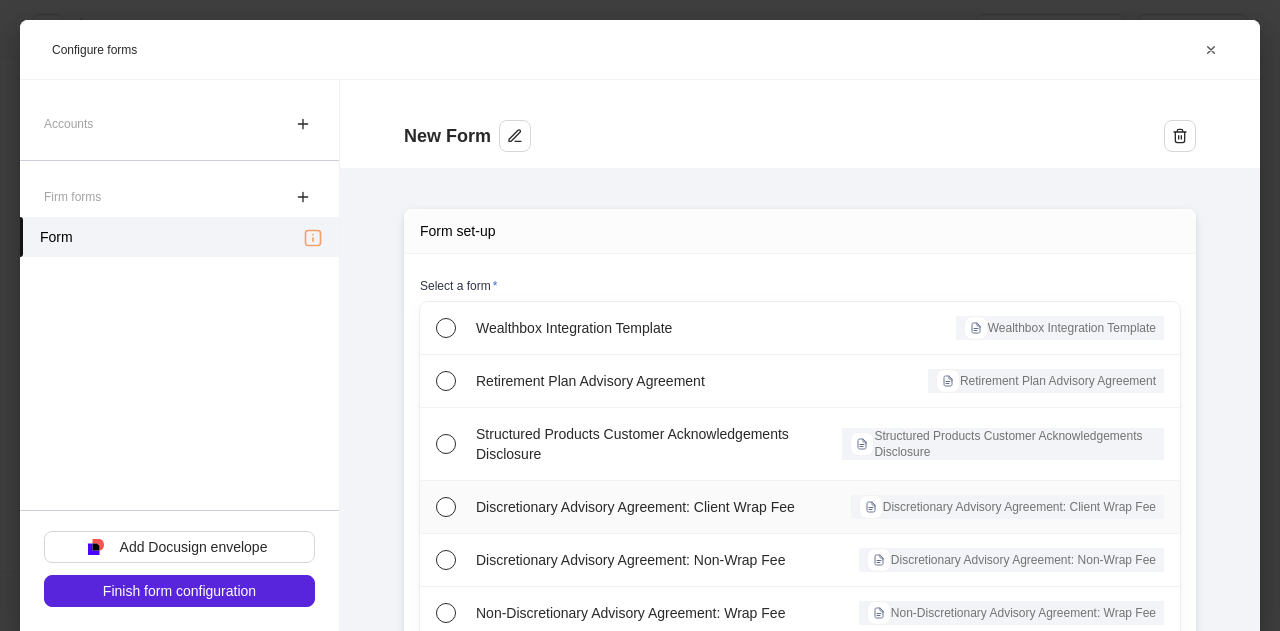 click on "Discretionary Advisory Agreement: Client Wrap Fee" at bounding box center (641, 507) 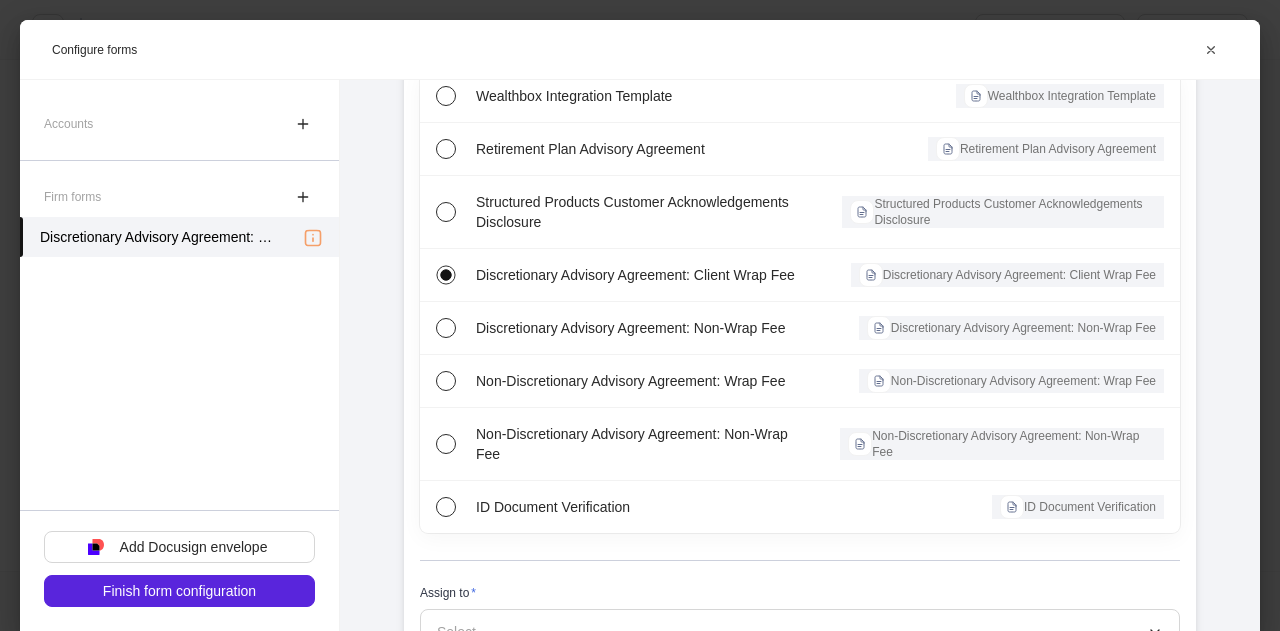 scroll, scrollTop: 306, scrollLeft: 0, axis: vertical 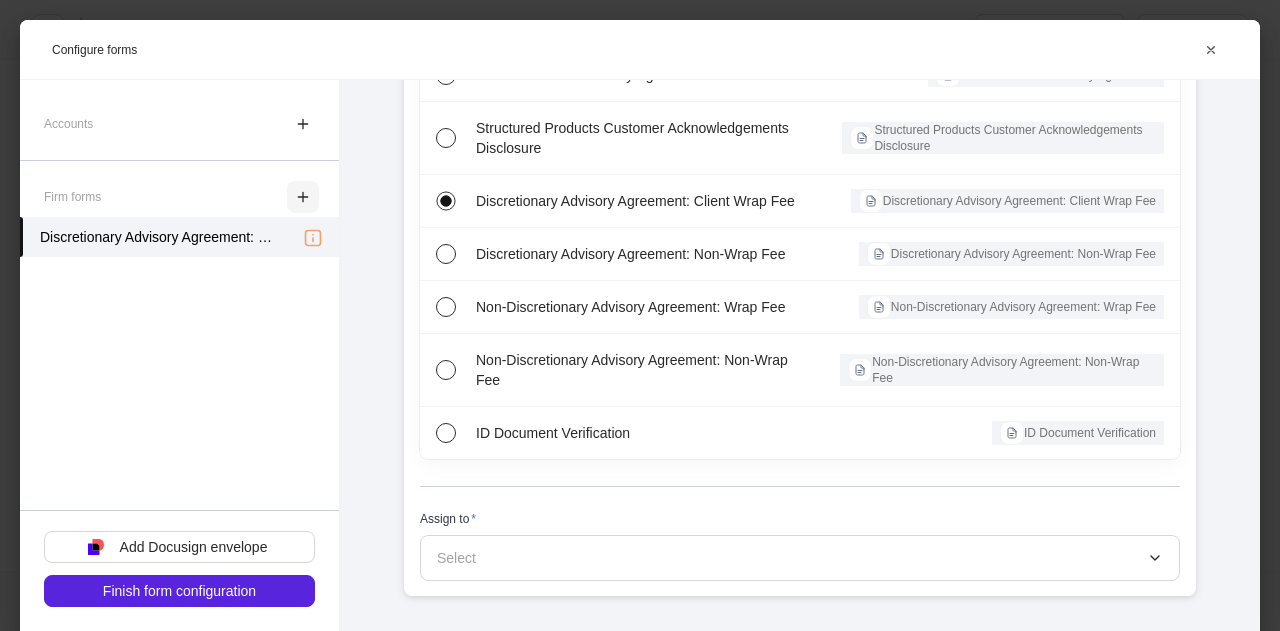 click 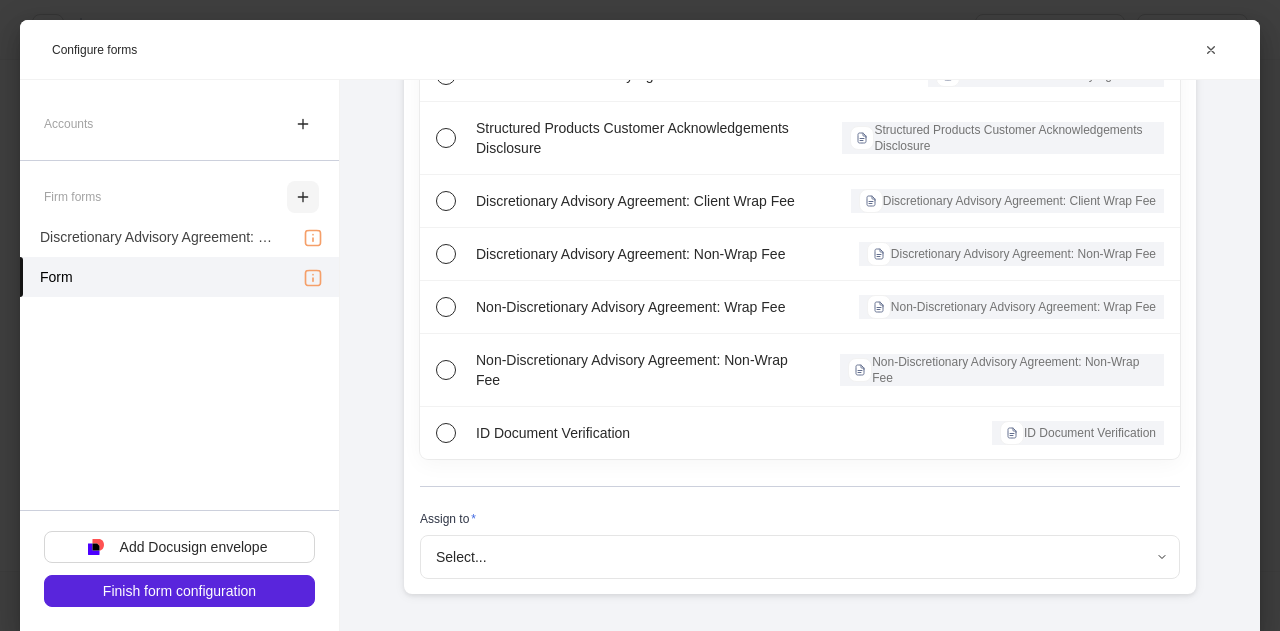 scroll, scrollTop: 305, scrollLeft: 0, axis: vertical 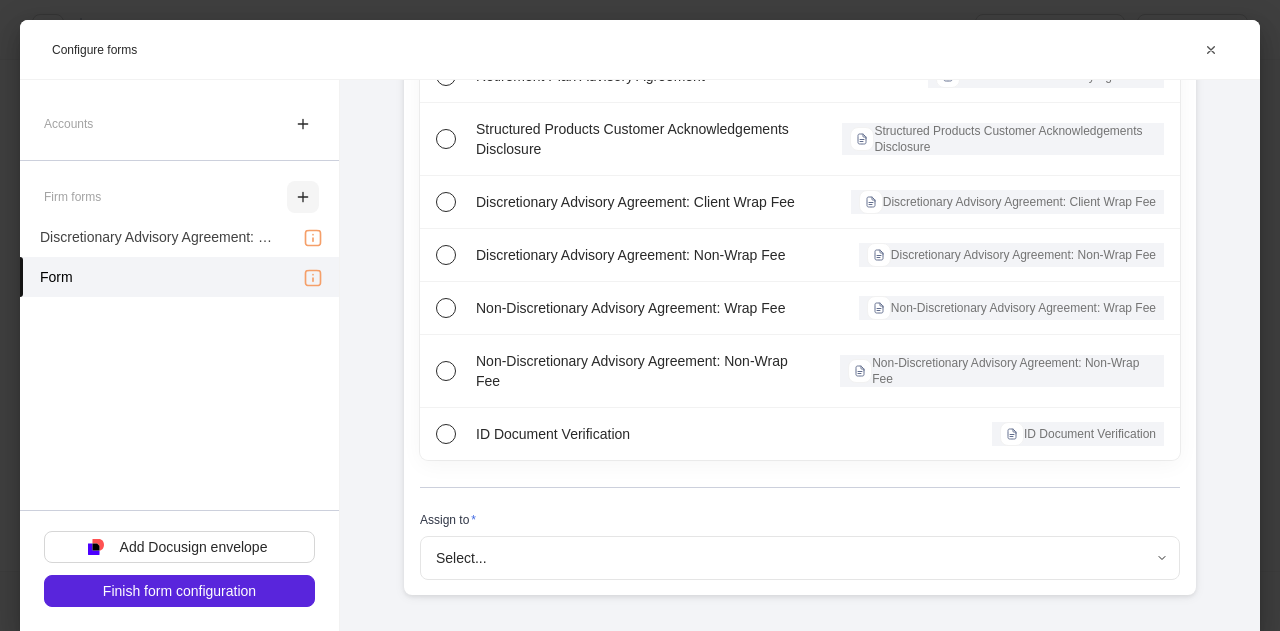 click 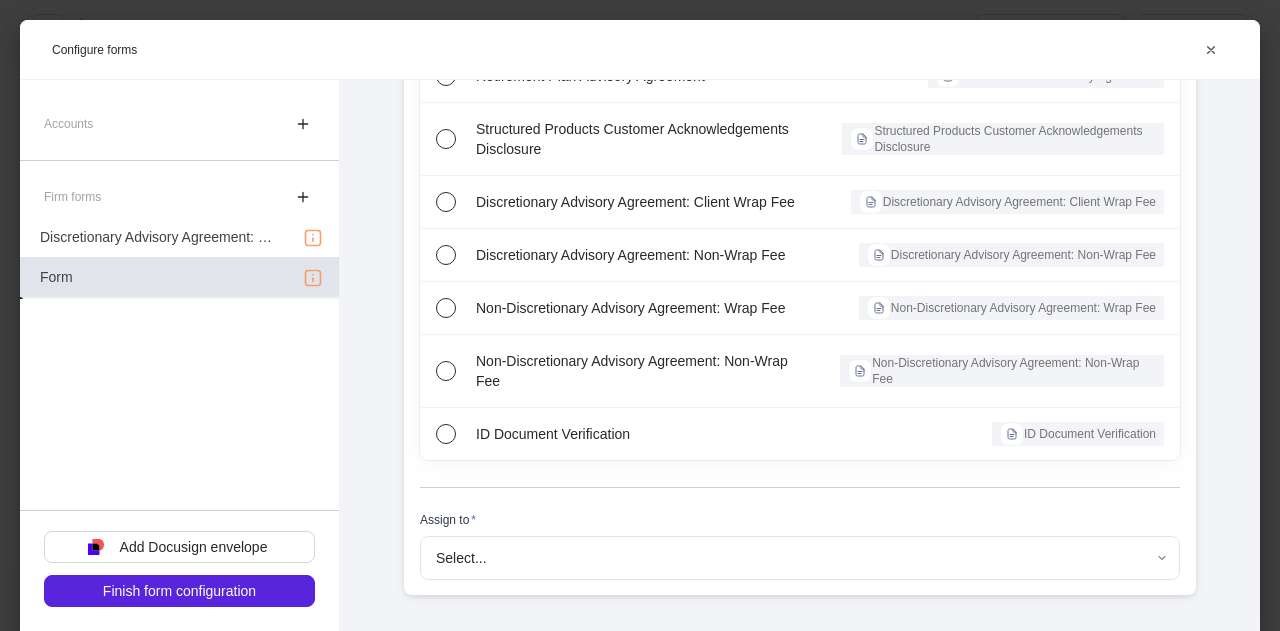click on "Form" at bounding box center (179, 277) 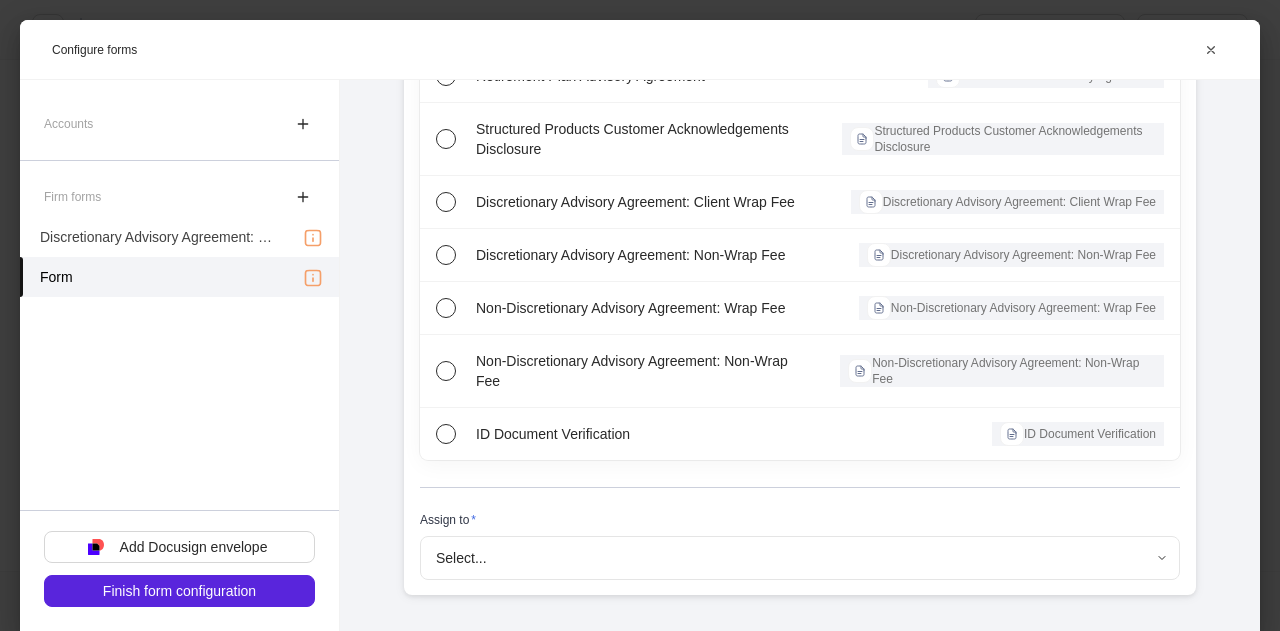 click on "Onboard new profiles Assign to teammate Save and exit Configure profiles These selections determine what information to collect. Integrations Sync the profile to additional third party tools. Wealthbox Box Edit Accounts and firm forms Set up forms to collect for each client profile. None added Set up [PERSON_NAME] and [PERSON_NAME] Household Edit [PERSON_NAME] [PERSON_NAME] Continue
Configure forms New Form Form set-up Select a form * Wealthbox Integration Template Wealthbox Integration Template Retirement Plan Advisory Agreement Retirement Plan Advisory Agreement Structured Products Customer Acknowledgements Disclosure Structured Products Customer Acknowledgements Disclosure Discretionary Advisory Agreement: Client Wrap Fee Discretionary Advisory Agreement: Client Wrap Fee Discretionary Advisory Agreement: Non-Wrap Fee Discretionary Advisory Agreement: Non-Wrap Fee Non-Discretionary Advisory Agreement: Wrap Fee Non-Discretionary Advisory Agreement: Wrap Fee ID Document Verification Assign to *" at bounding box center [640, 315] 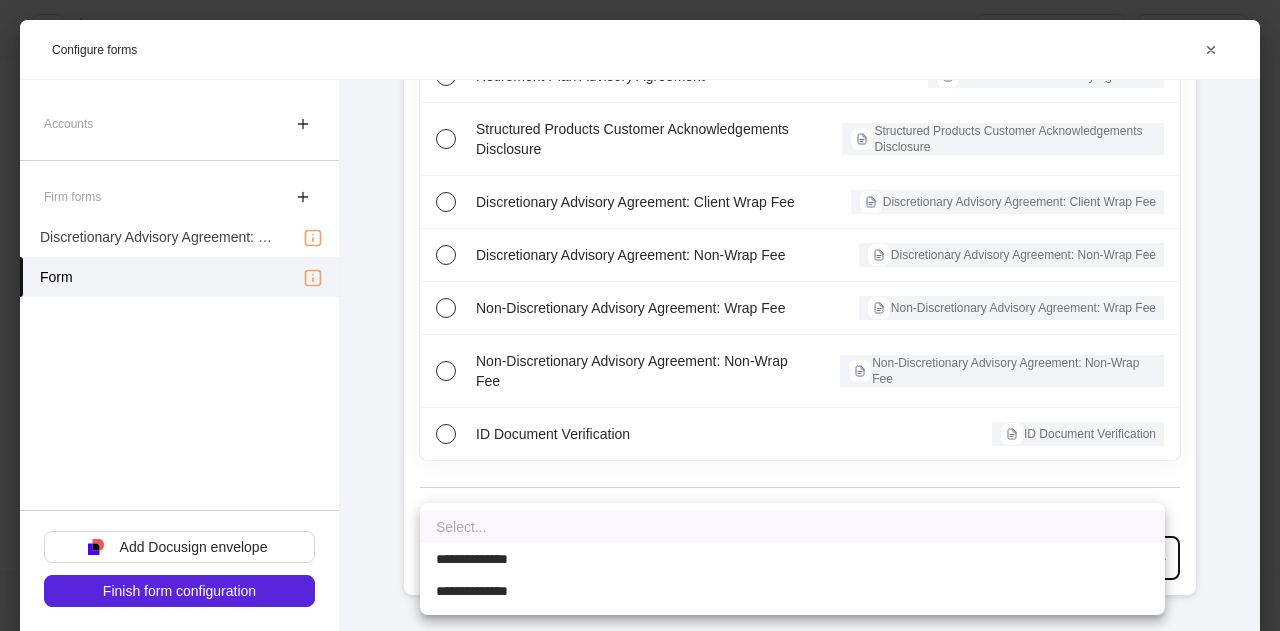 click on "**********" at bounding box center (479, 559) 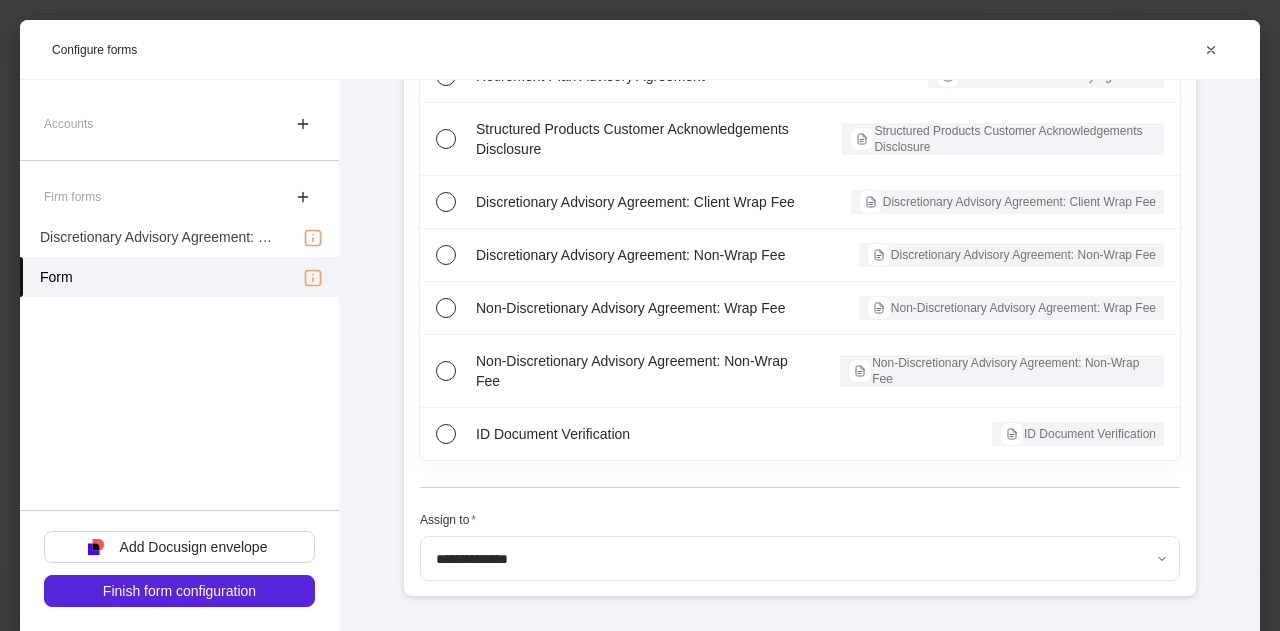 scroll, scrollTop: 37, scrollLeft: 0, axis: vertical 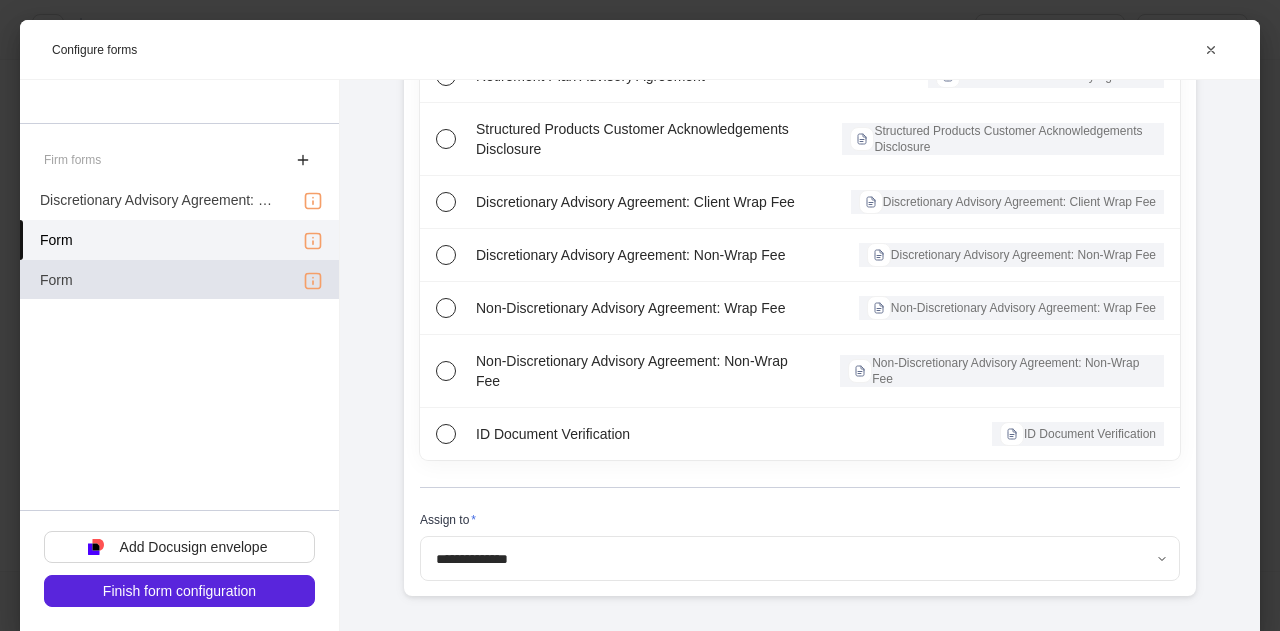 click on "Form" at bounding box center (179, 280) 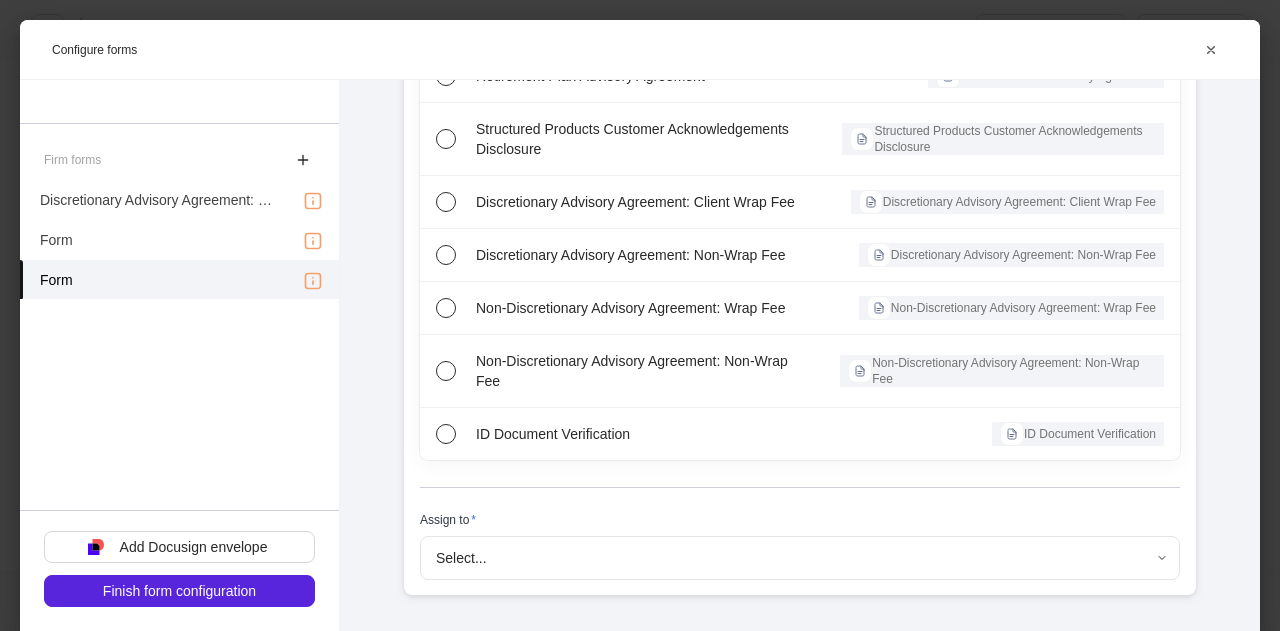 click on "Onboard new profiles Assign to teammate Save and exit Configure profiles These selections determine what information to collect. Integrations Sync the profile to additional third party tools. Wealthbox Box Edit Accounts and firm forms Set up forms to collect for each client profile. None added Set up [PERSON_NAME] and [PERSON_NAME] Household Edit [PERSON_NAME] [PERSON_NAME] Continue
Configure forms New Form Form set-up Select a form * Wealthbox Integration Template Wealthbox Integration Template Retirement Plan Advisory Agreement Retirement Plan Advisory Agreement Structured Products Customer Acknowledgements Disclosure Structured Products Customer Acknowledgements Disclosure Discretionary Advisory Agreement: Client Wrap Fee Discretionary Advisory Agreement: Client Wrap Fee Discretionary Advisory Agreement: Non-Wrap Fee Discretionary Advisory Agreement: Non-Wrap Fee Non-Discretionary Advisory Agreement: Wrap Fee Non-Discretionary Advisory Agreement: Wrap Fee ID Document Verification Assign to *" at bounding box center [640, 315] 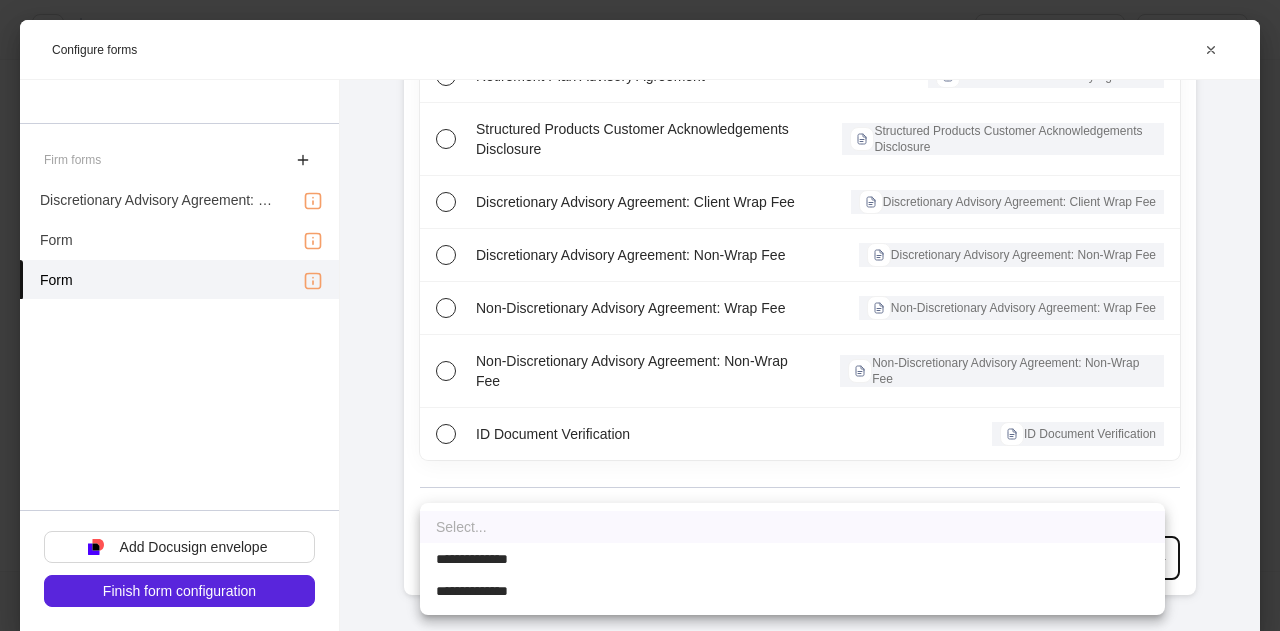 click on "**********" at bounding box center (484, 591) 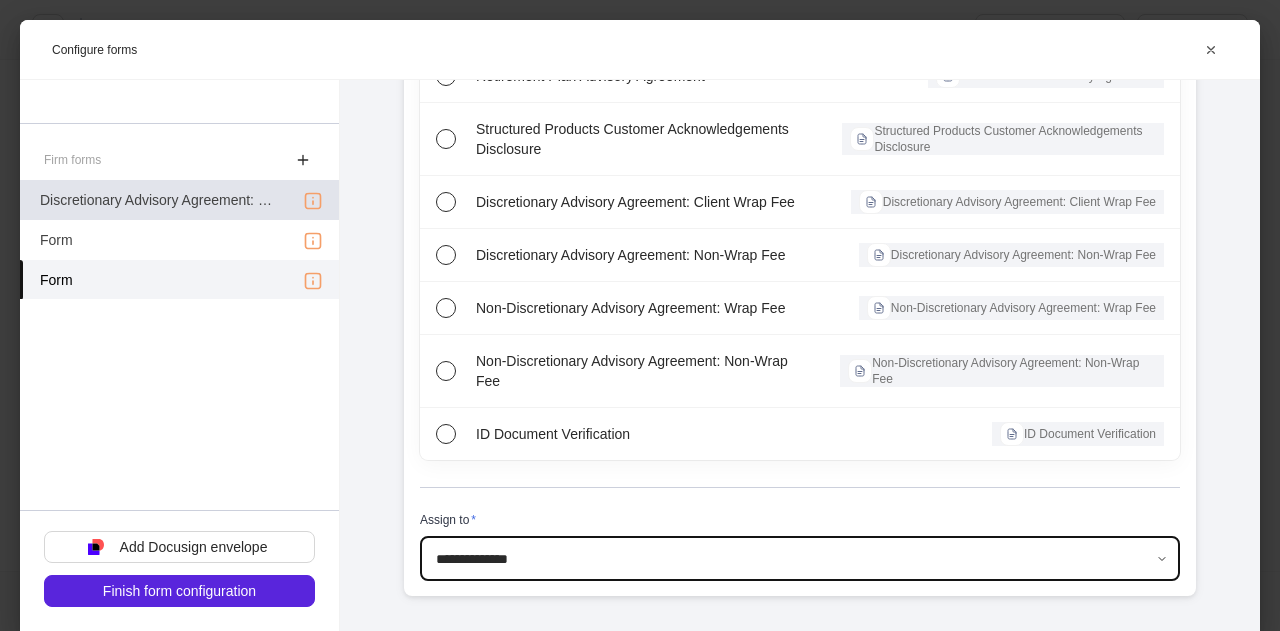 click on "Discretionary Advisory Agreement: Client Wrap Fee" at bounding box center (157, 200) 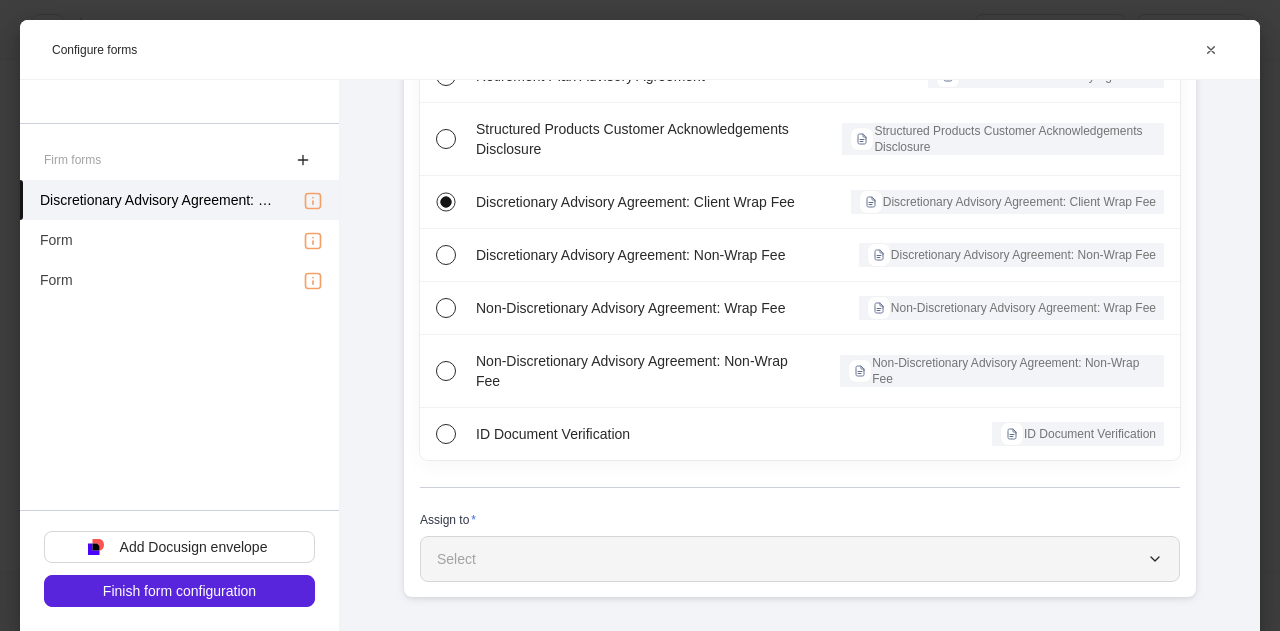 click on "Select" at bounding box center (800, 559) 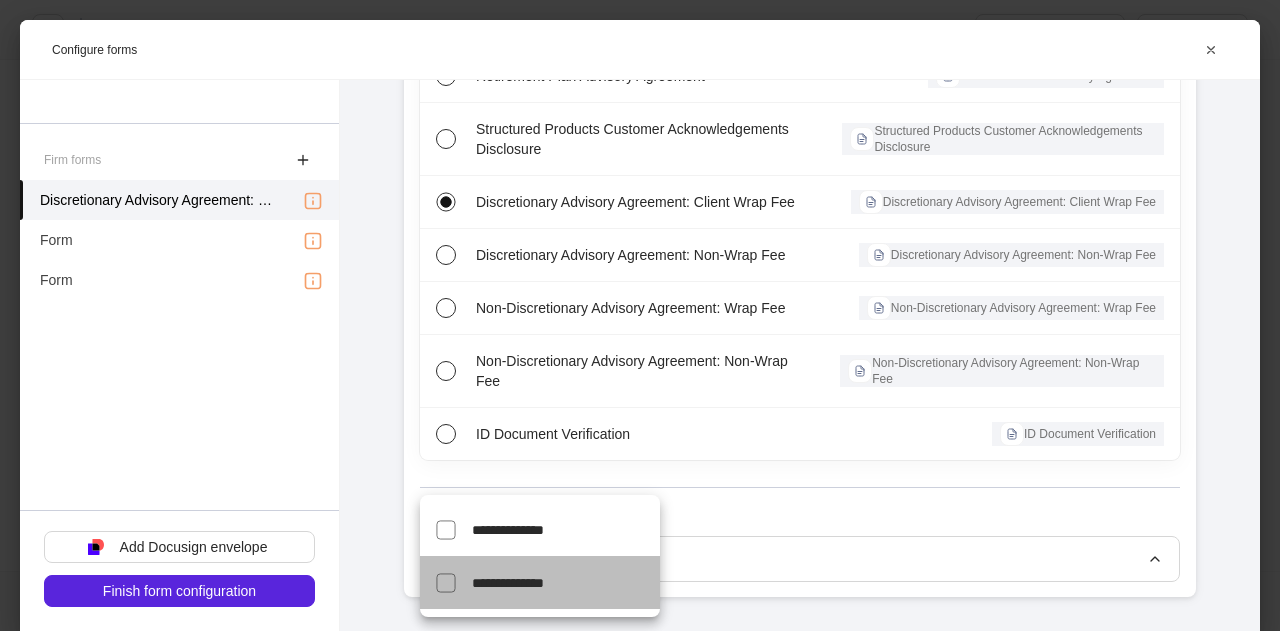 click on "**********" at bounding box center (540, 582) 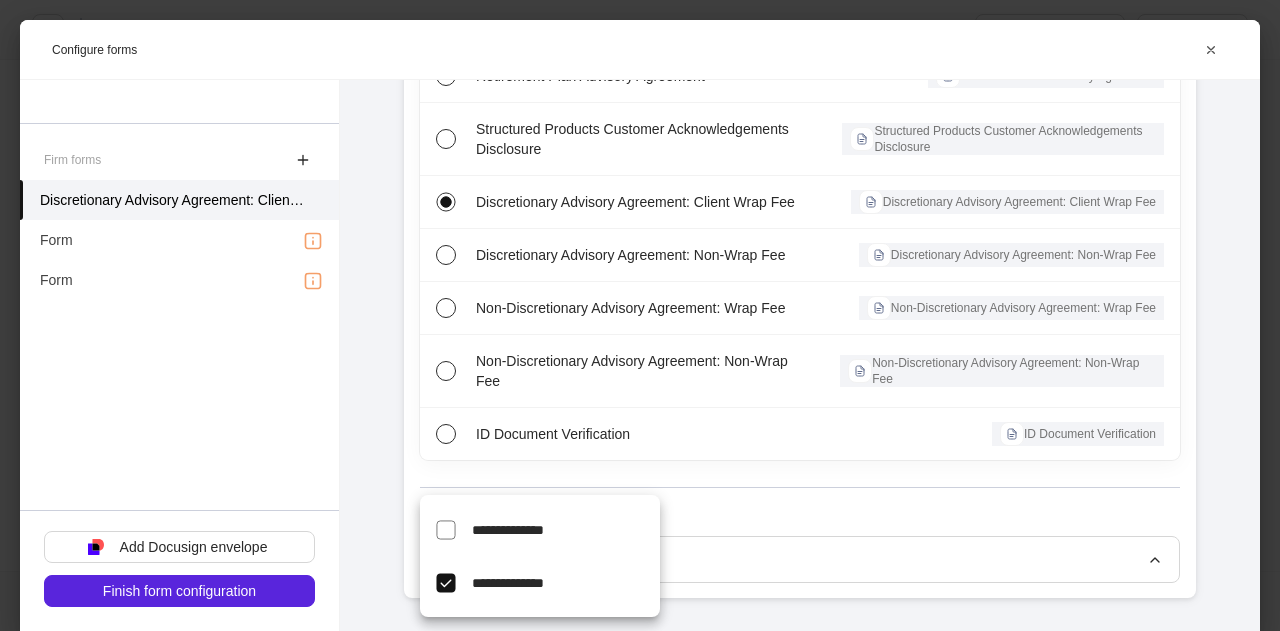 click on "**********" at bounding box center [540, 529] 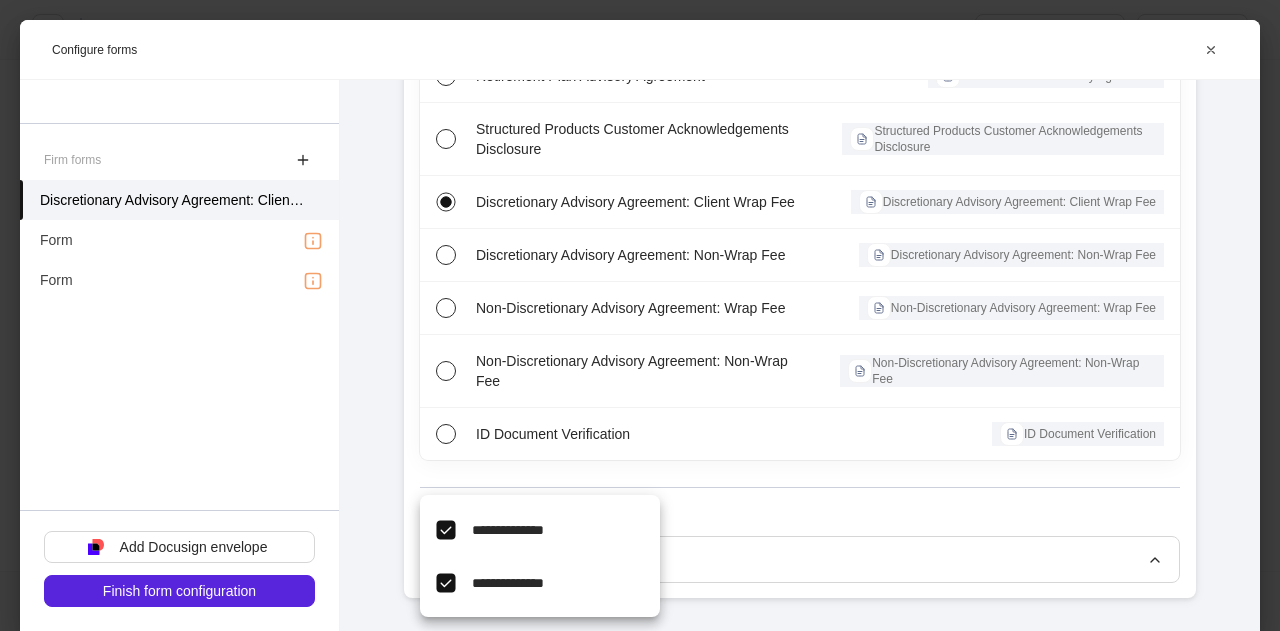 click at bounding box center (640, 315) 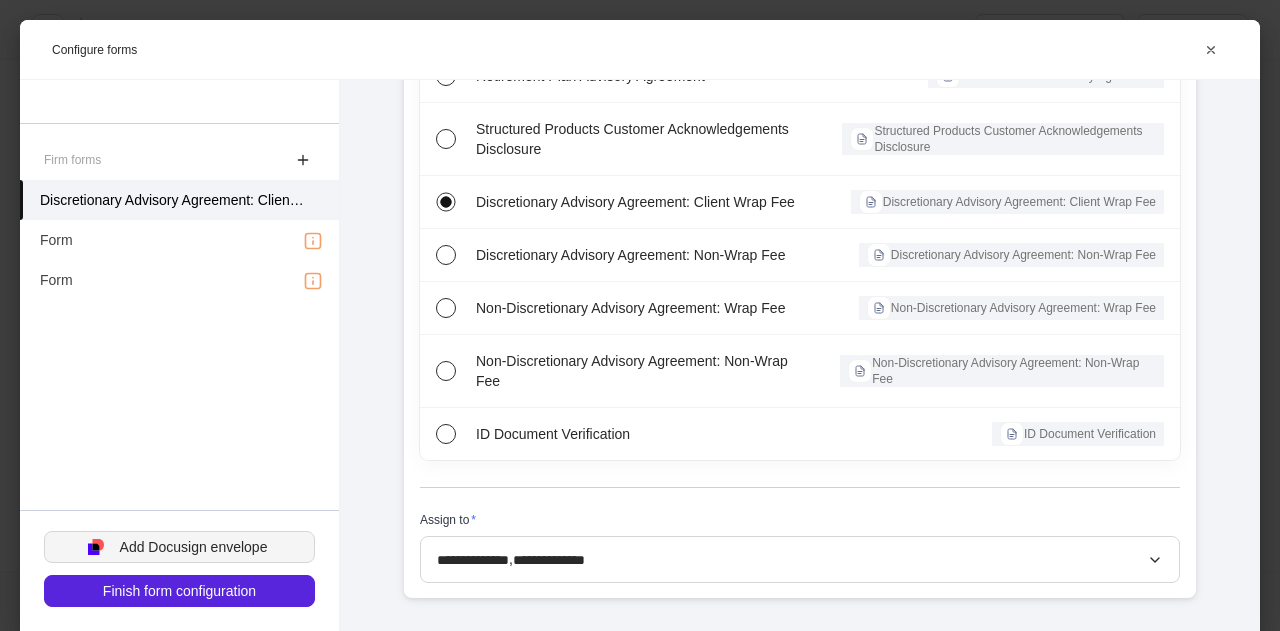 click on "Add Docusign envelope" at bounding box center (194, 547) 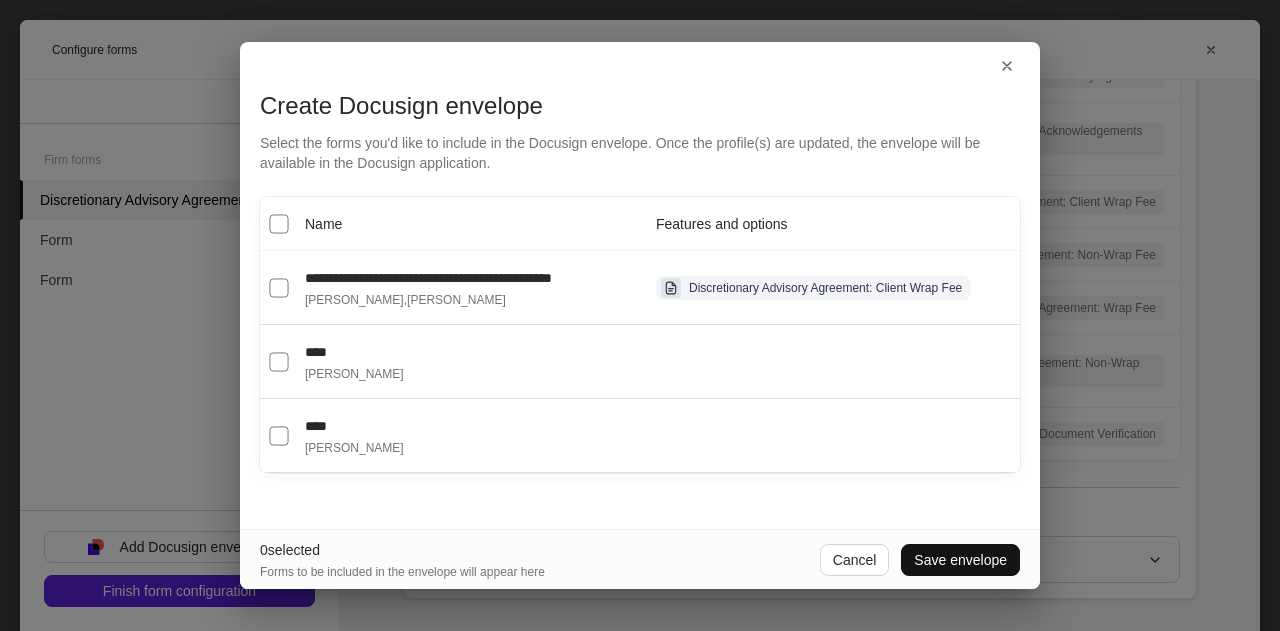 click on "**********" at bounding box center (428, 277) 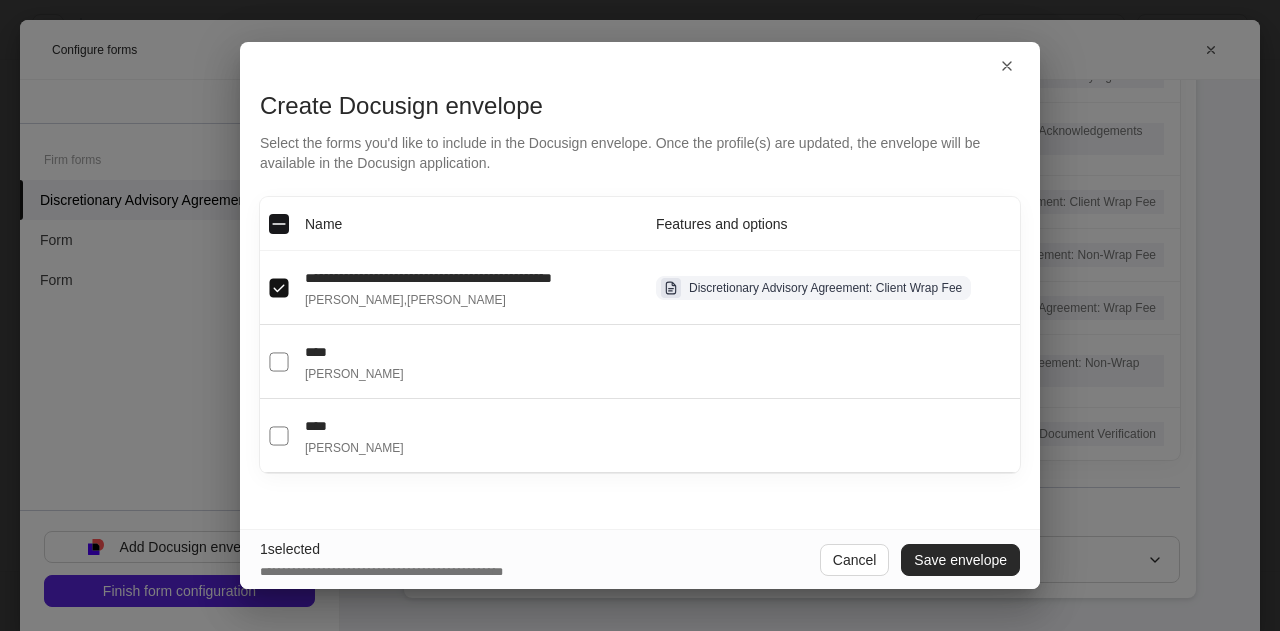 click on "Save envelope" at bounding box center [960, 560] 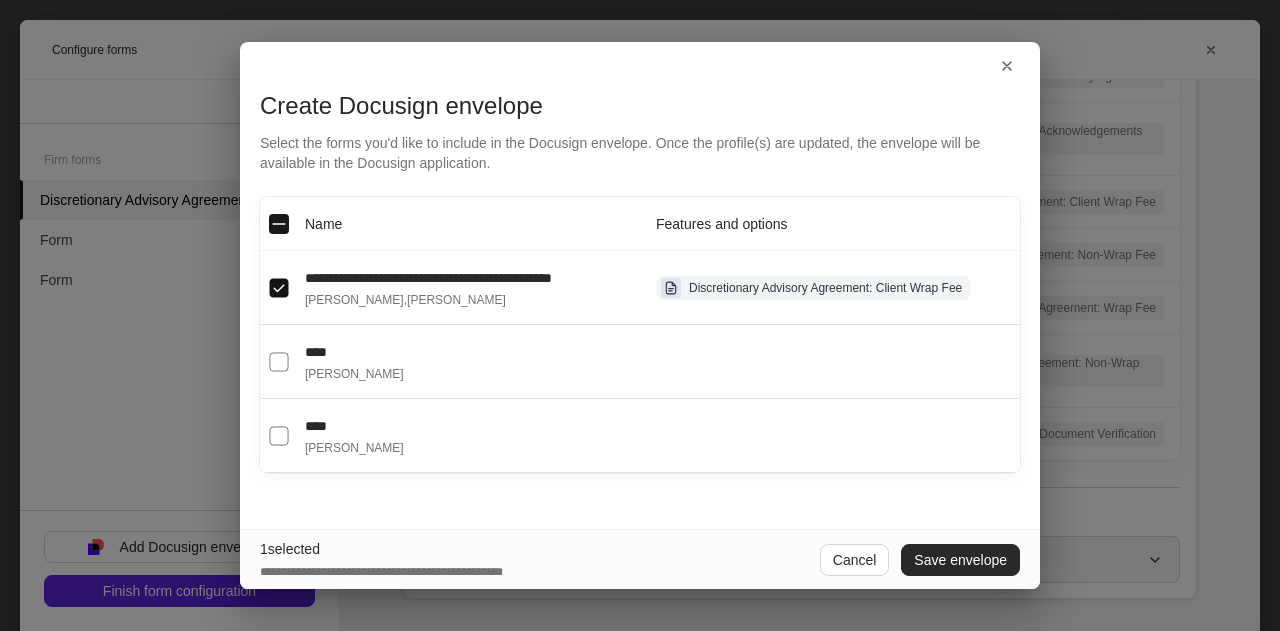click on "**********" at bounding box center [800, 559] 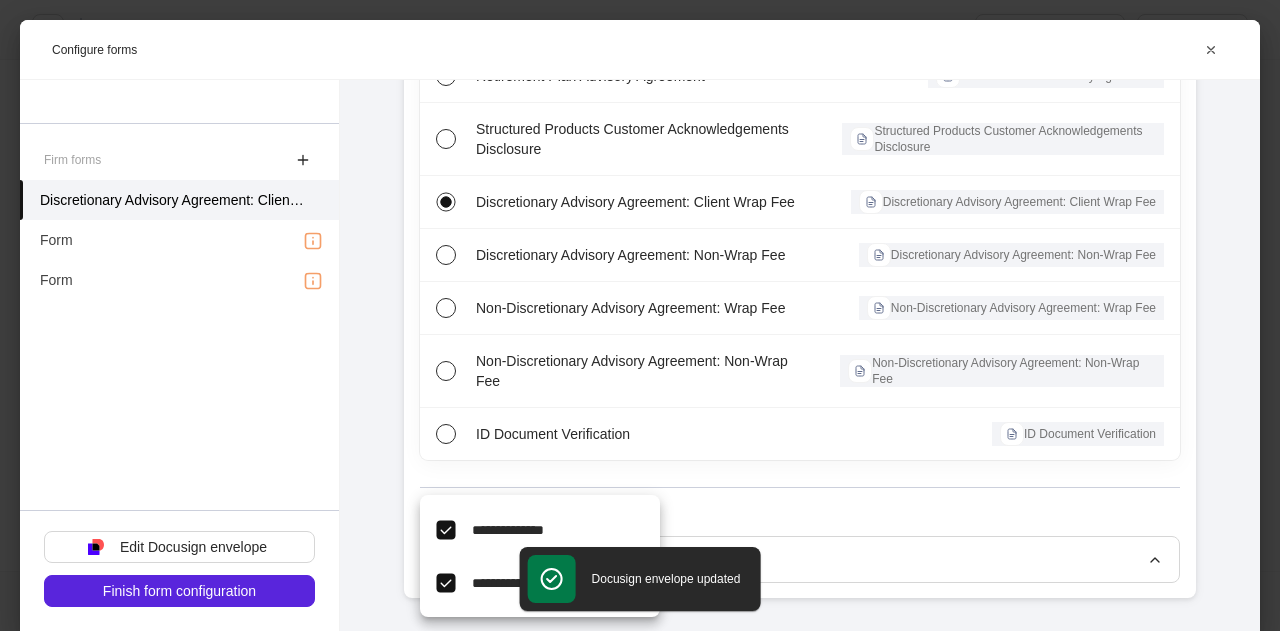 click at bounding box center (640, 315) 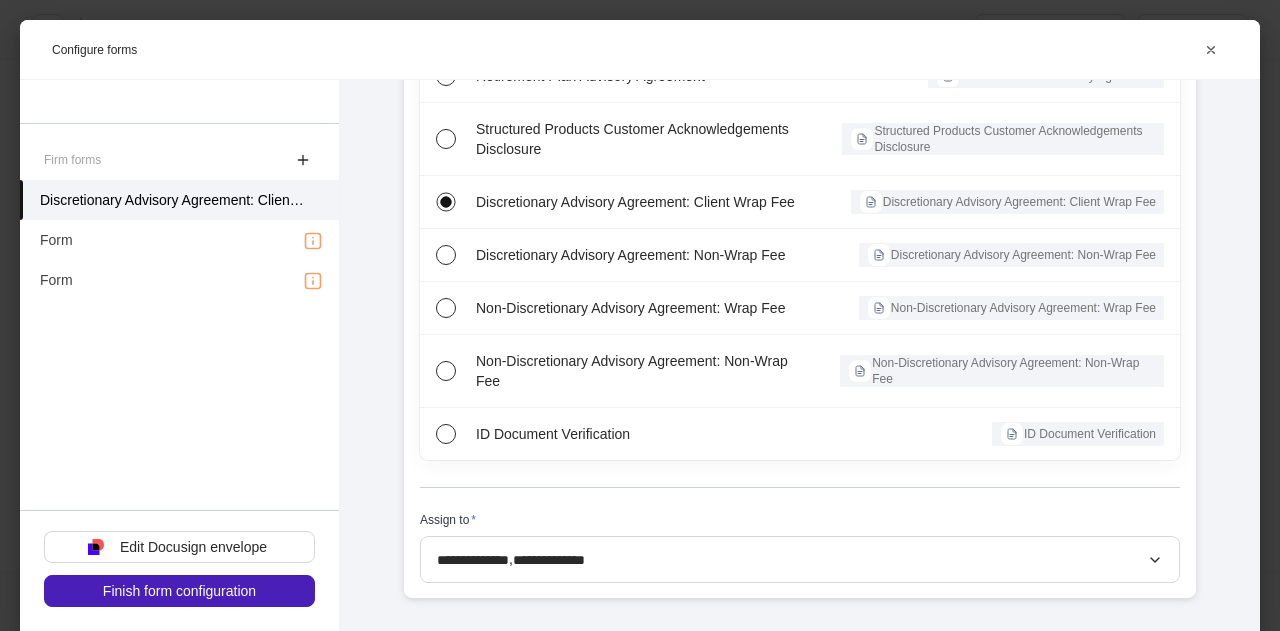 click on "Finish form configuration" at bounding box center (179, 591) 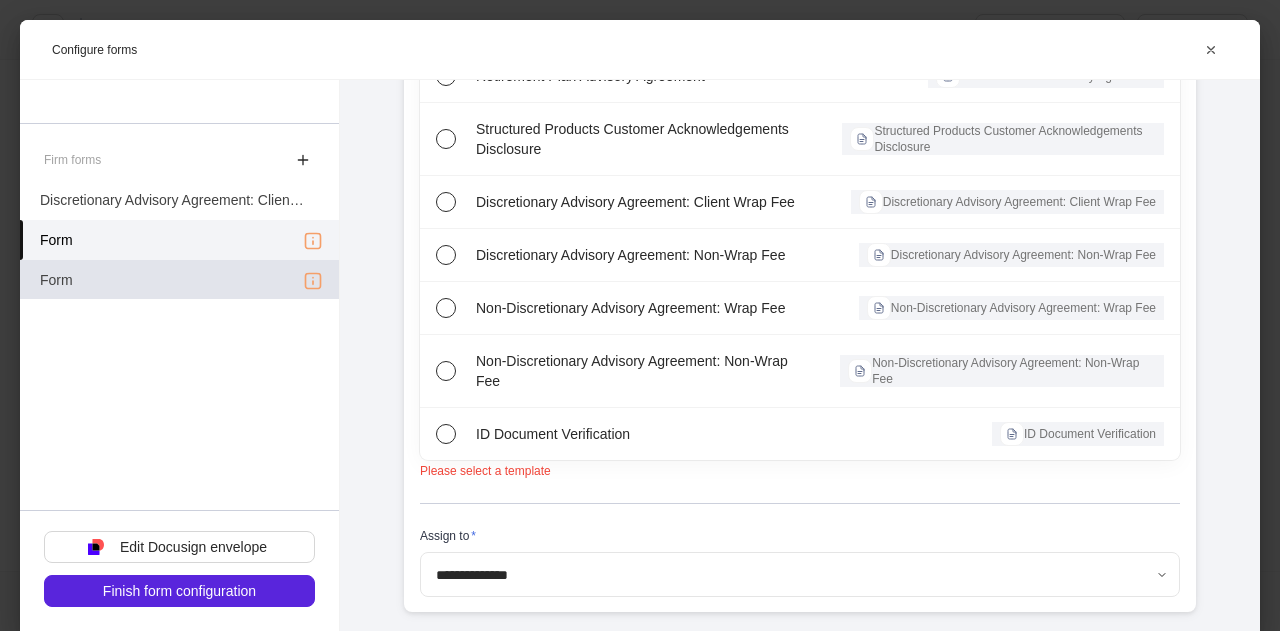 click on "Form" at bounding box center (179, 280) 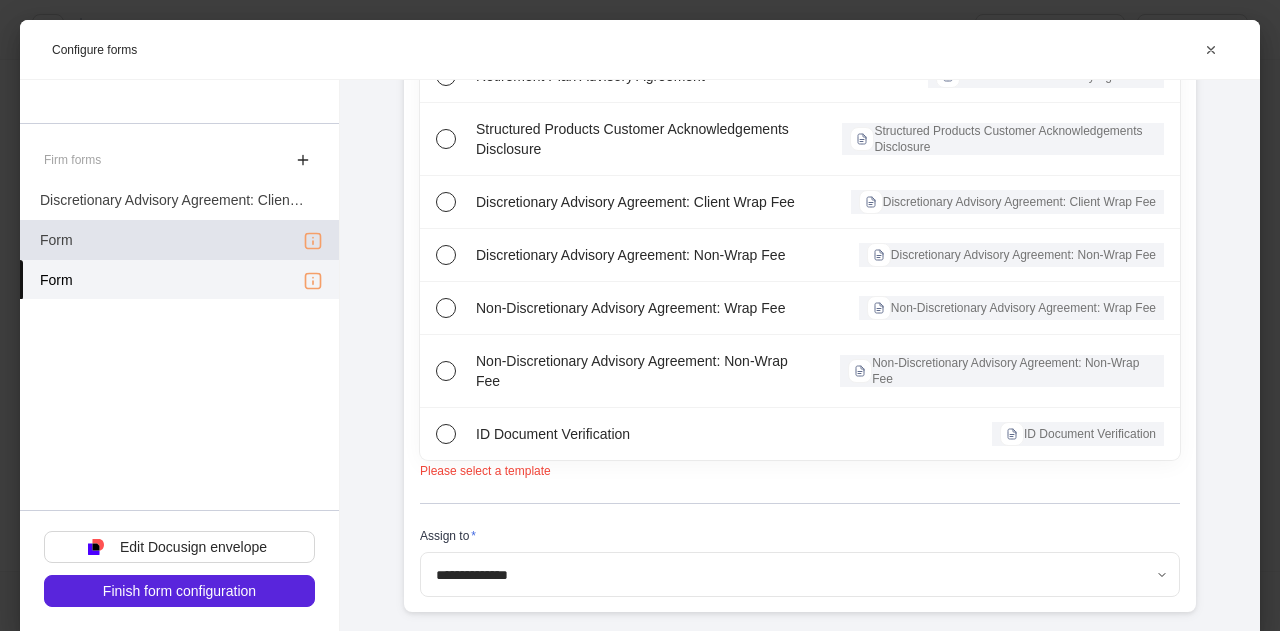 click on "Form" at bounding box center [179, 240] 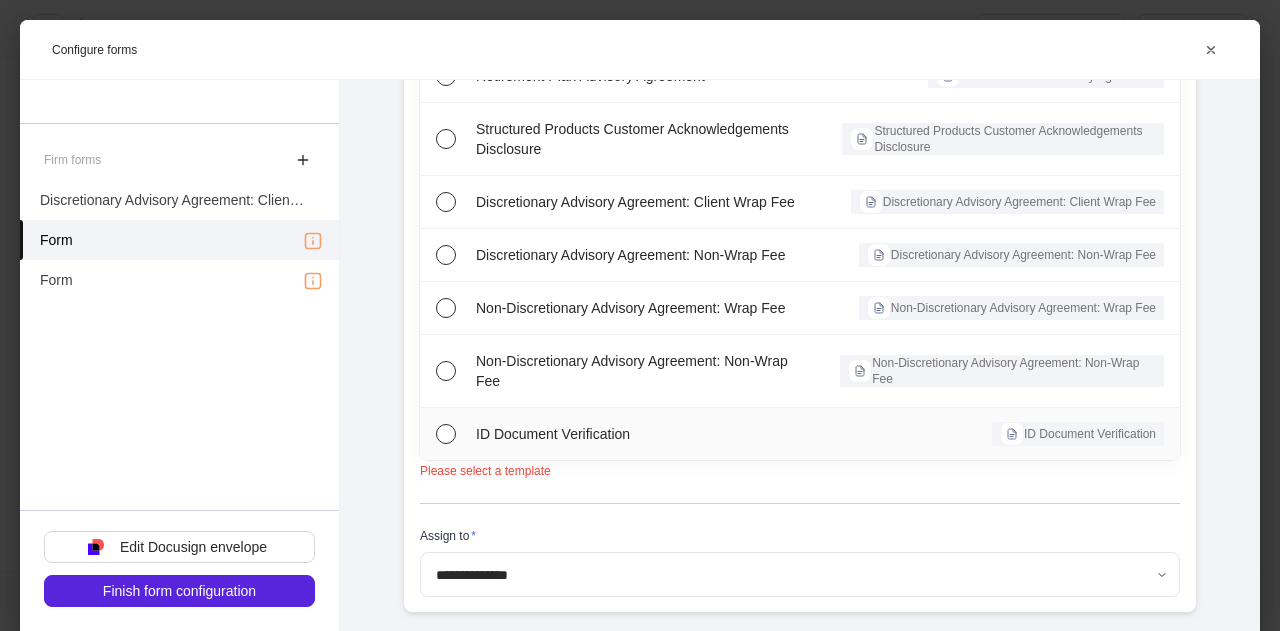 click on "ID Document Verification" at bounding box center [635, 434] 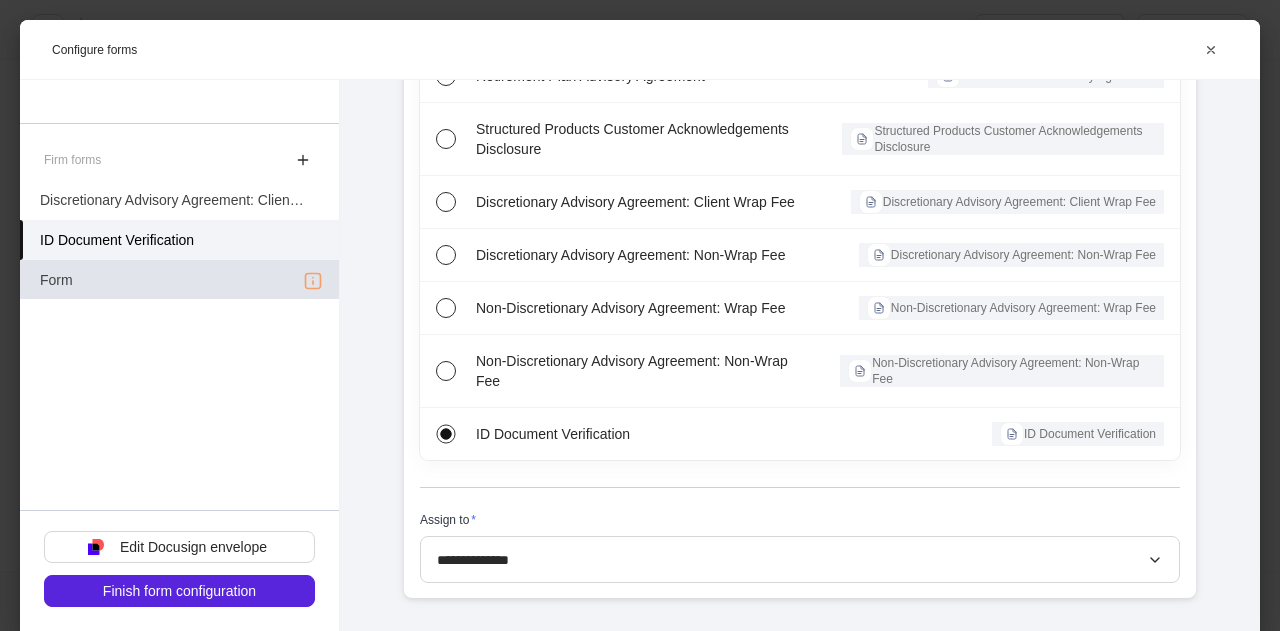 click on "Form" at bounding box center [179, 280] 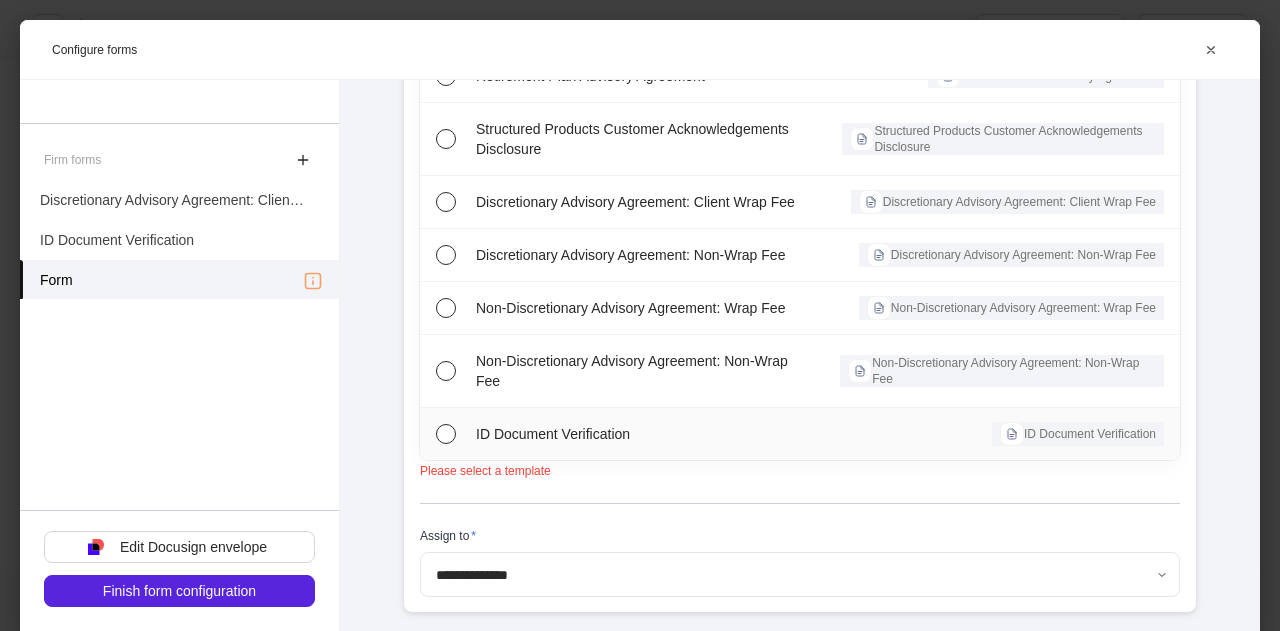 click on "ID Document Verification ID Document Verification" at bounding box center (800, 434) 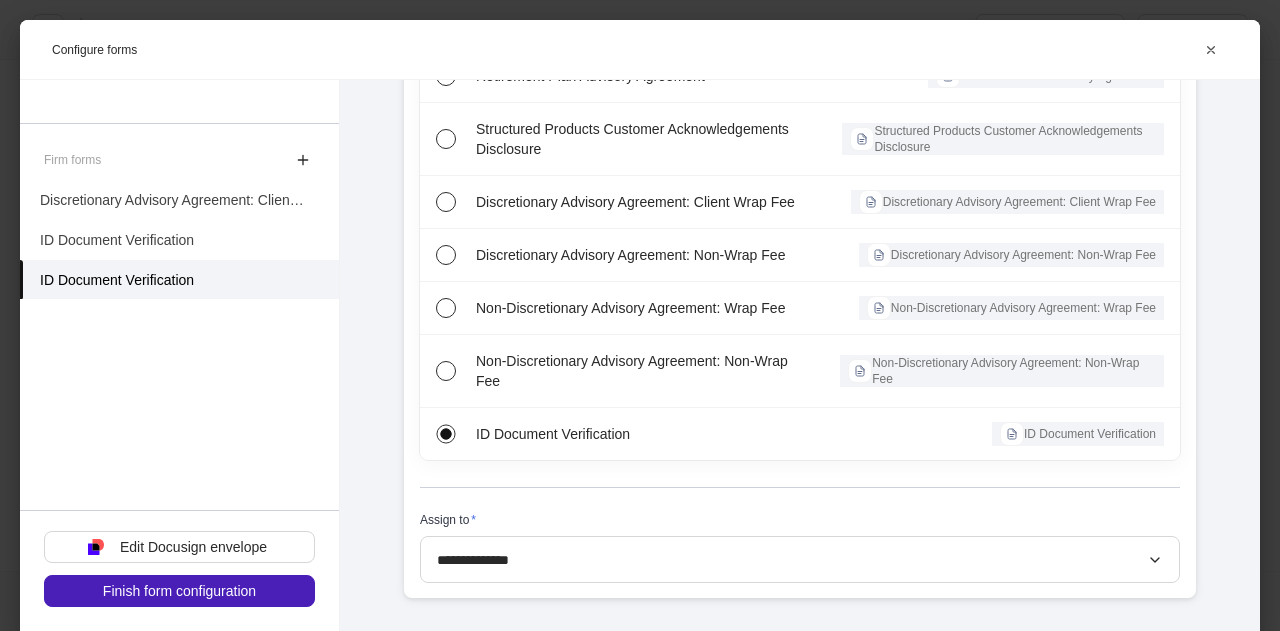 click on "Finish form configuration" at bounding box center (179, 591) 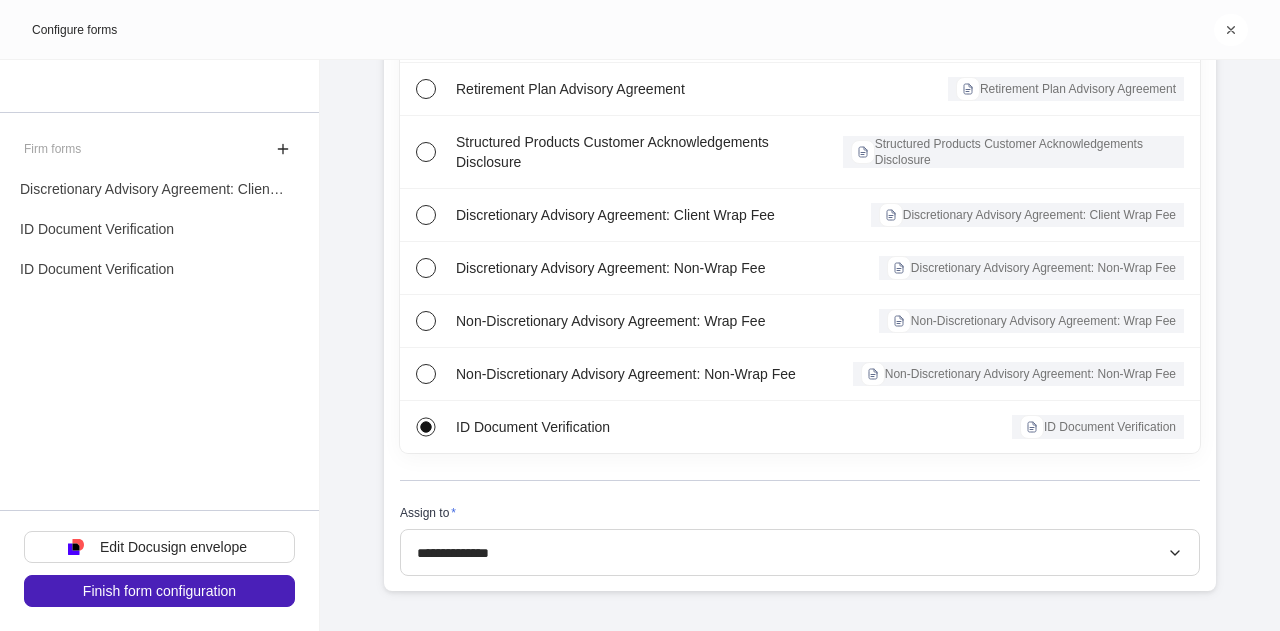 scroll, scrollTop: 286, scrollLeft: 0, axis: vertical 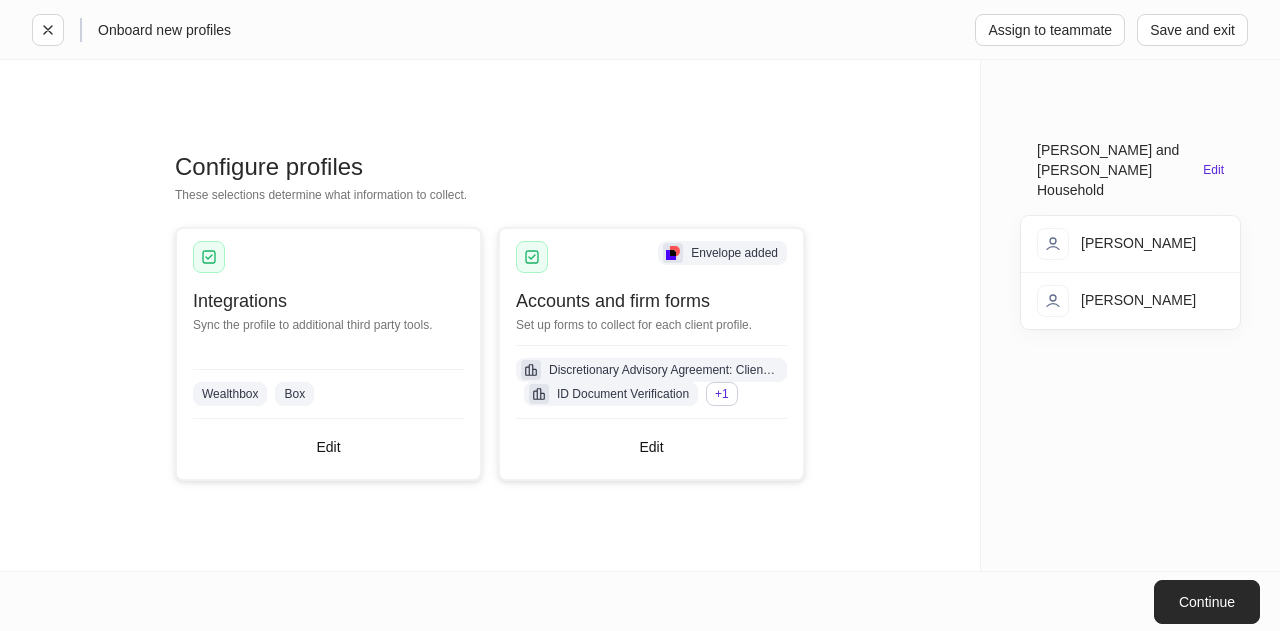 click on "Continue" at bounding box center (1207, 602) 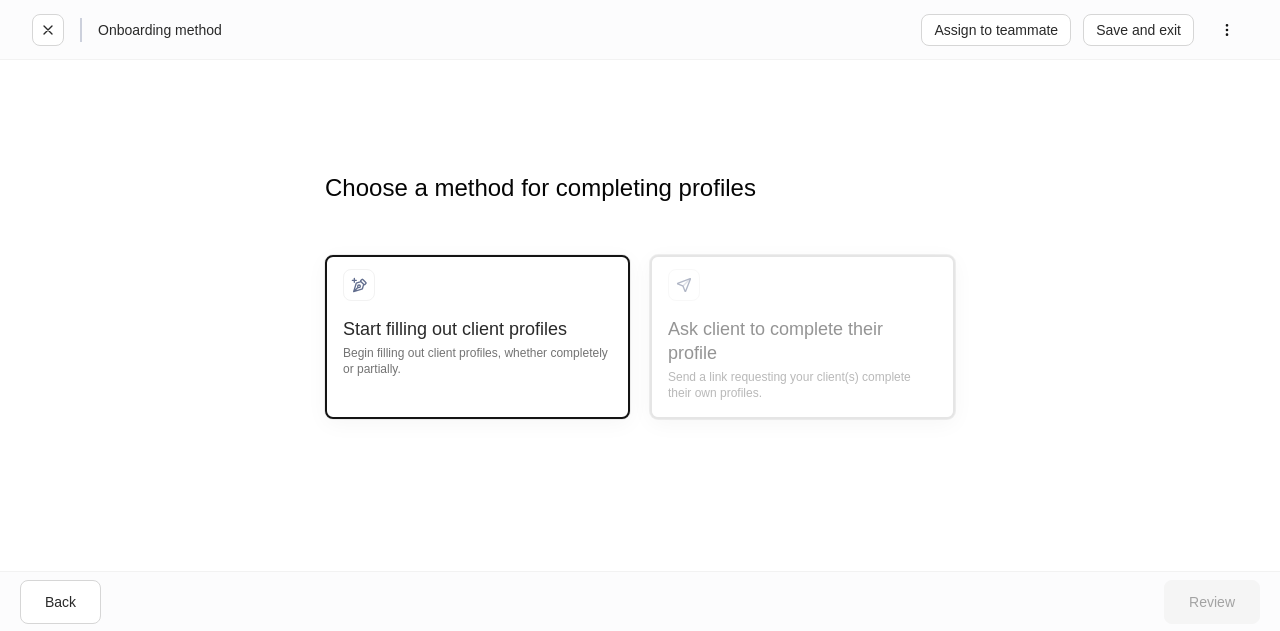 click at bounding box center (477, 293) 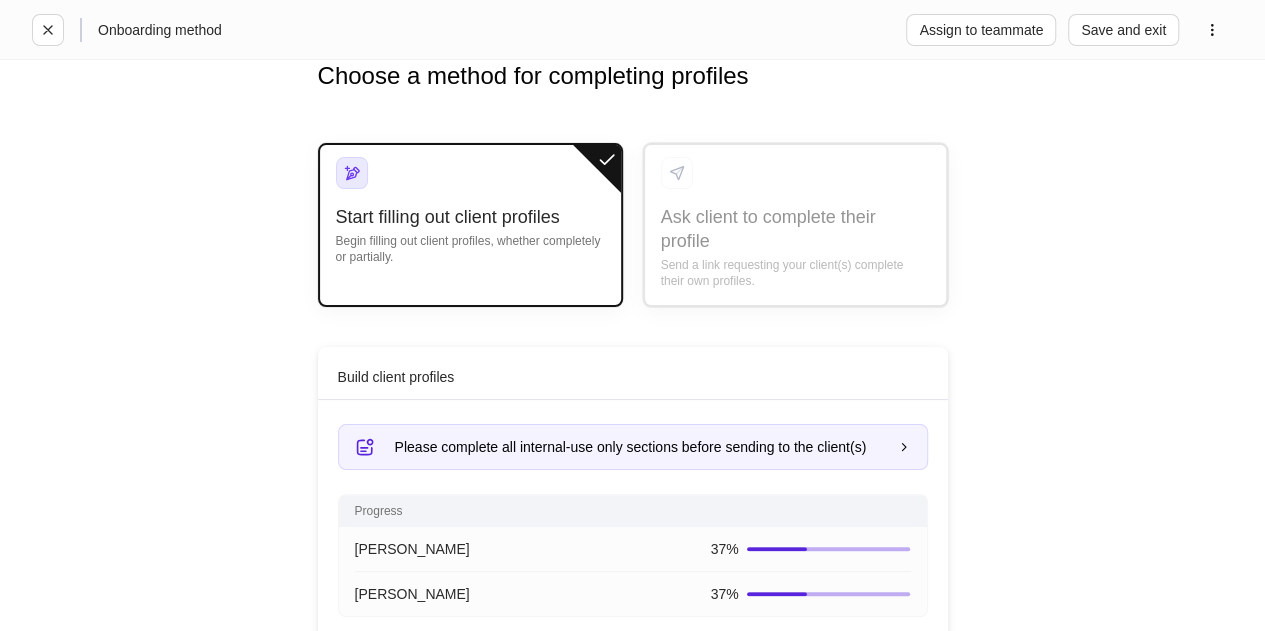scroll, scrollTop: 124, scrollLeft: 0, axis: vertical 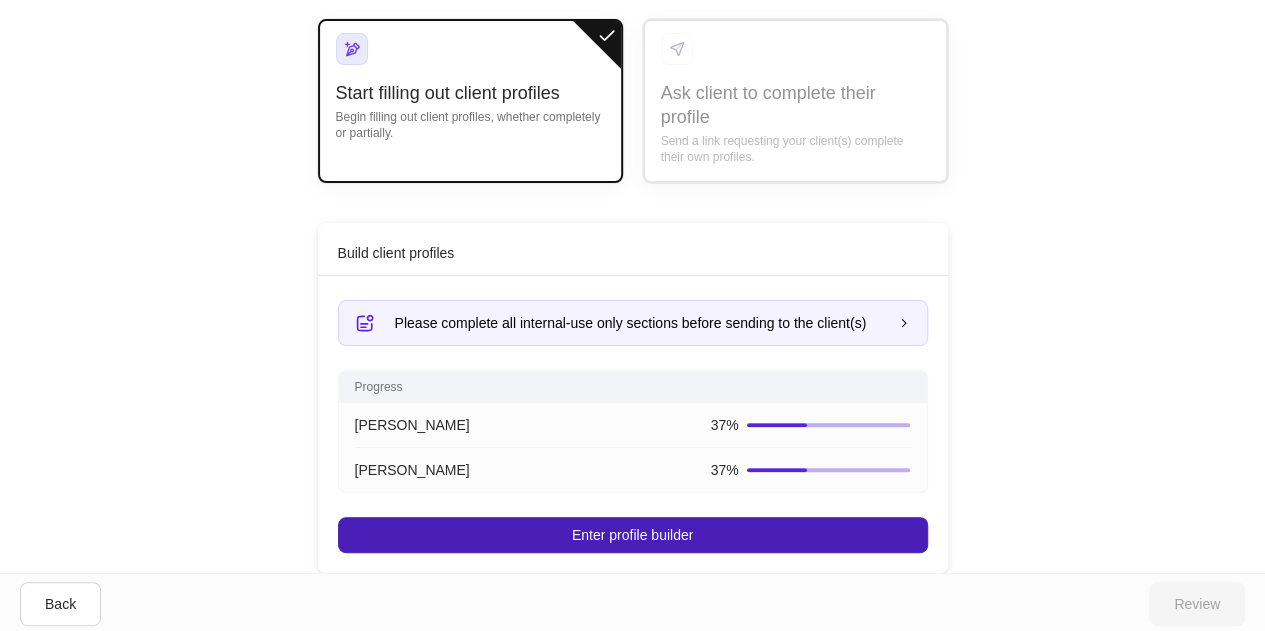 click on "Enter profile builder" at bounding box center [633, 535] 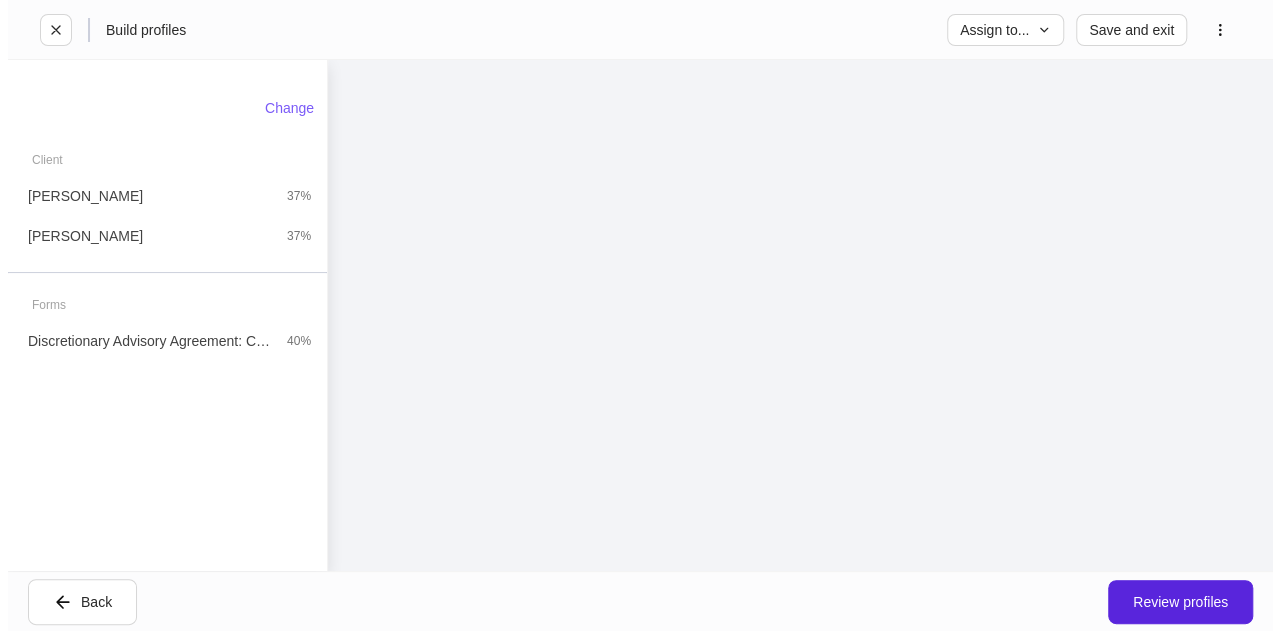 scroll, scrollTop: 0, scrollLeft: 0, axis: both 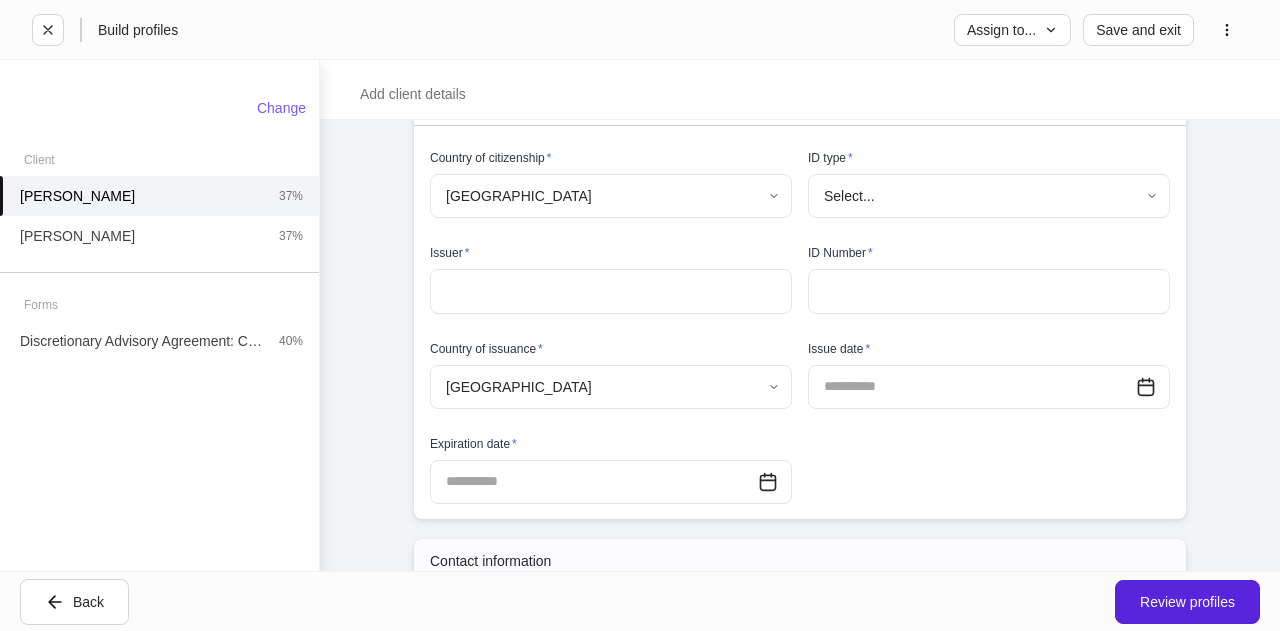 click on "**********" at bounding box center [640, 315] 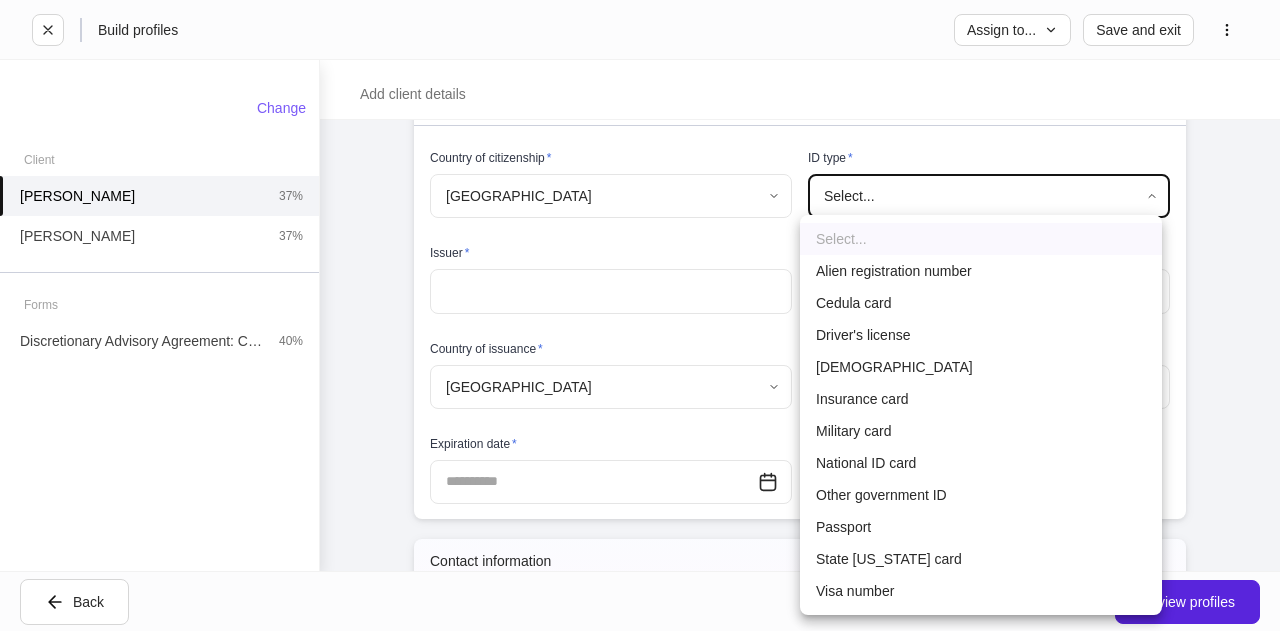 click on "Driver's license" at bounding box center [981, 335] 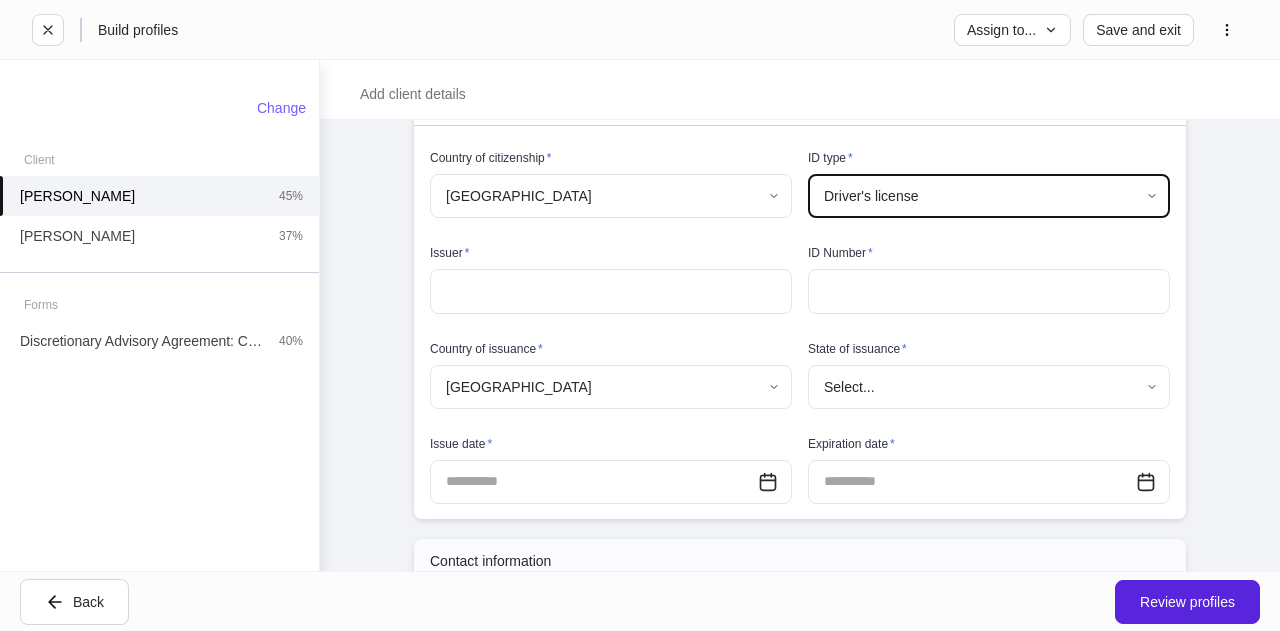 click at bounding box center [611, 291] 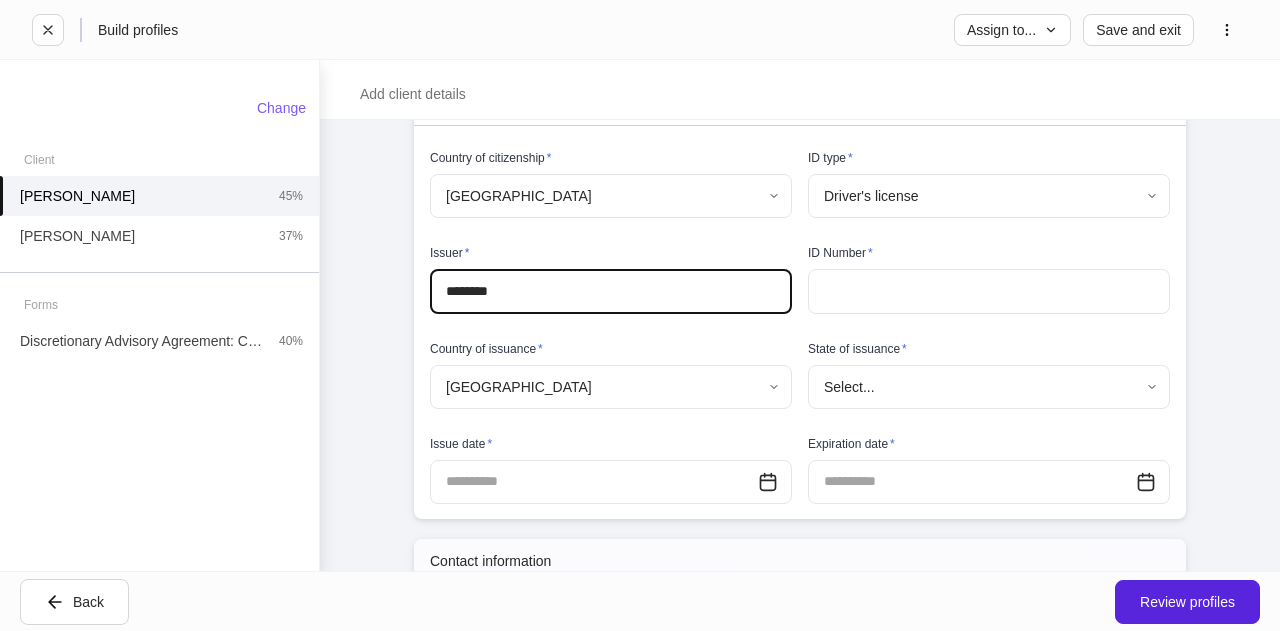 type on "********" 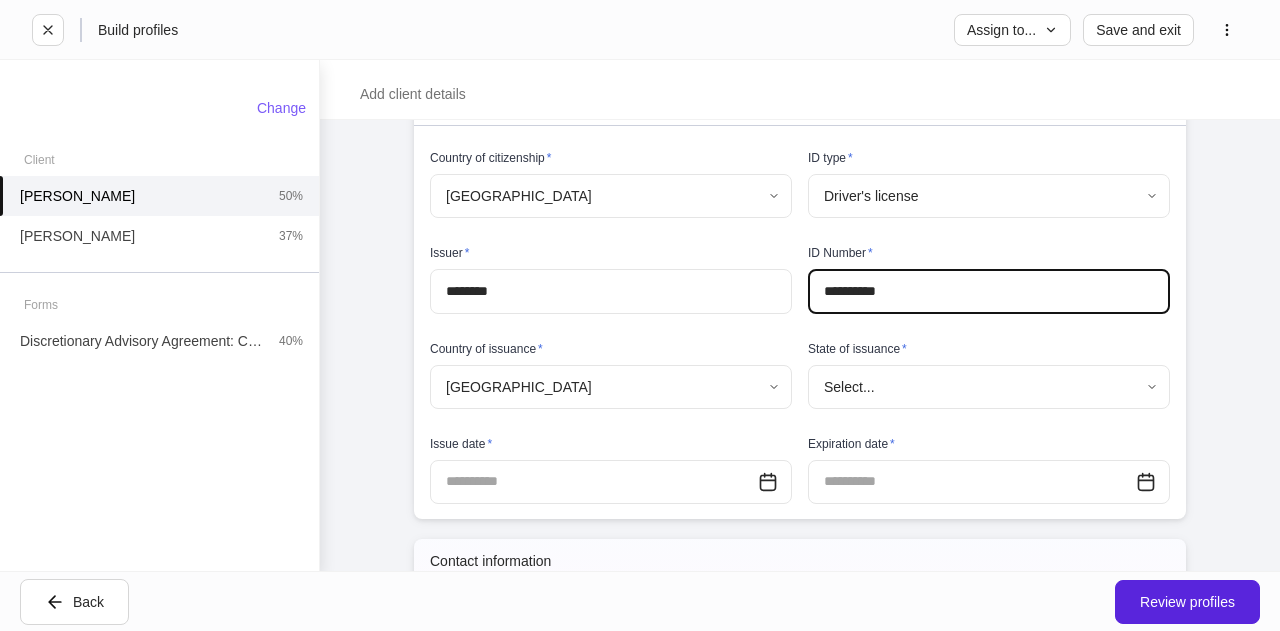 type on "**********" 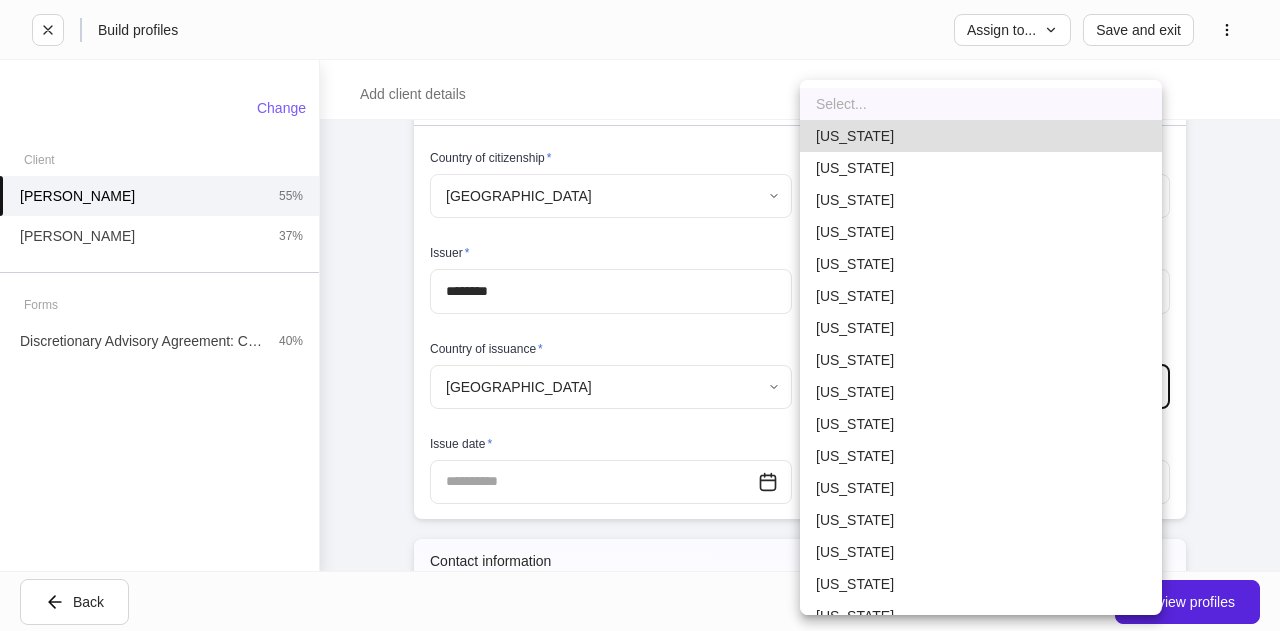 type 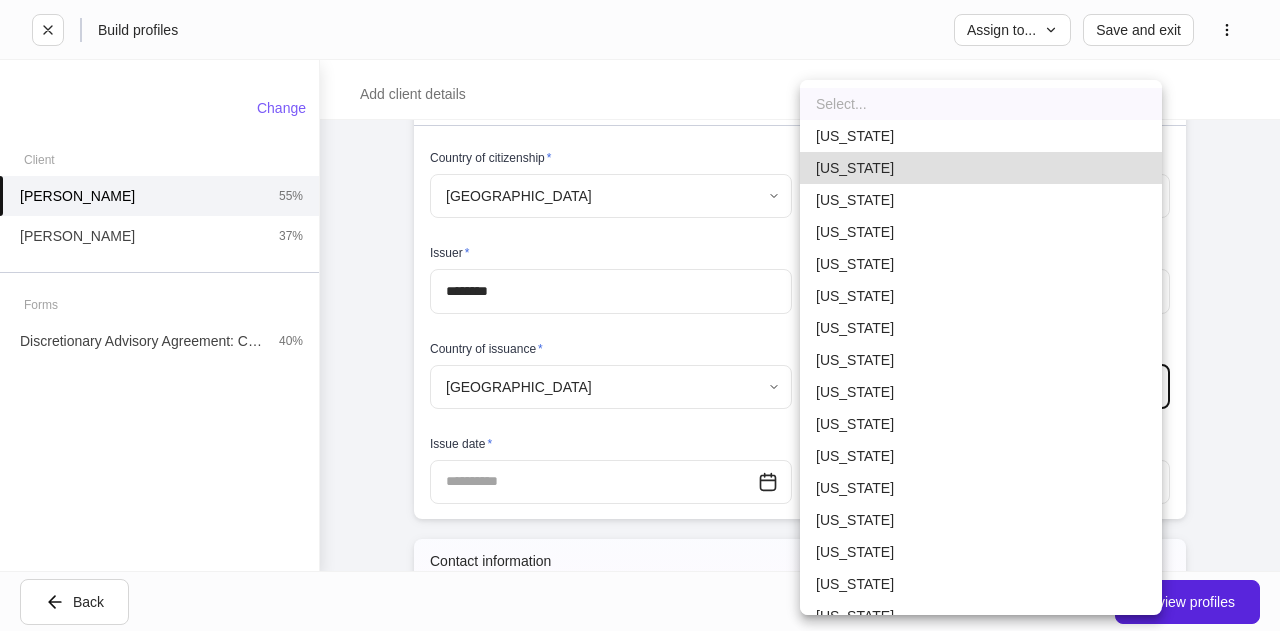 type 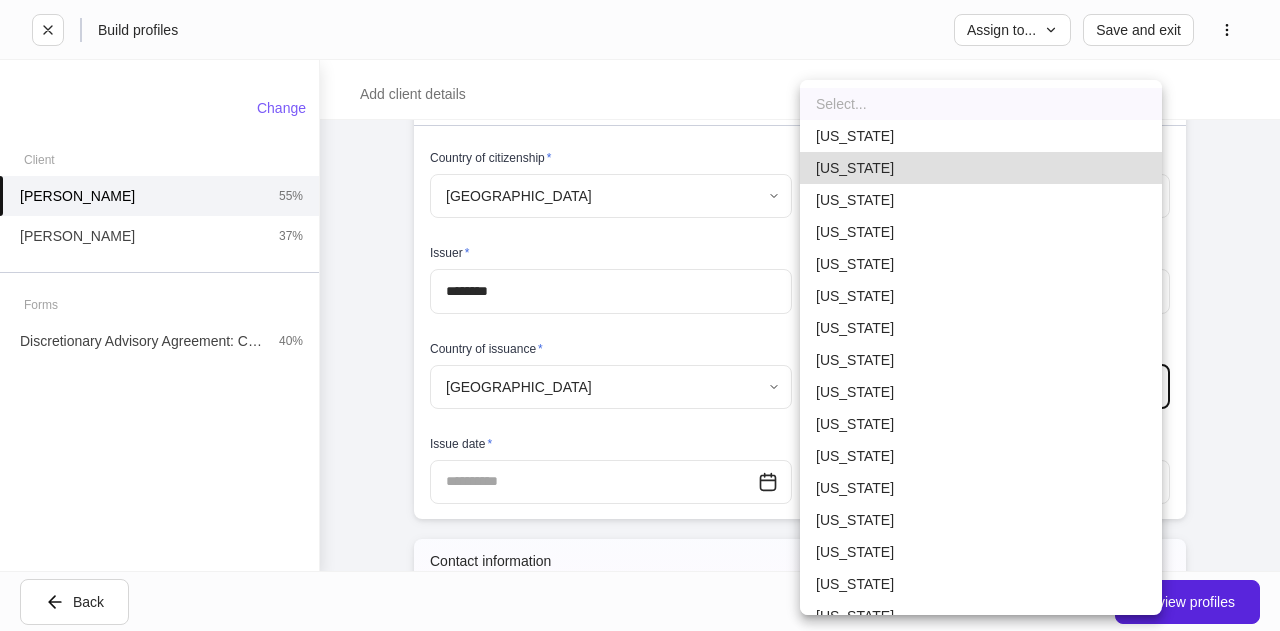 type 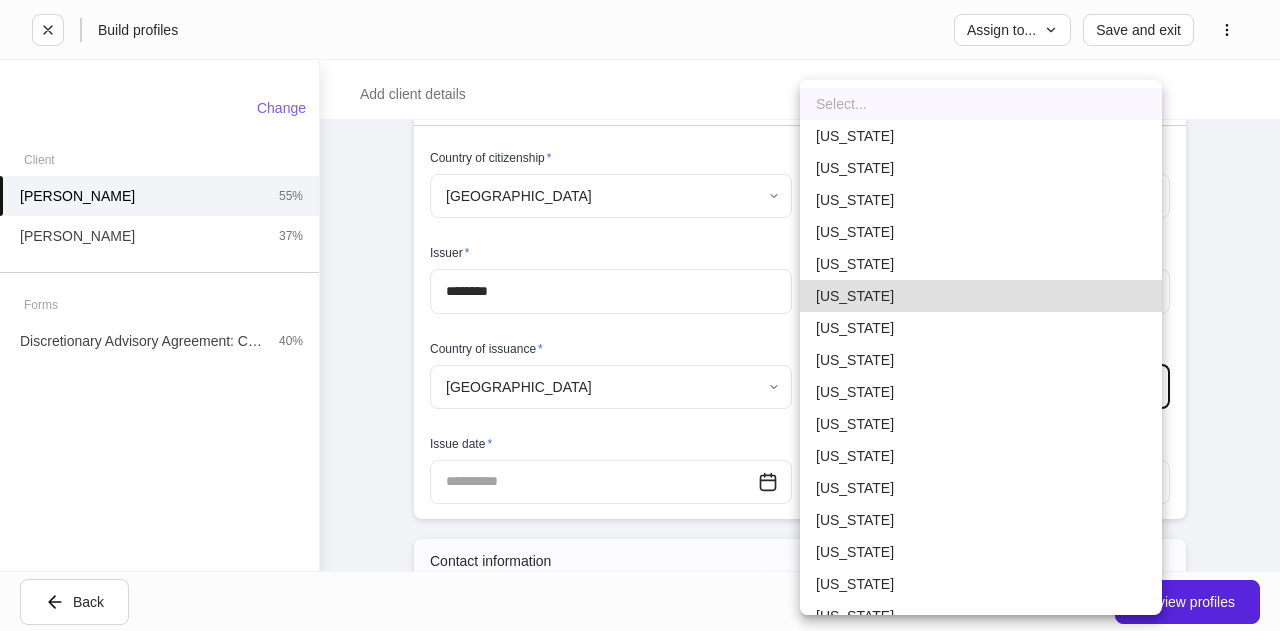 type 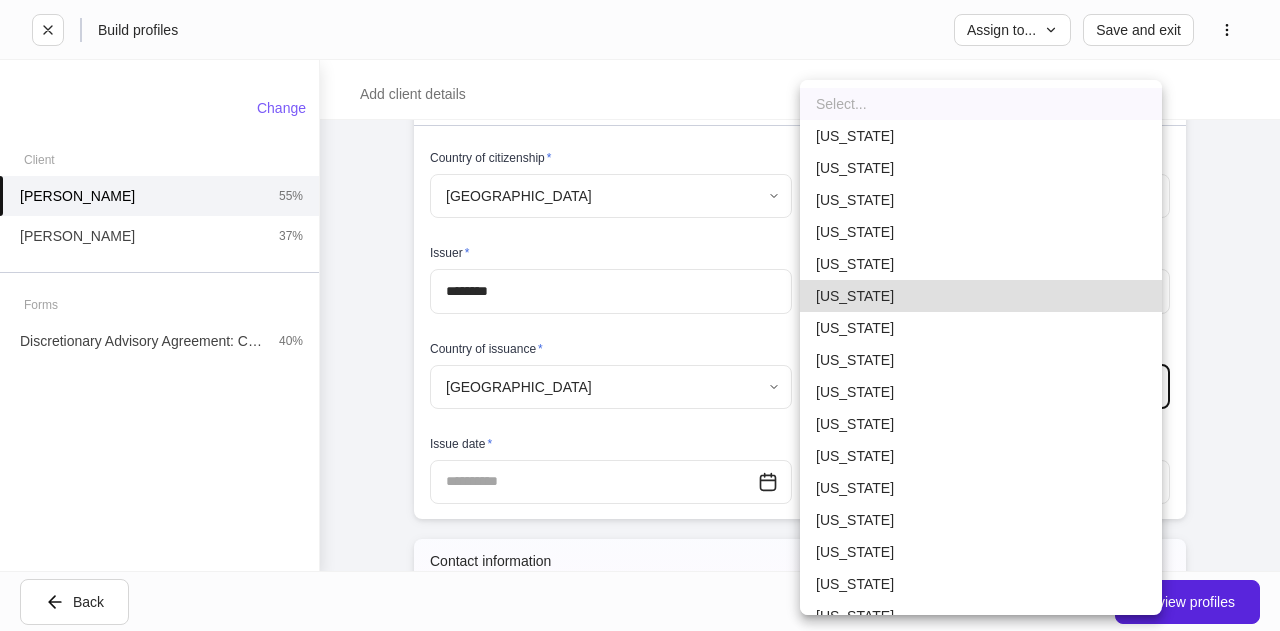 type 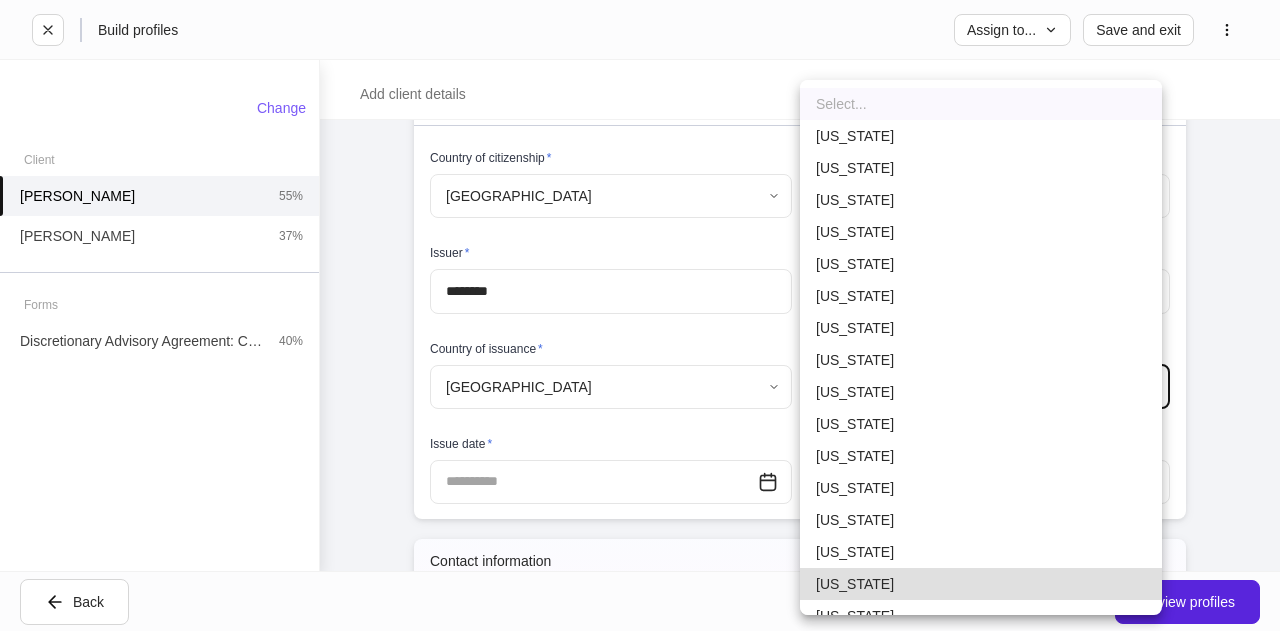 type 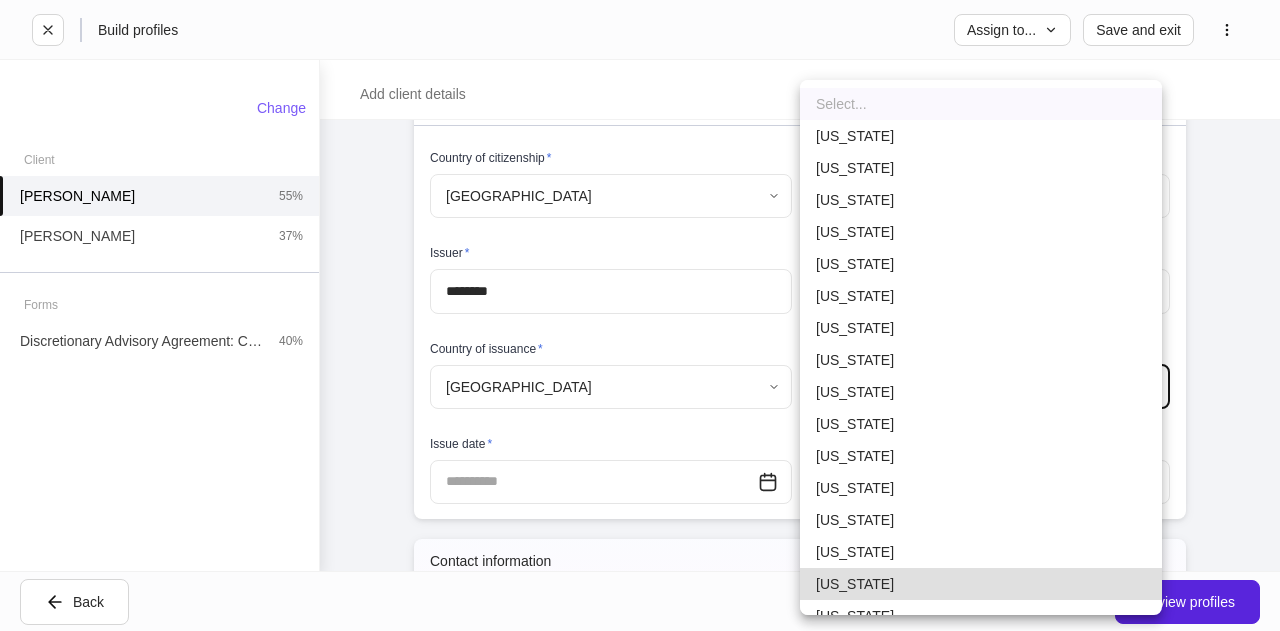 type 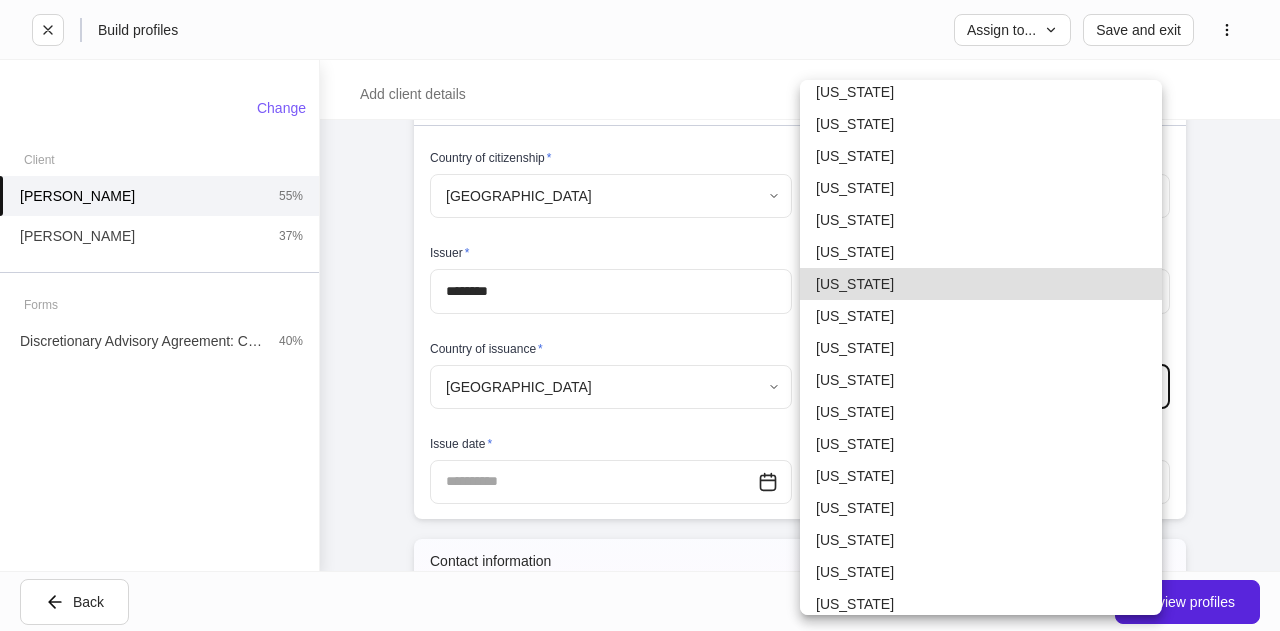 type 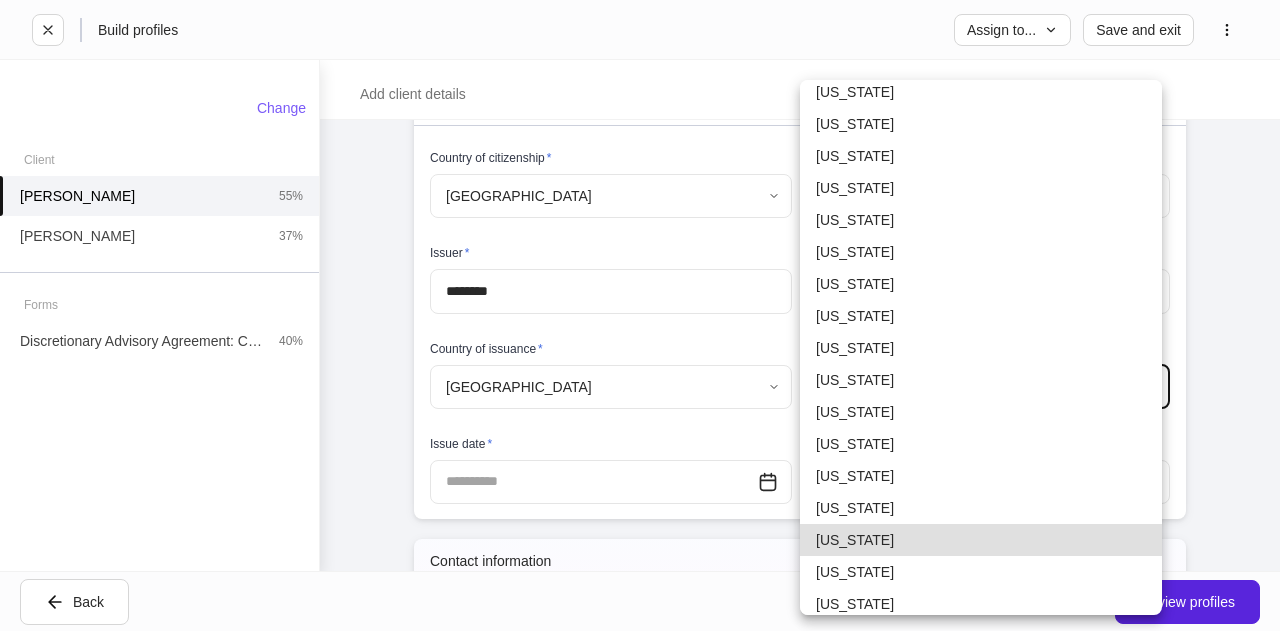 type 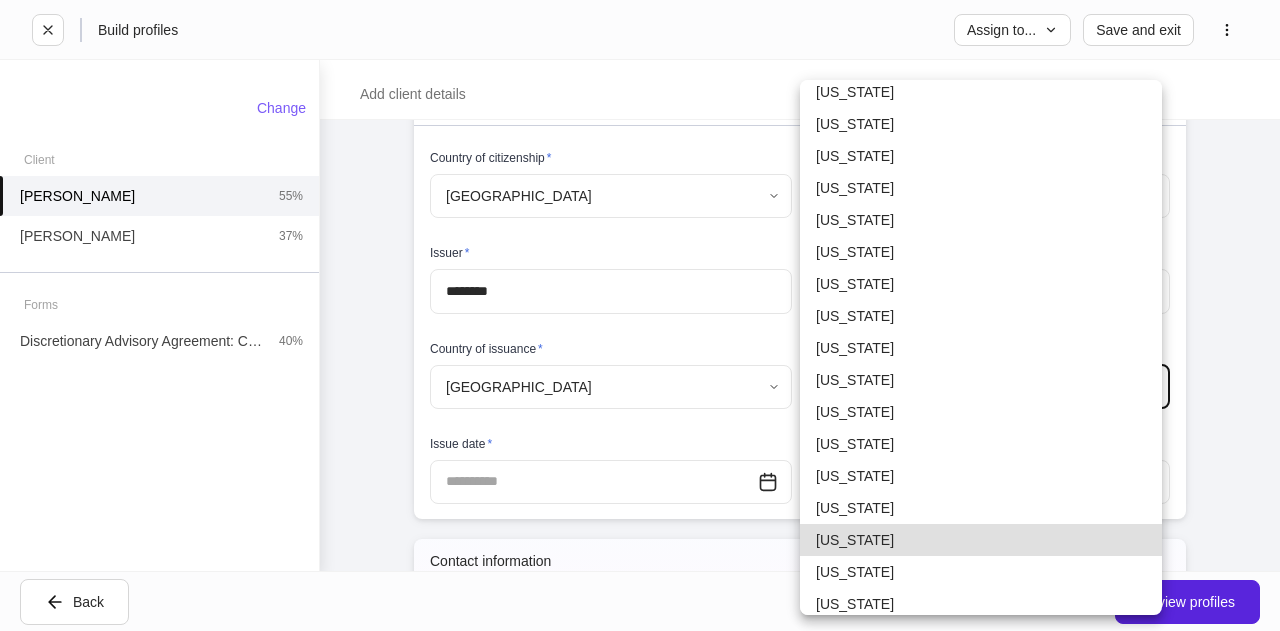 type 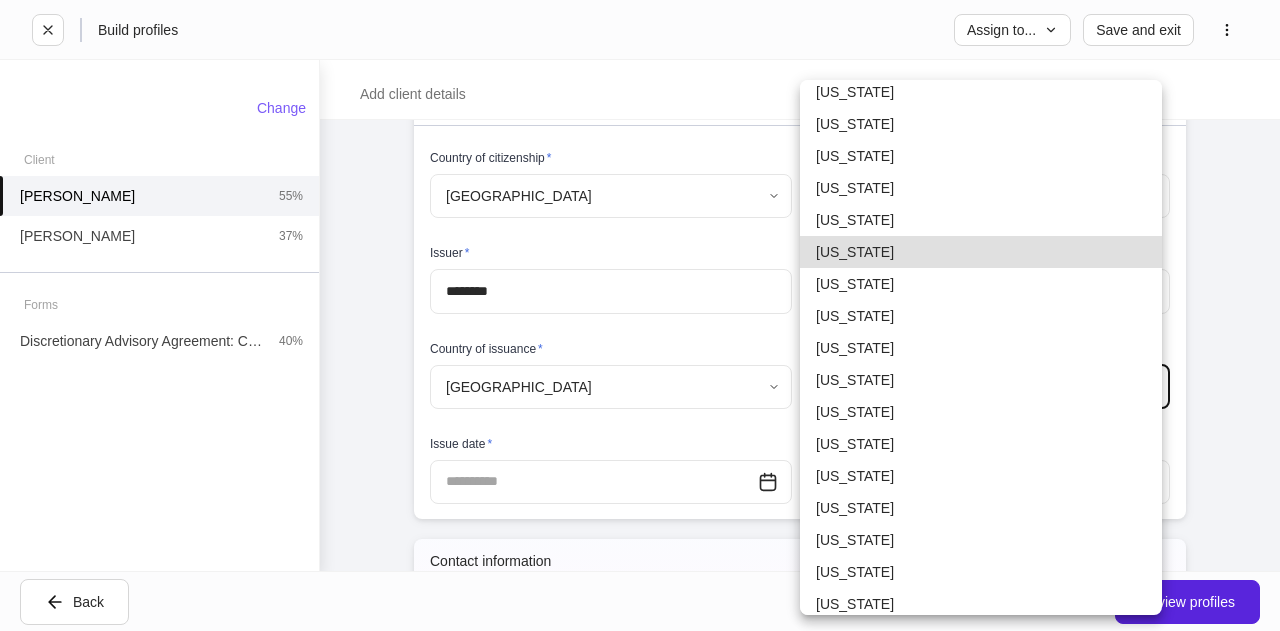 type 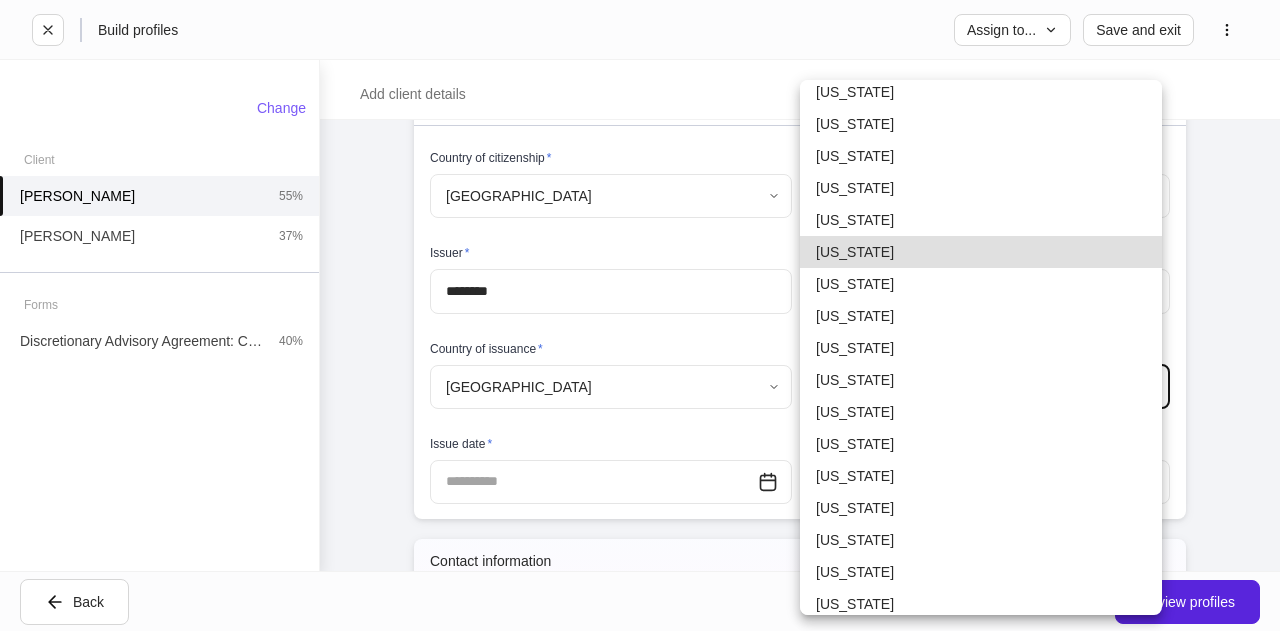 type 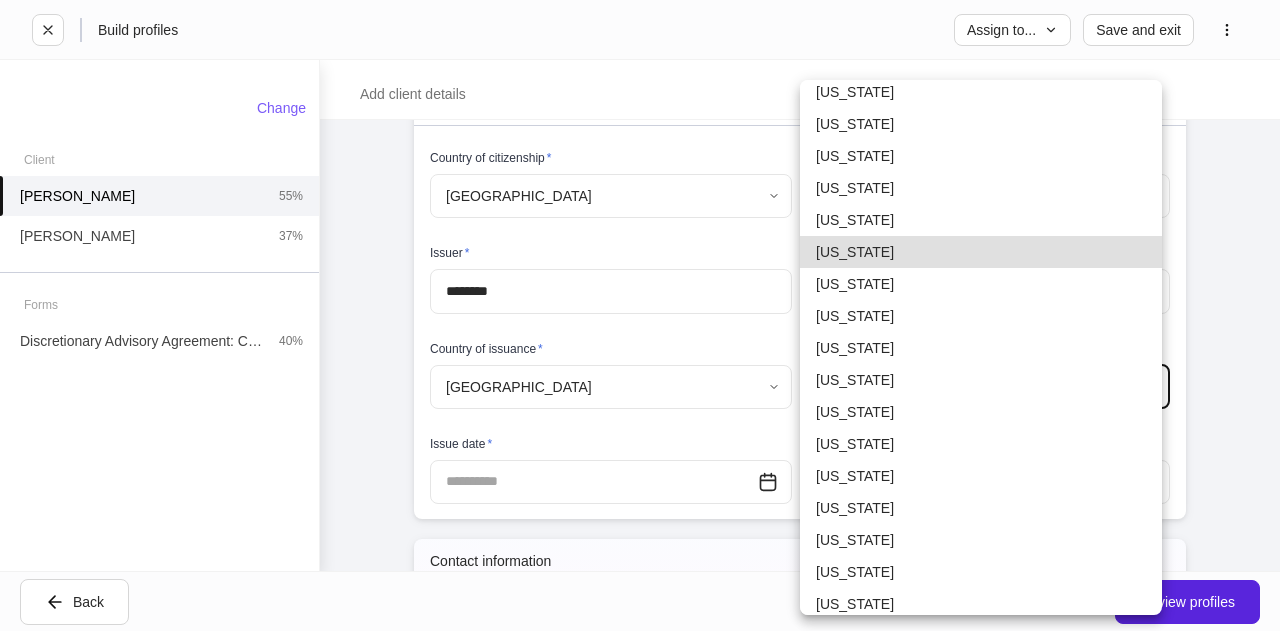 type 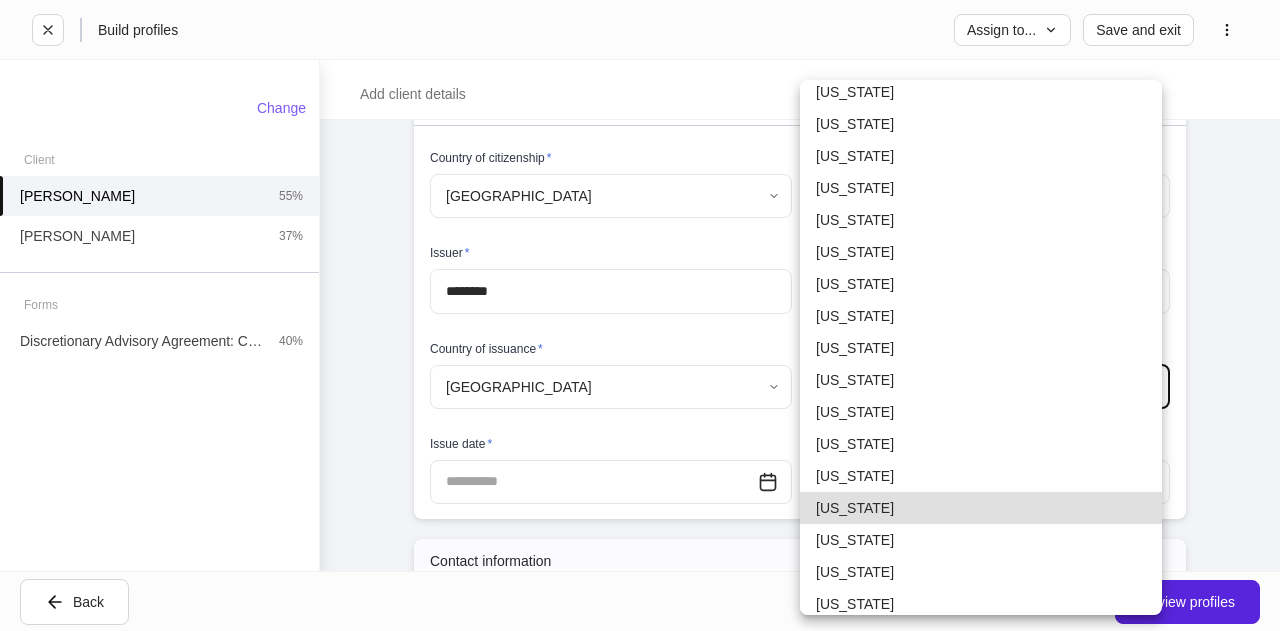 type 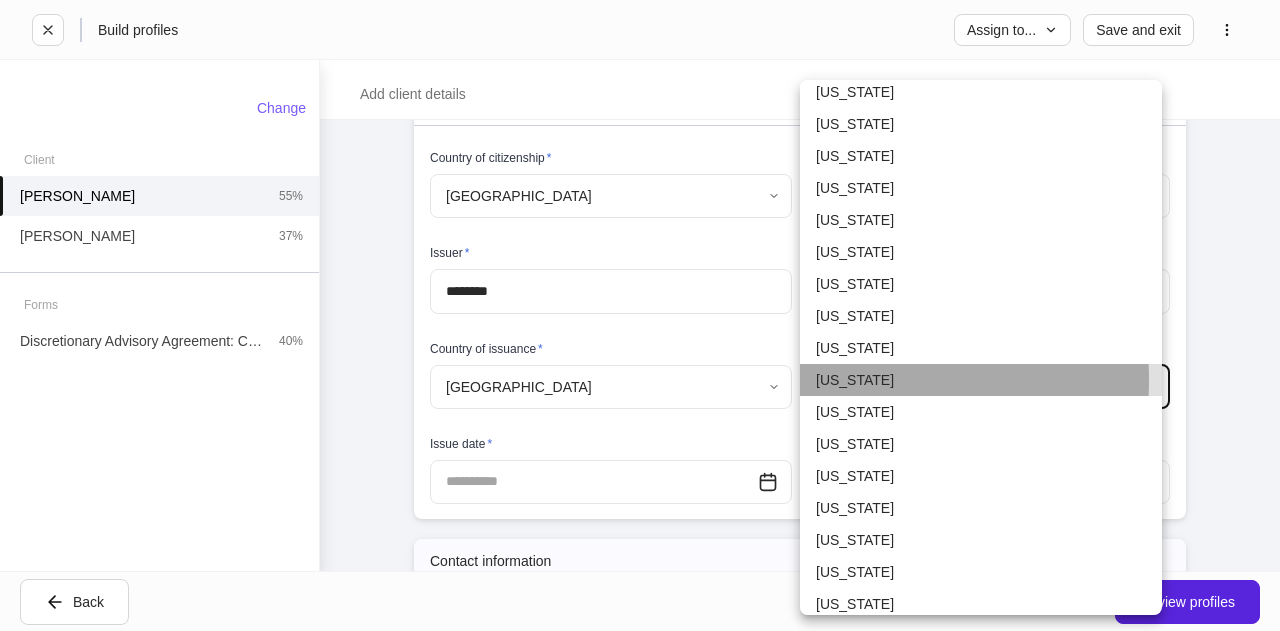 click on "[US_STATE]" at bounding box center [981, 380] 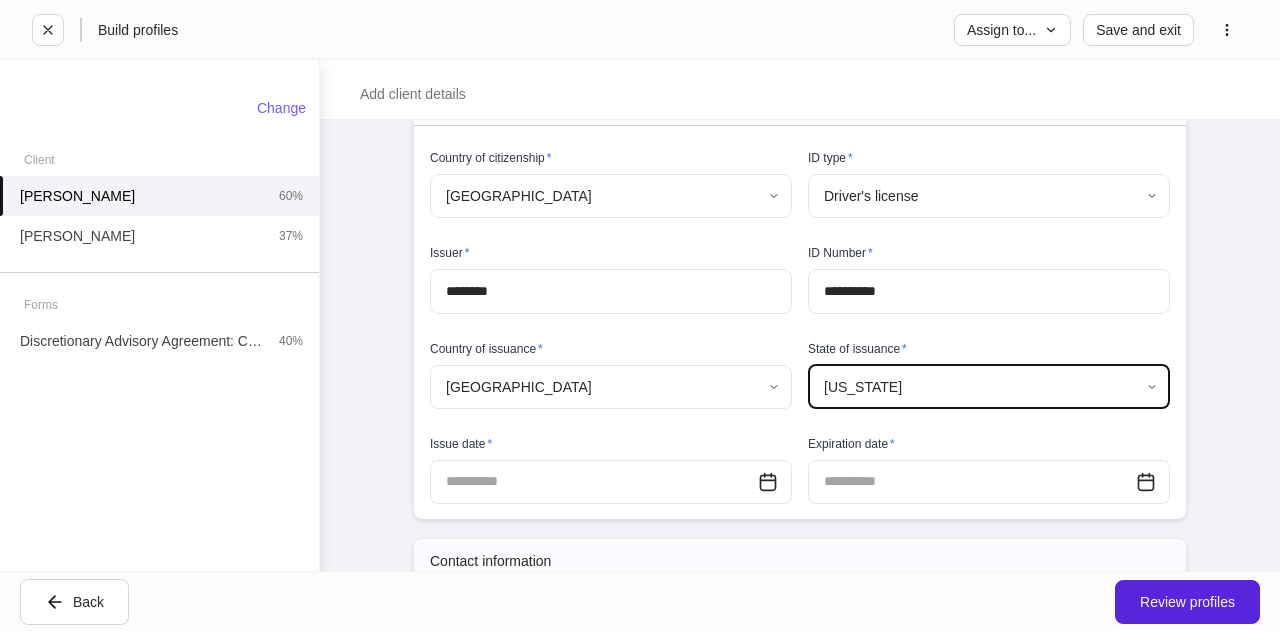 scroll, scrollTop: 844, scrollLeft: 0, axis: vertical 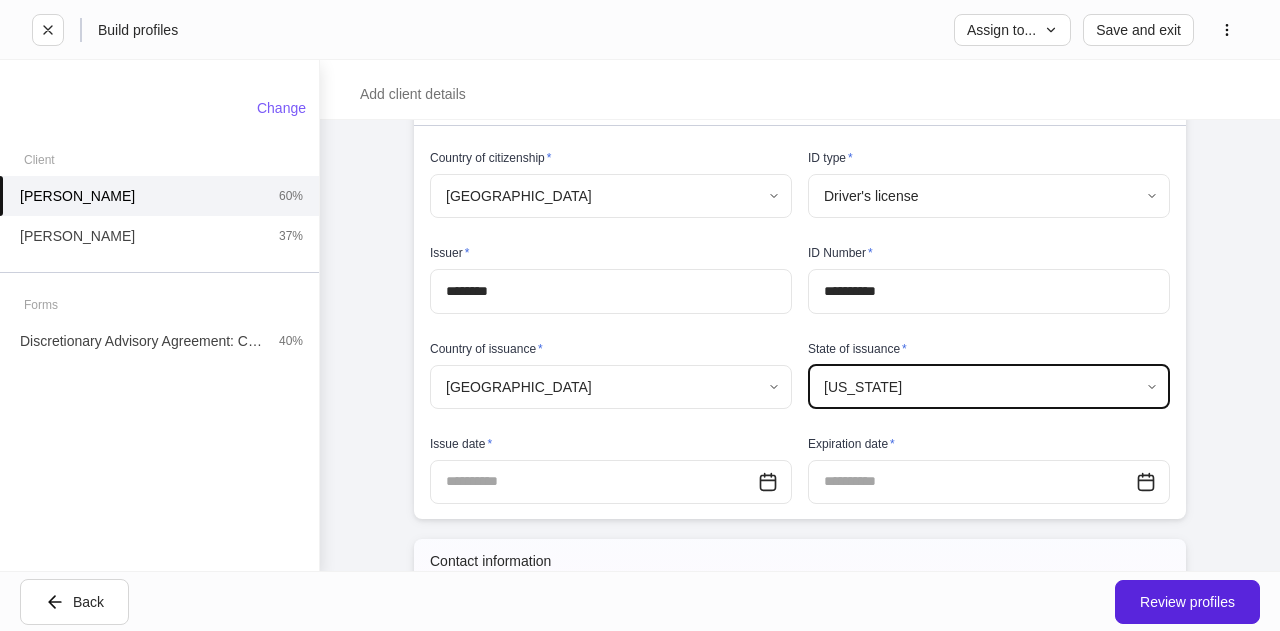 click at bounding box center (594, 482) 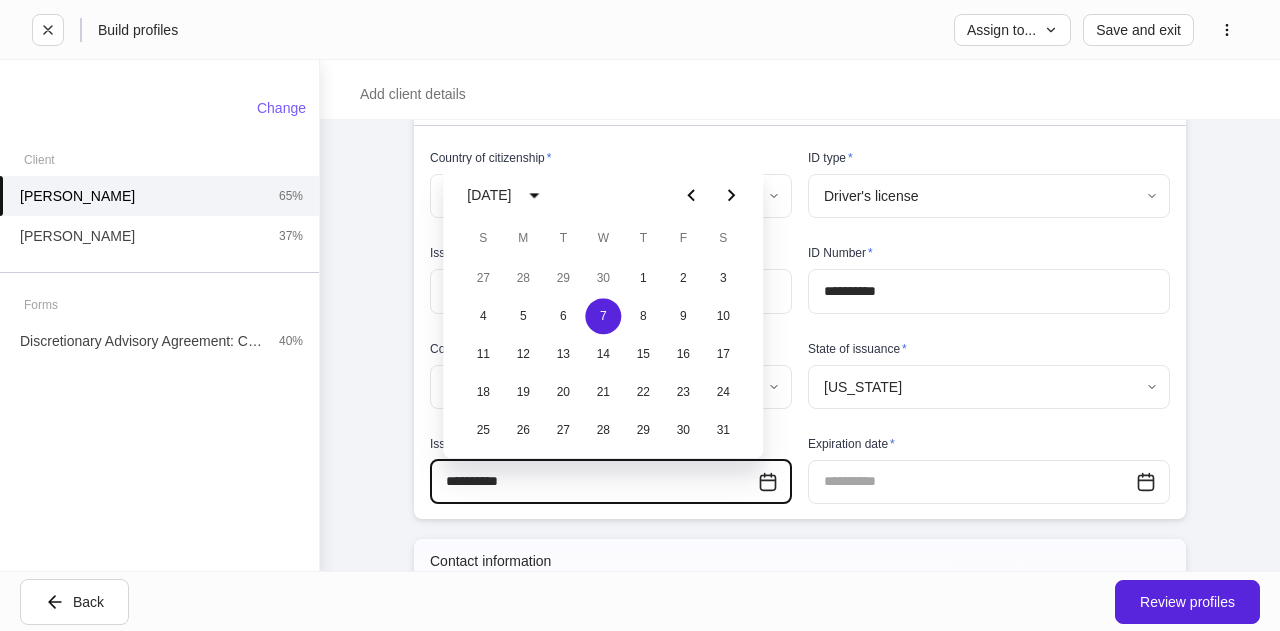 type on "**********" 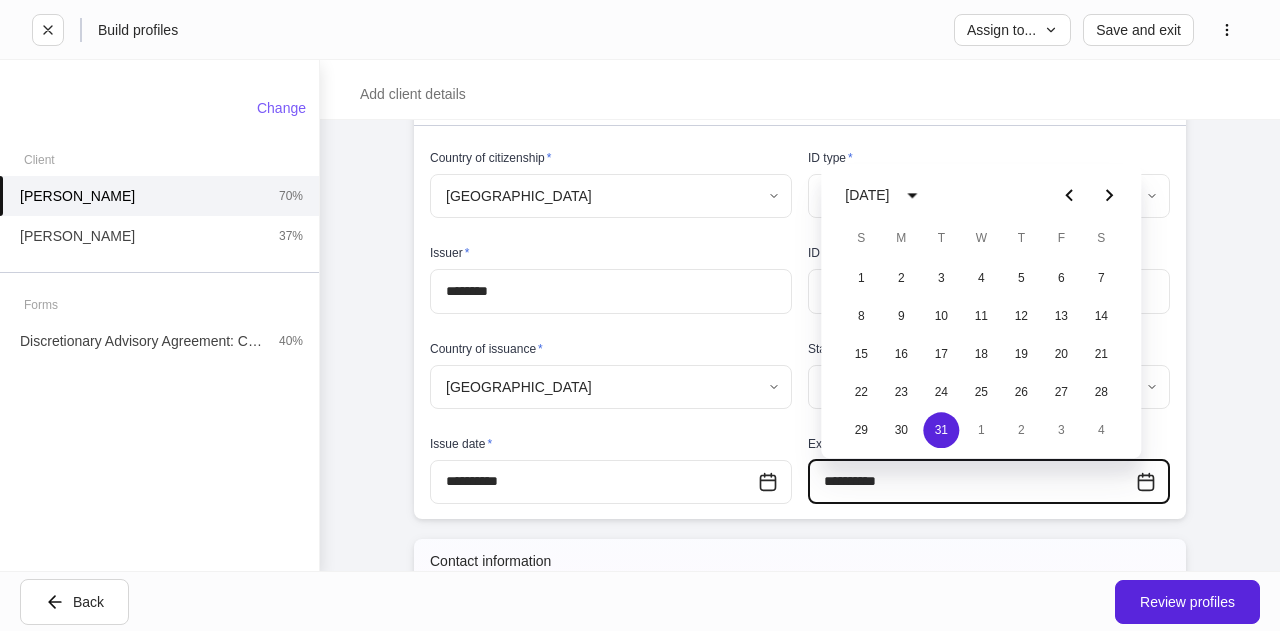 type on "**********" 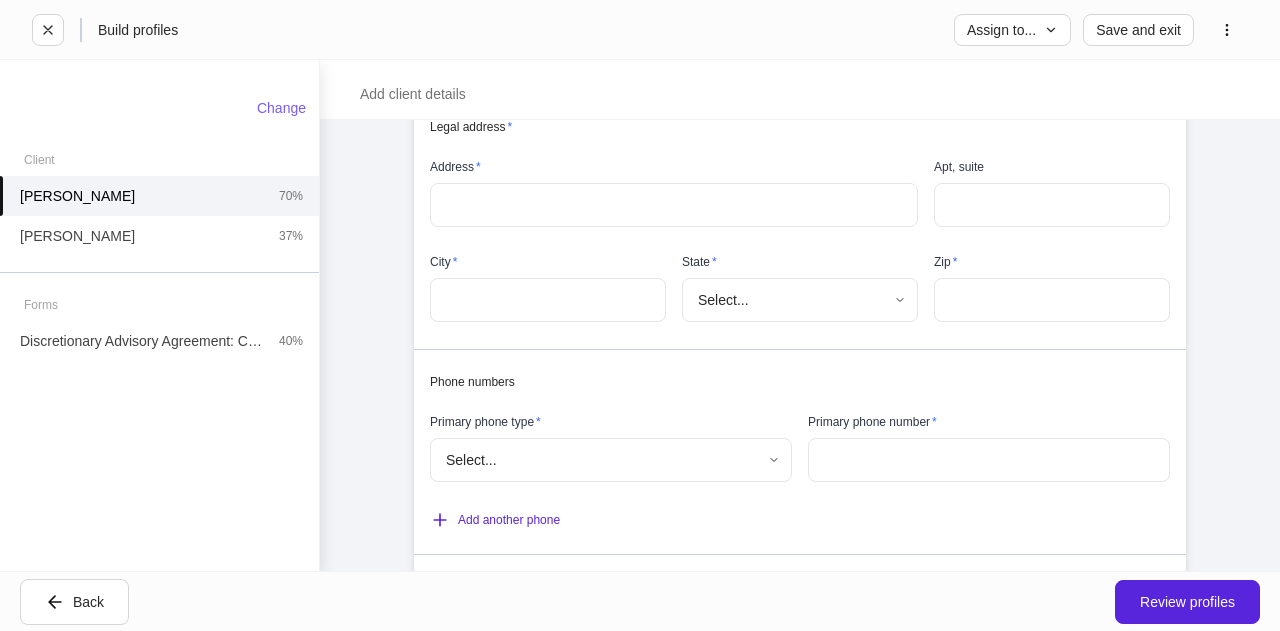 scroll, scrollTop: 934, scrollLeft: 0, axis: vertical 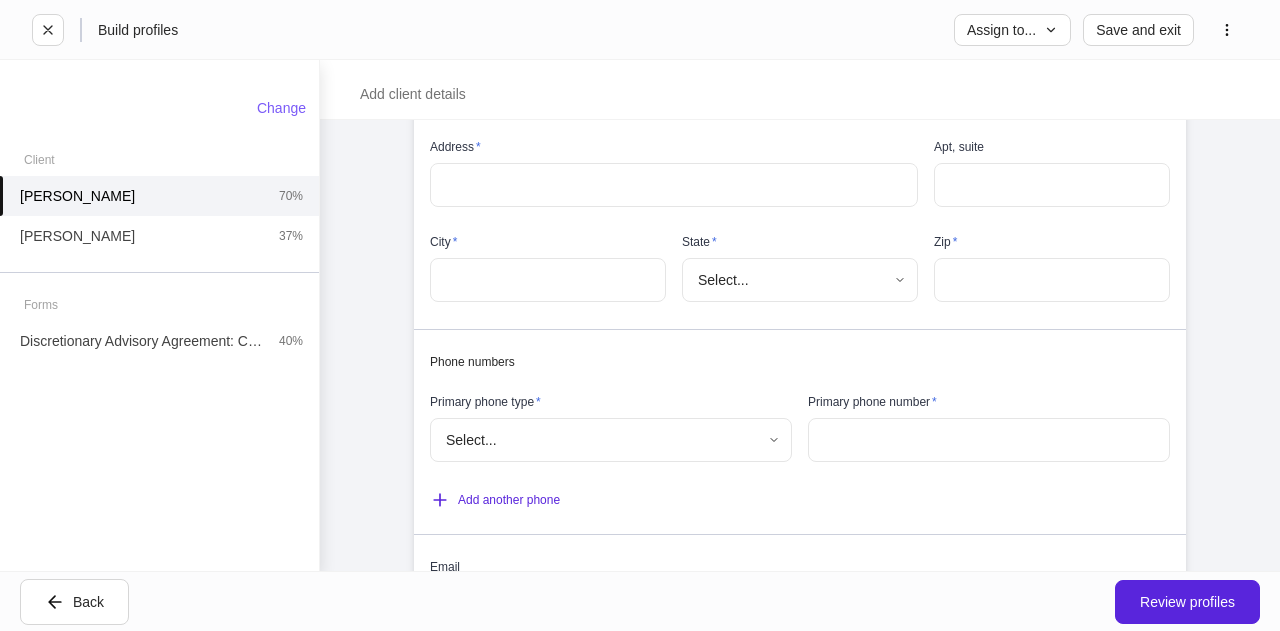 click on "​" at bounding box center (674, 185) 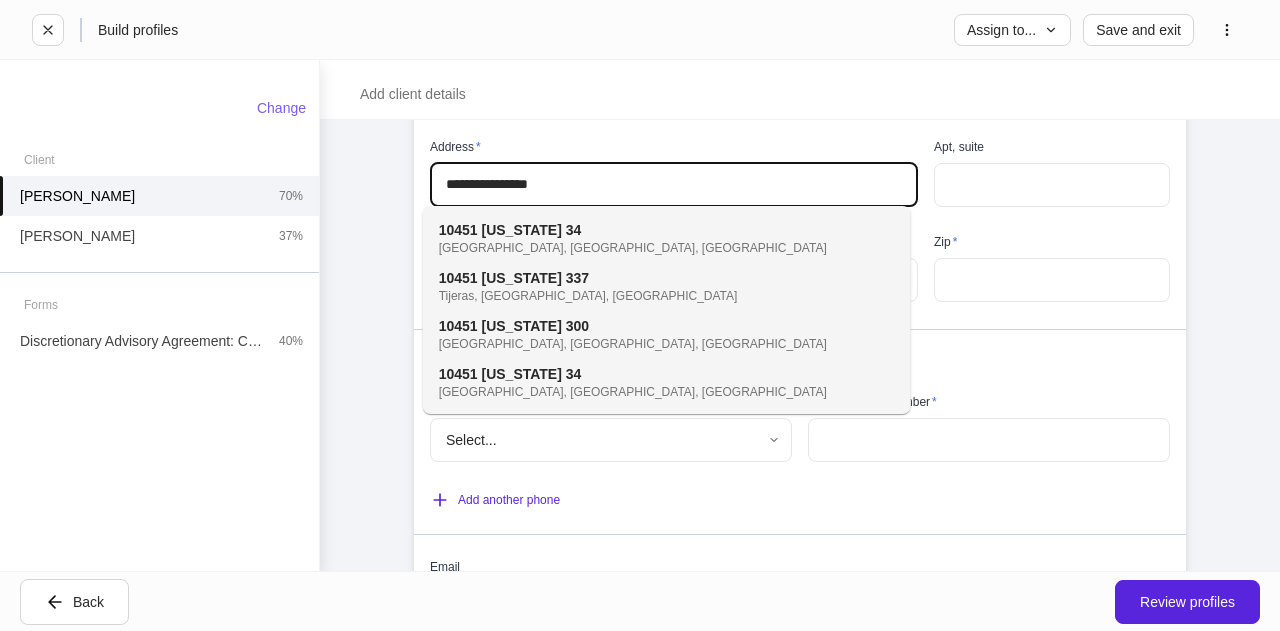 click on "[STREET_ADDRESS][US_STATE]" at bounding box center [645, 238] 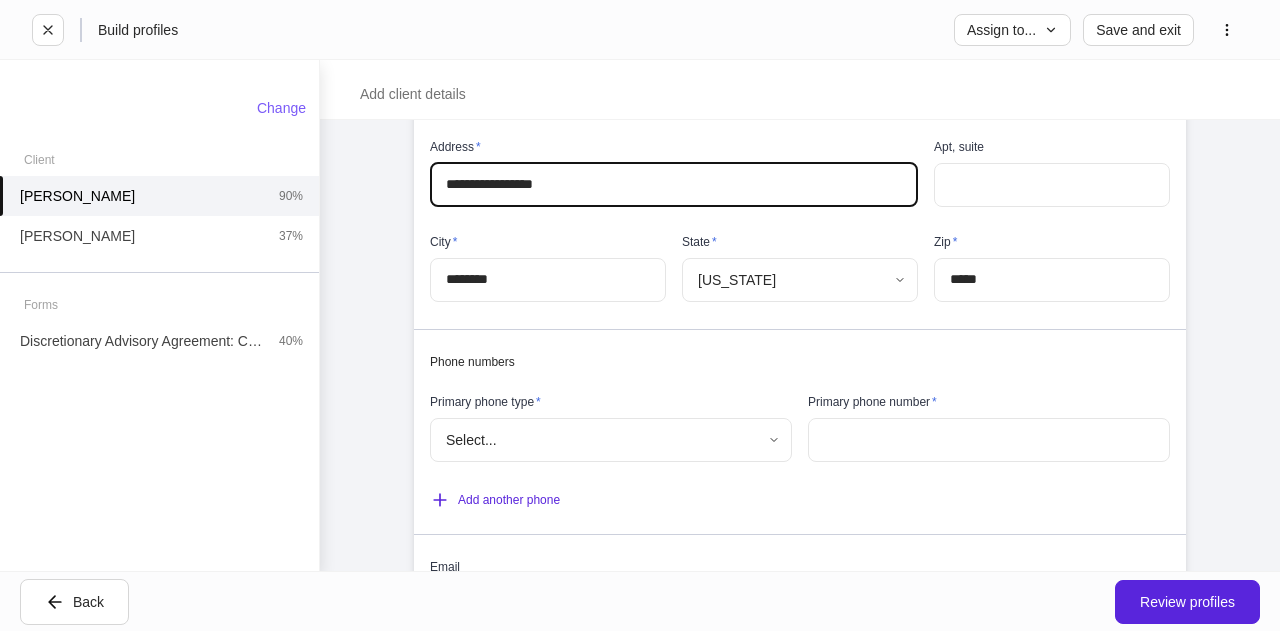 type on "********" 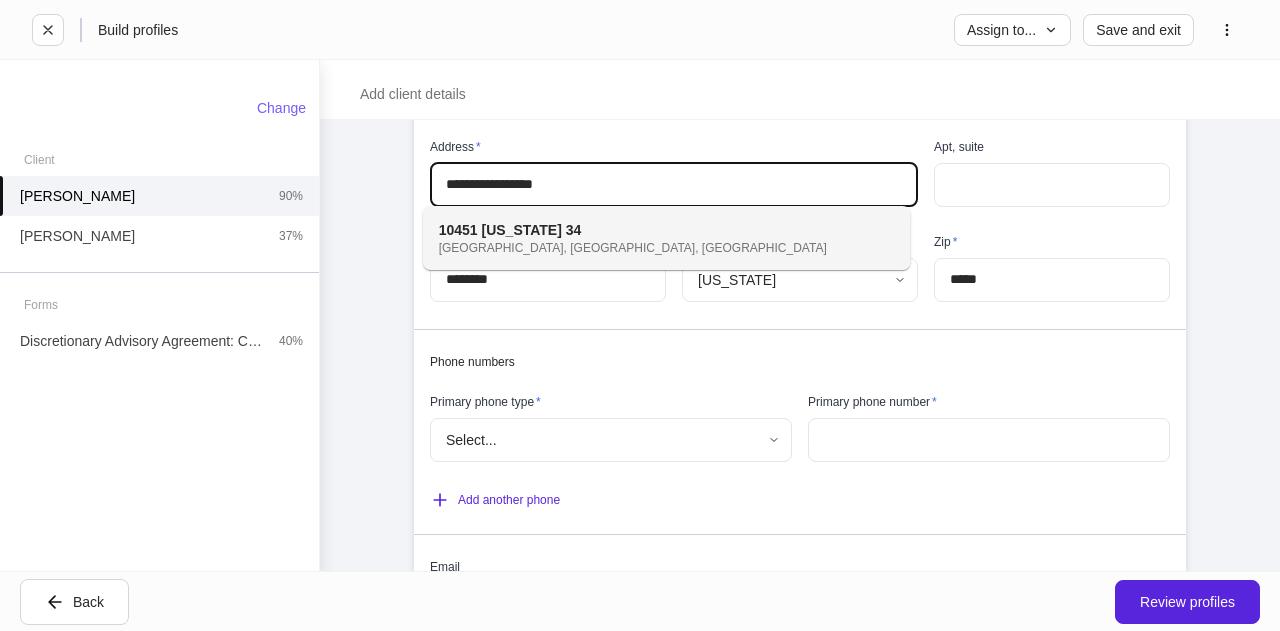 drag, startPoint x: 540, startPoint y: 187, endPoint x: 484, endPoint y: 179, distance: 56.568542 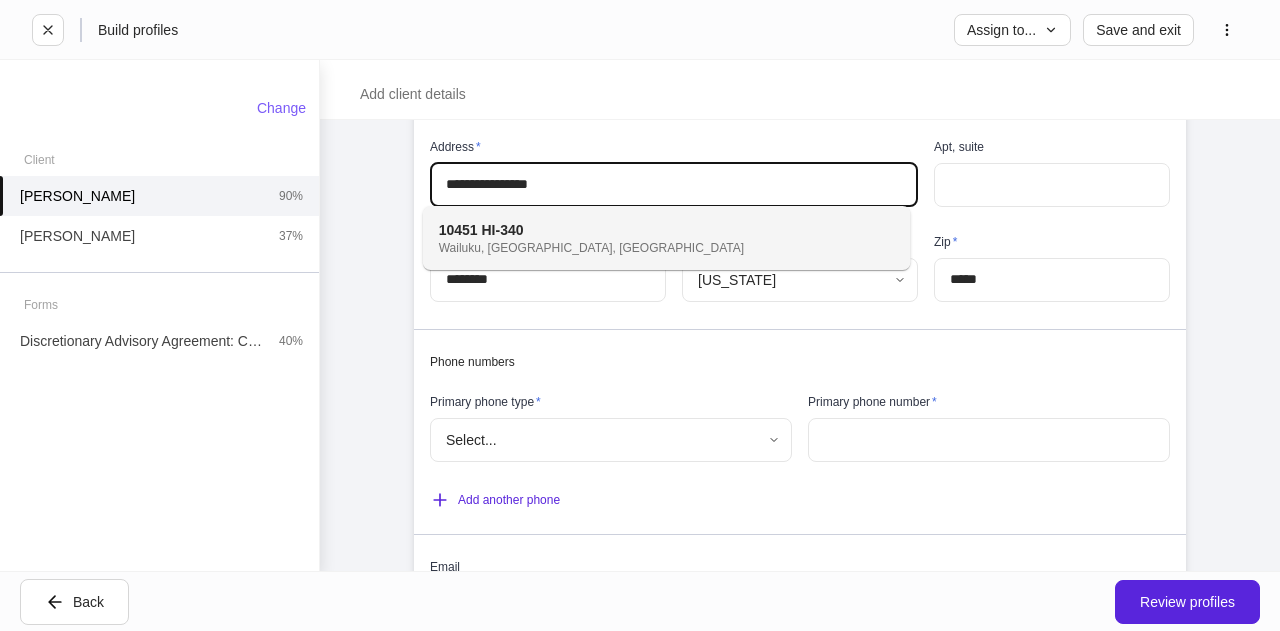 type on "**********" 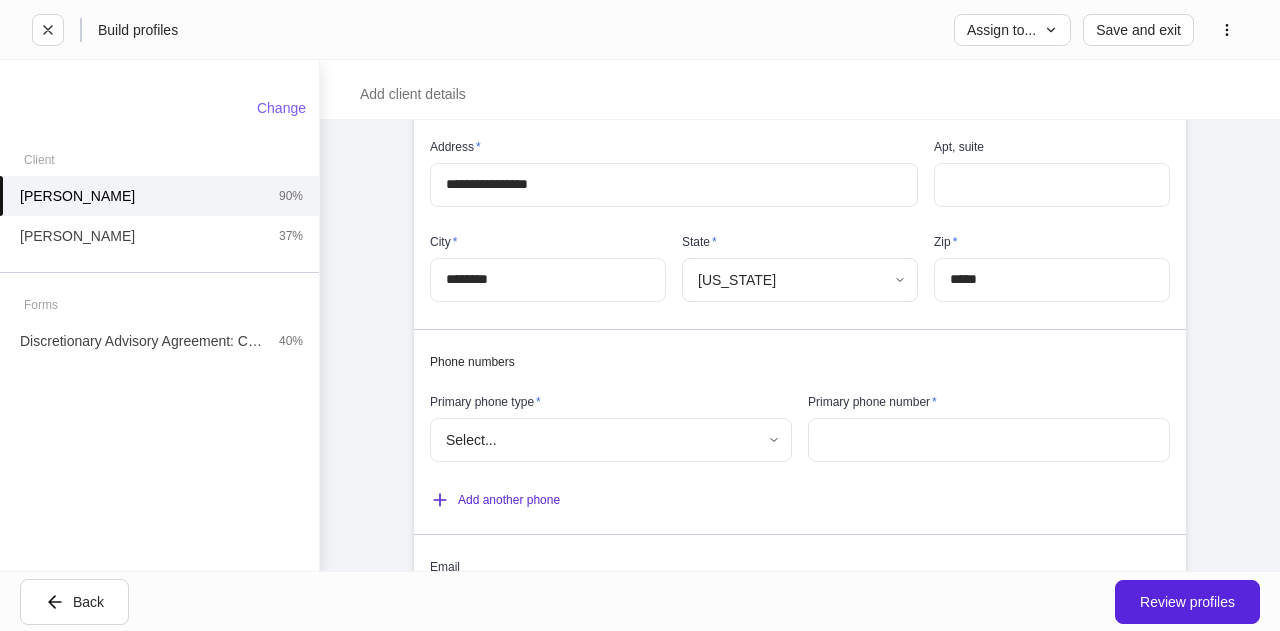 click on "**********" at bounding box center [640, 315] 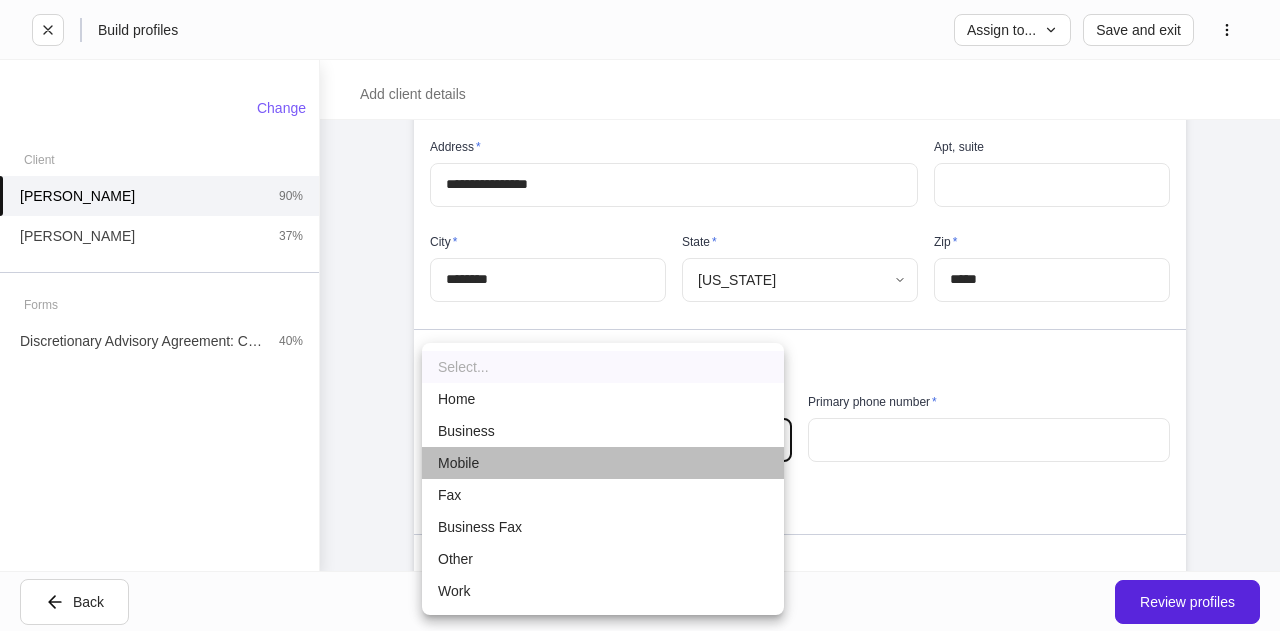 click on "Mobile" at bounding box center [603, 463] 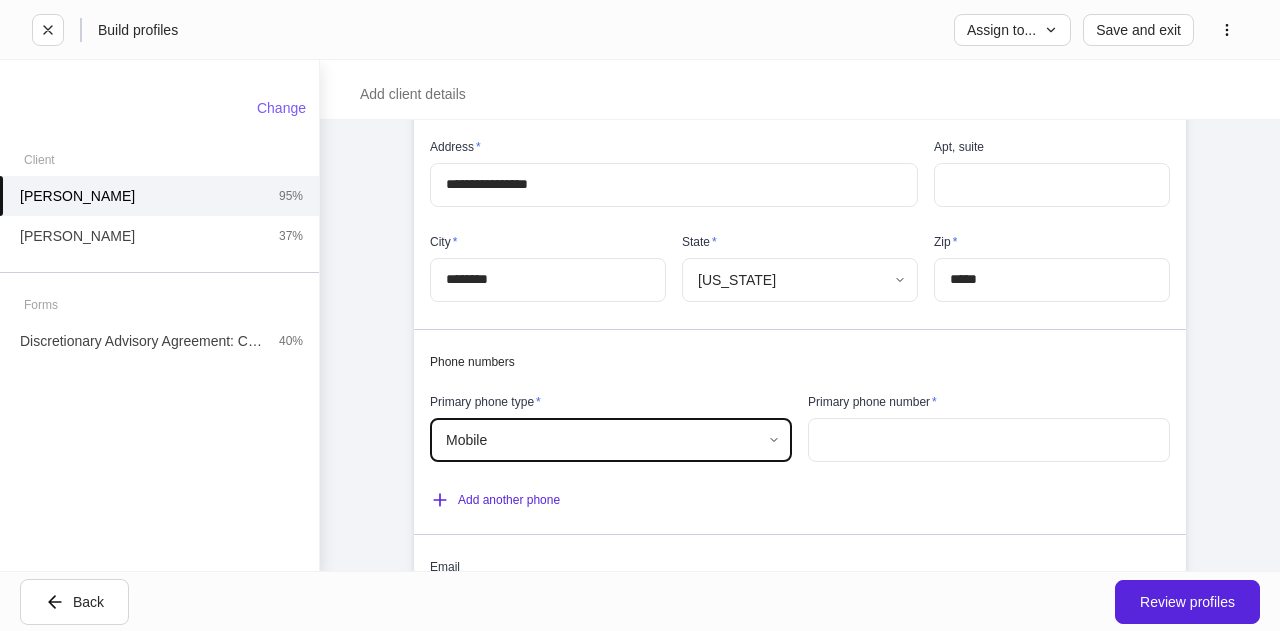 click at bounding box center [989, 440] 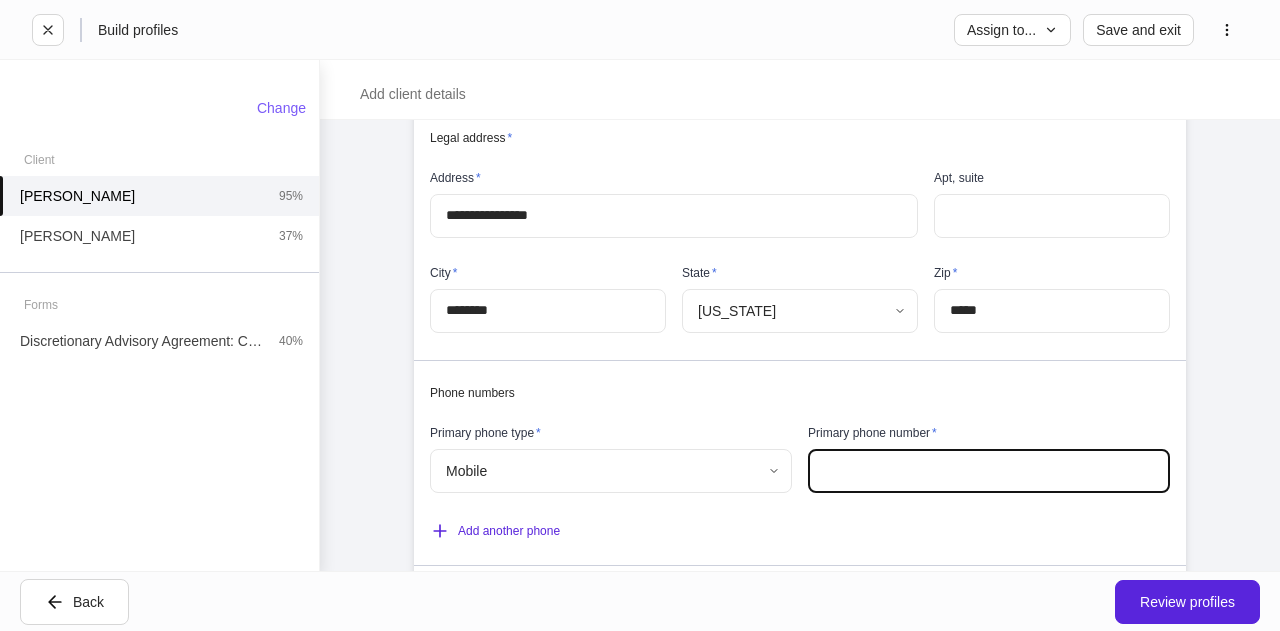 scroll, scrollTop: 980, scrollLeft: 0, axis: vertical 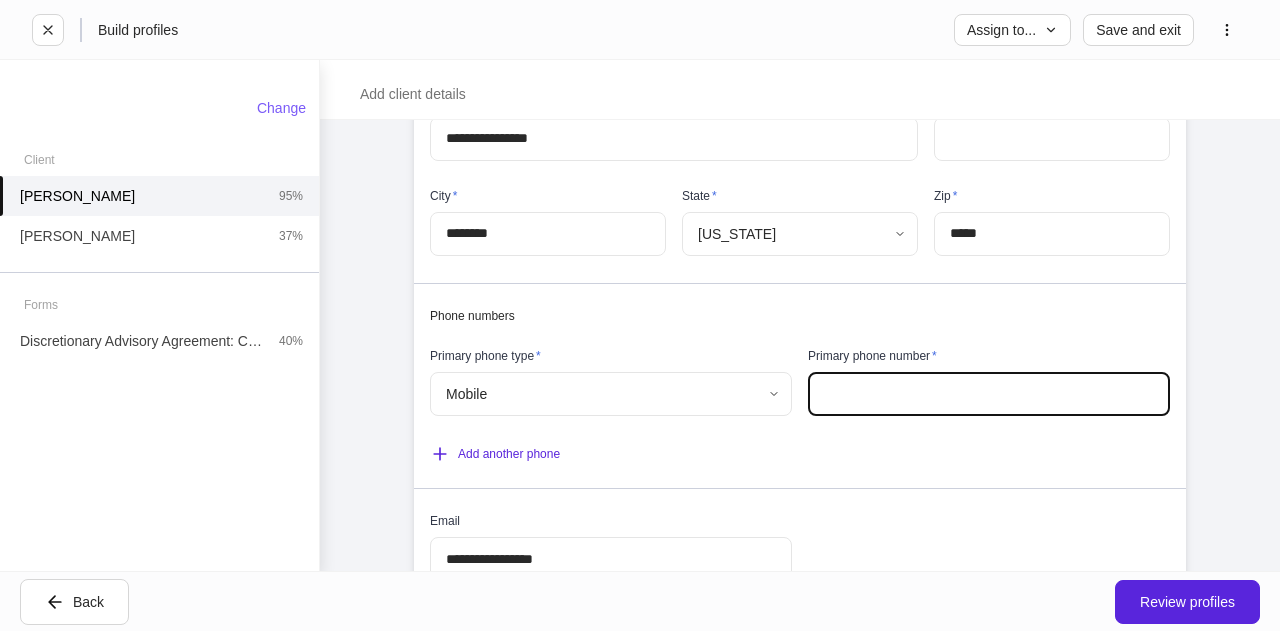 click at bounding box center [989, 394] 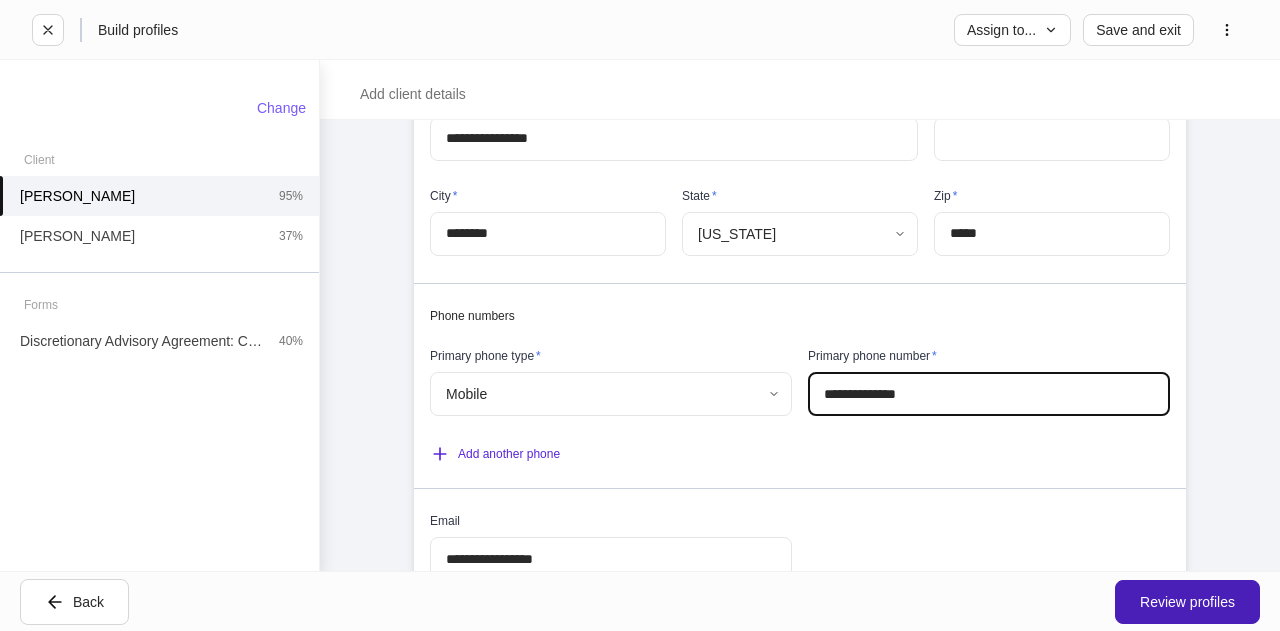 type on "**********" 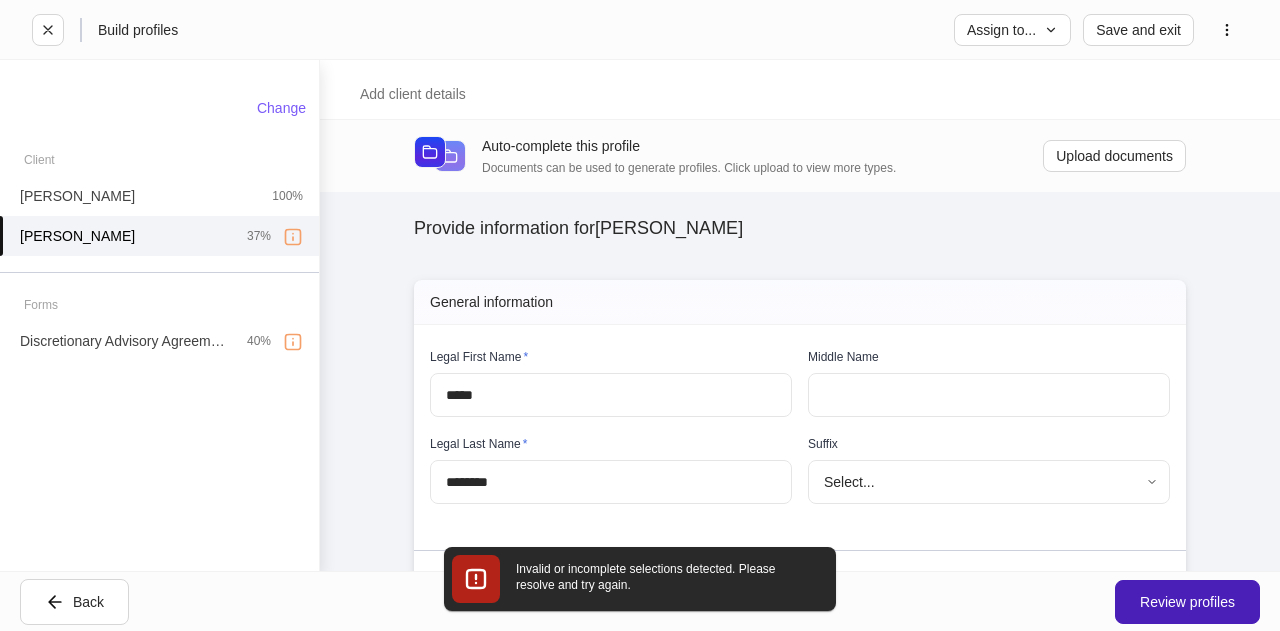 scroll, scrollTop: 287, scrollLeft: 0, axis: vertical 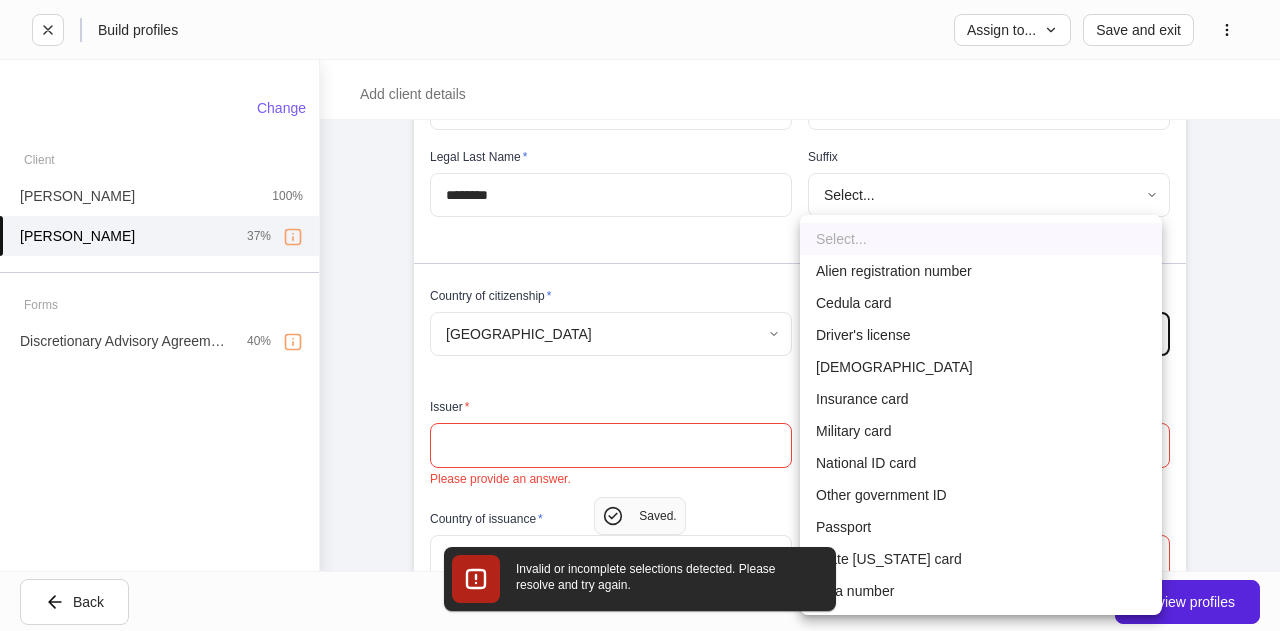 click on "Build profiles Assign to... Save and exit Add client details Auto-complete this profile Documents can be used to generate profiles. Click upload to view more types. Upload documents Provide information for  [PERSON_NAME] Please complete all internal-use only sections before sending to the client. We ask all fields not intended for the client to be filled so the profiles can begin syncing upon client completion. General information Legal First Name * ***** ​ Middle Name ​ Legal Last Name * ******** ​ Suffix Select... ​ Country of citizenship * [DEMOGRAPHIC_DATA][GEOGRAPHIC_DATA] * ​ ID type * Select... ​ Please provide an answer. Issuer * ​ Please provide an answer. ID Number * ​ Please provide an answer. Country of issuance * [GEOGRAPHIC_DATA] * ​ Issue date * ​ Please provide an answer. Expiration date * ​ Please provide an answer. Contact information Legal address * Address * ​ Please provide an answer. Apt, suite ​ City * ​ Please provide an answer. State * Select... *" at bounding box center (640, 315) 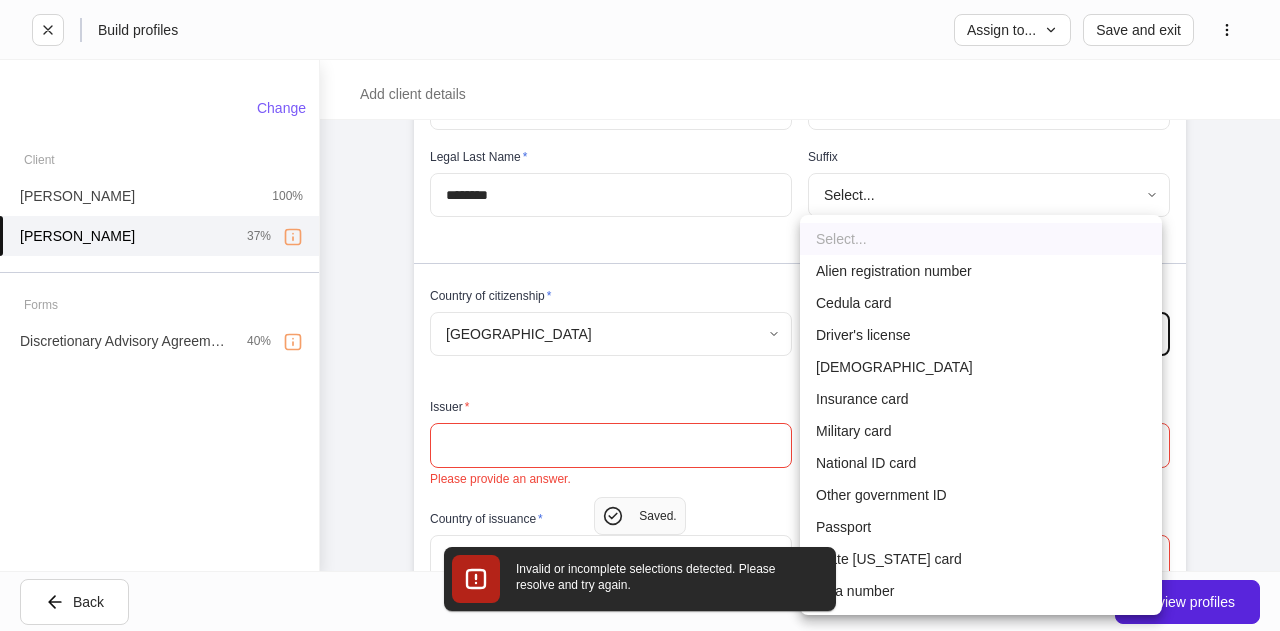 click on "Driver's license" at bounding box center (981, 335) 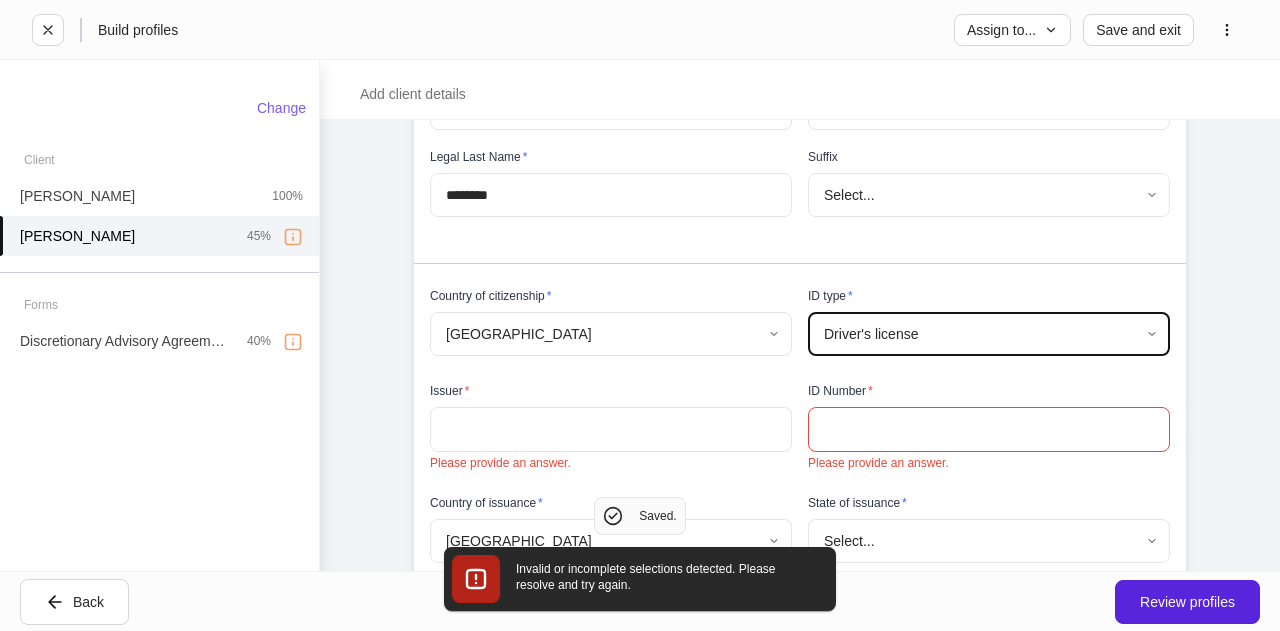 click at bounding box center (611, 429) 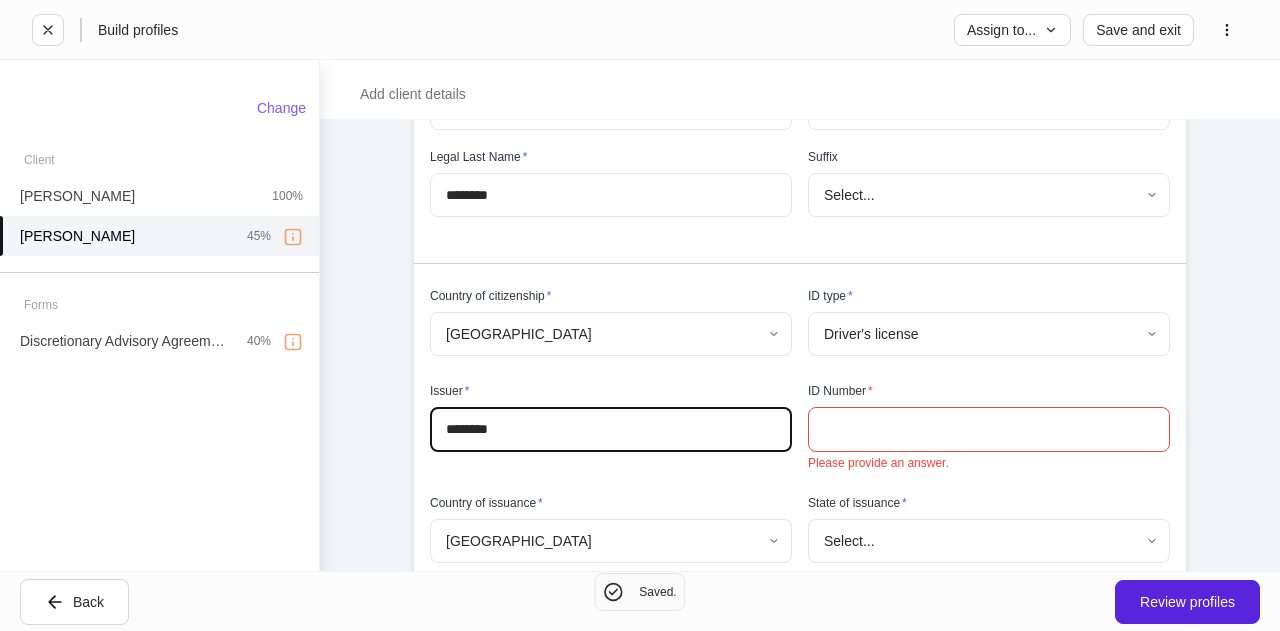 type on "********" 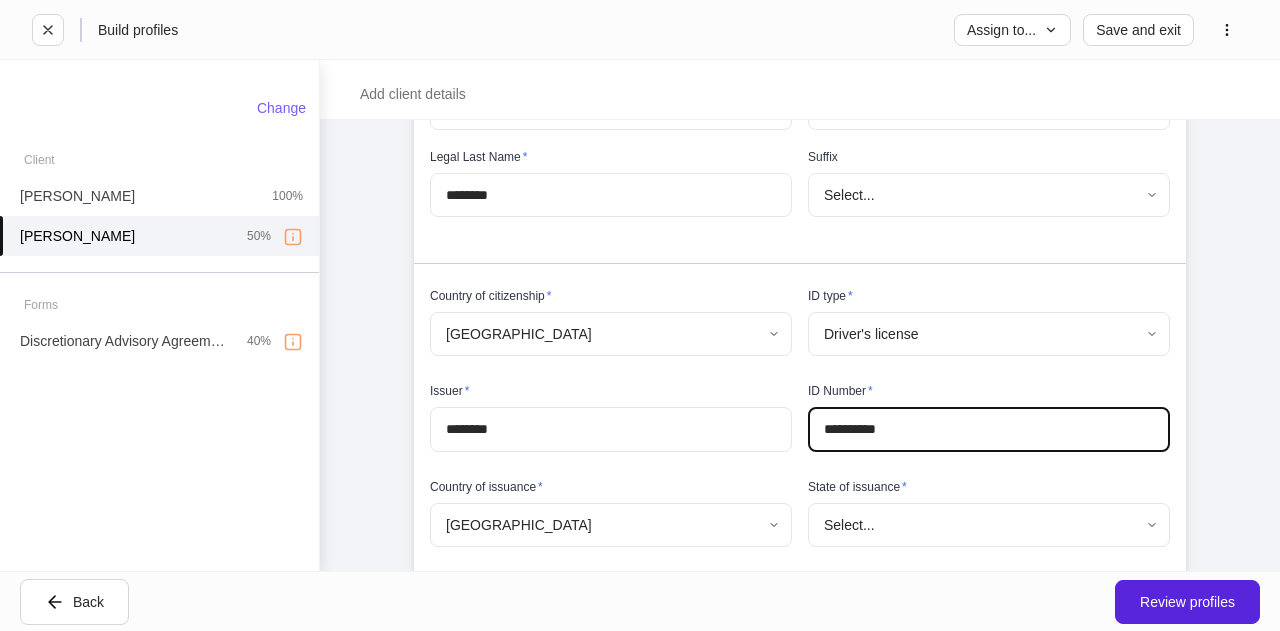 type on "**********" 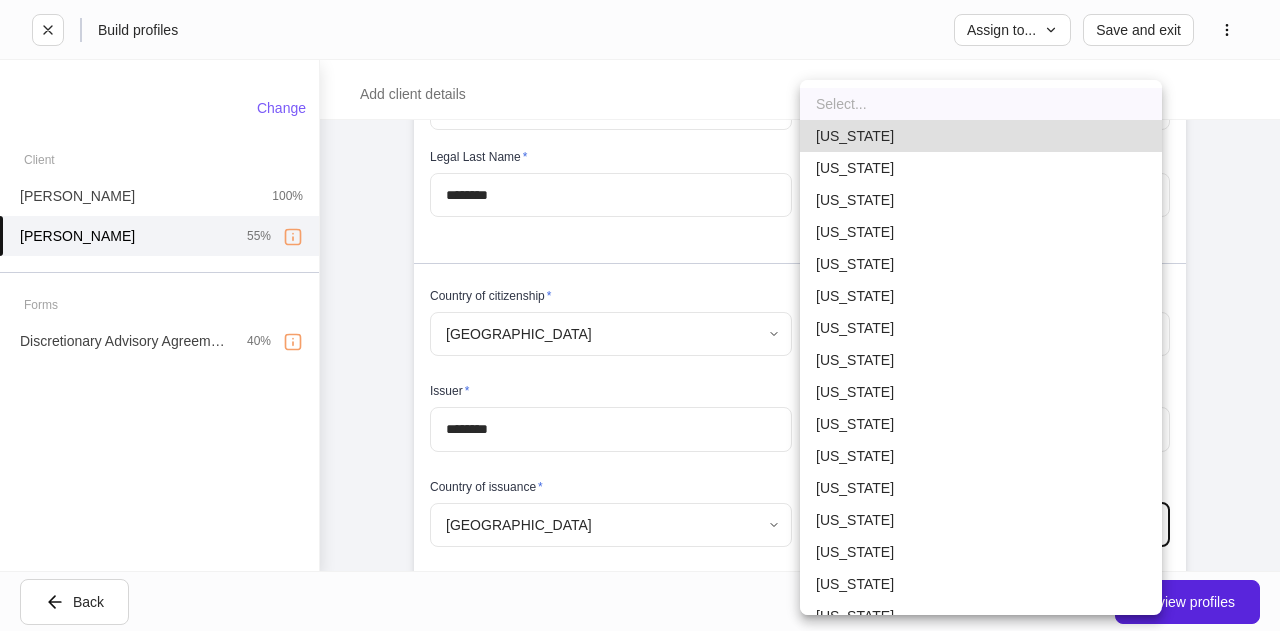 type 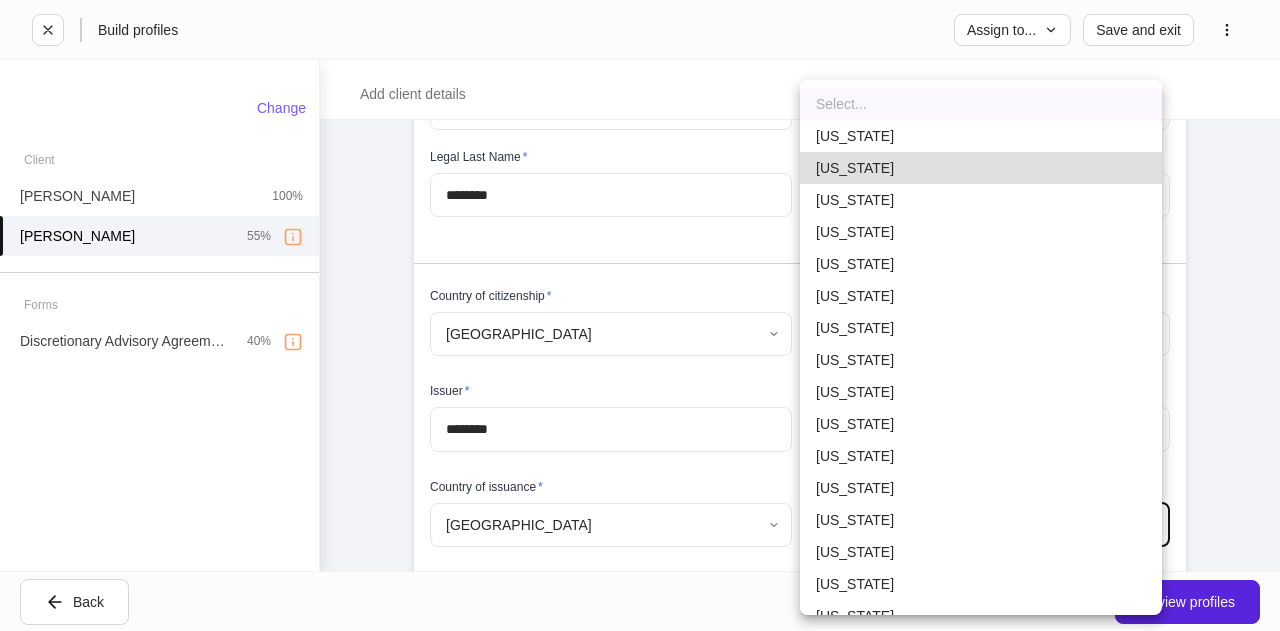 type 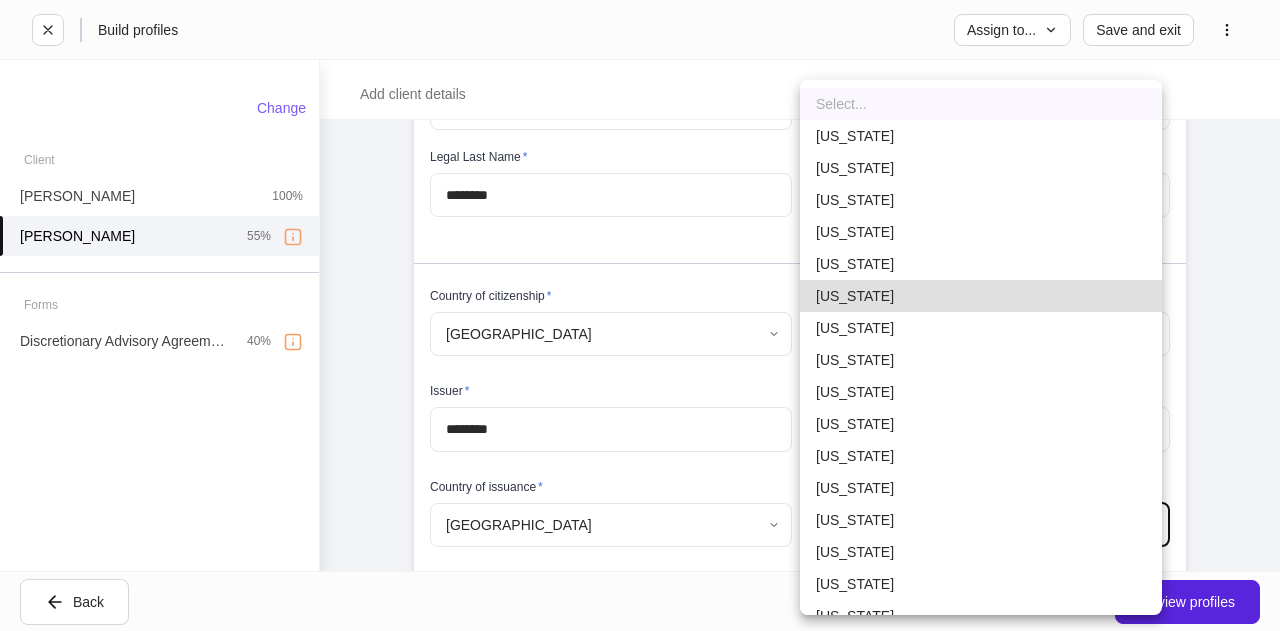 type 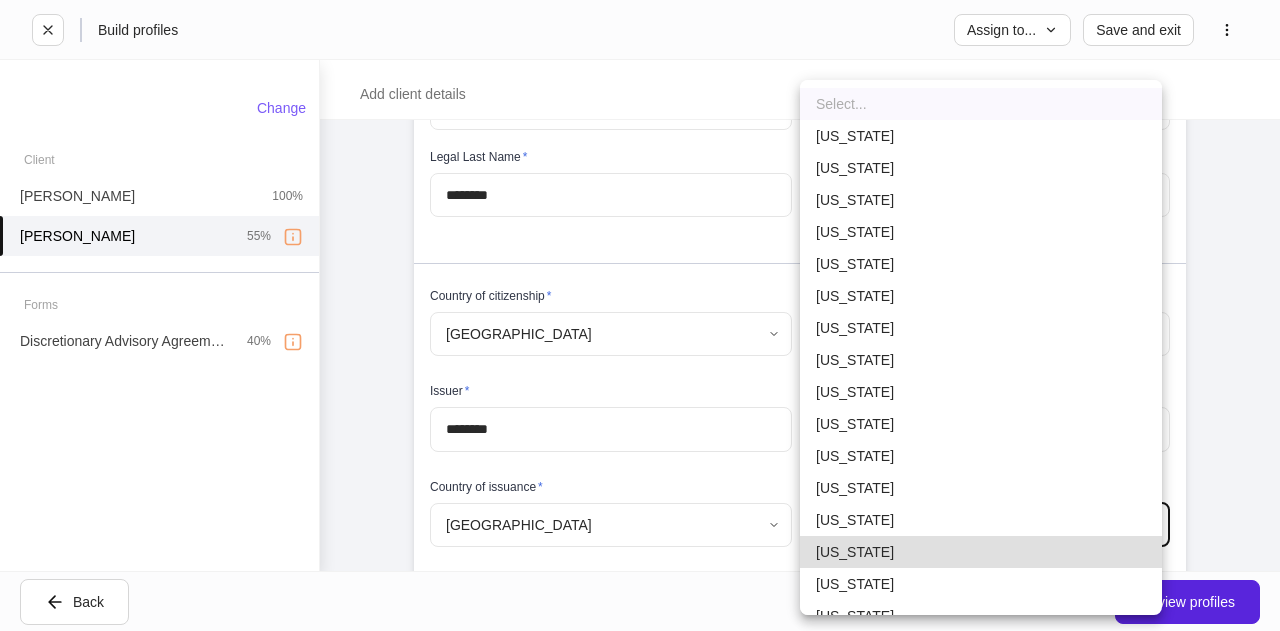 type 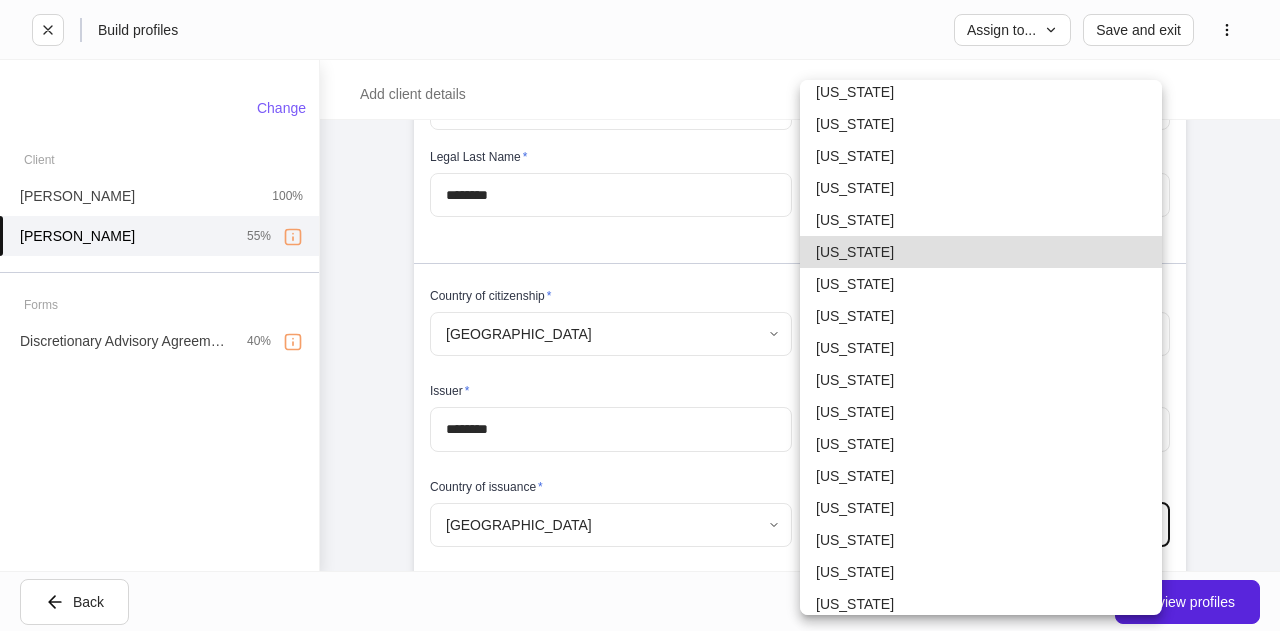 type 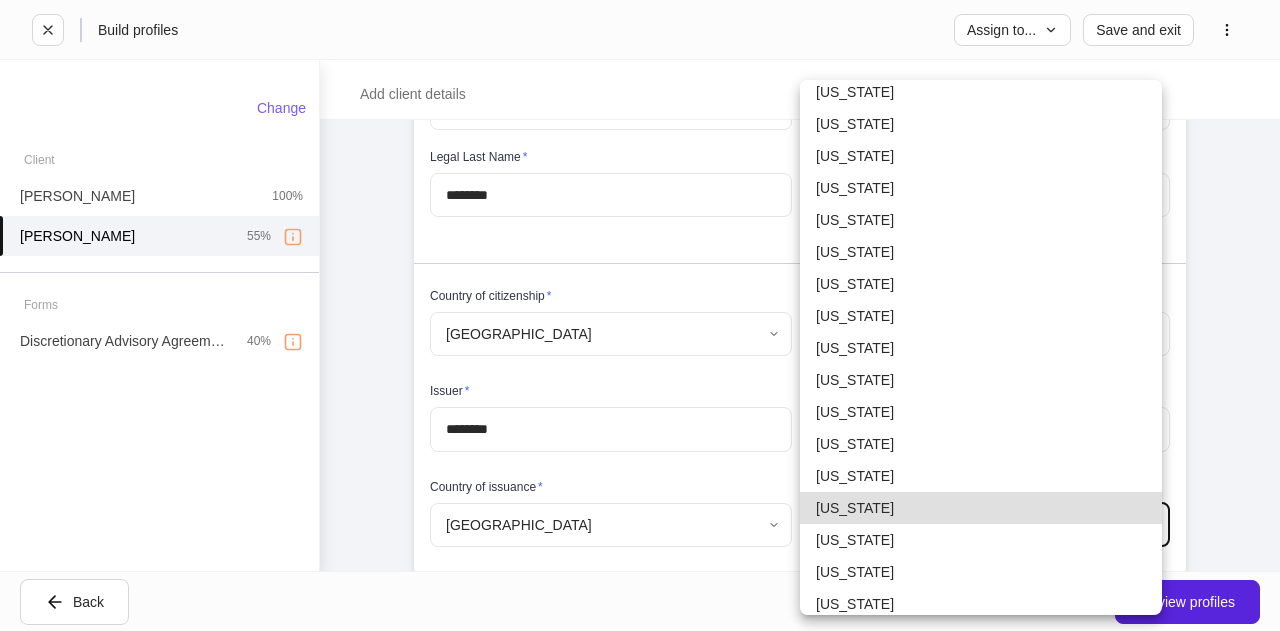 type 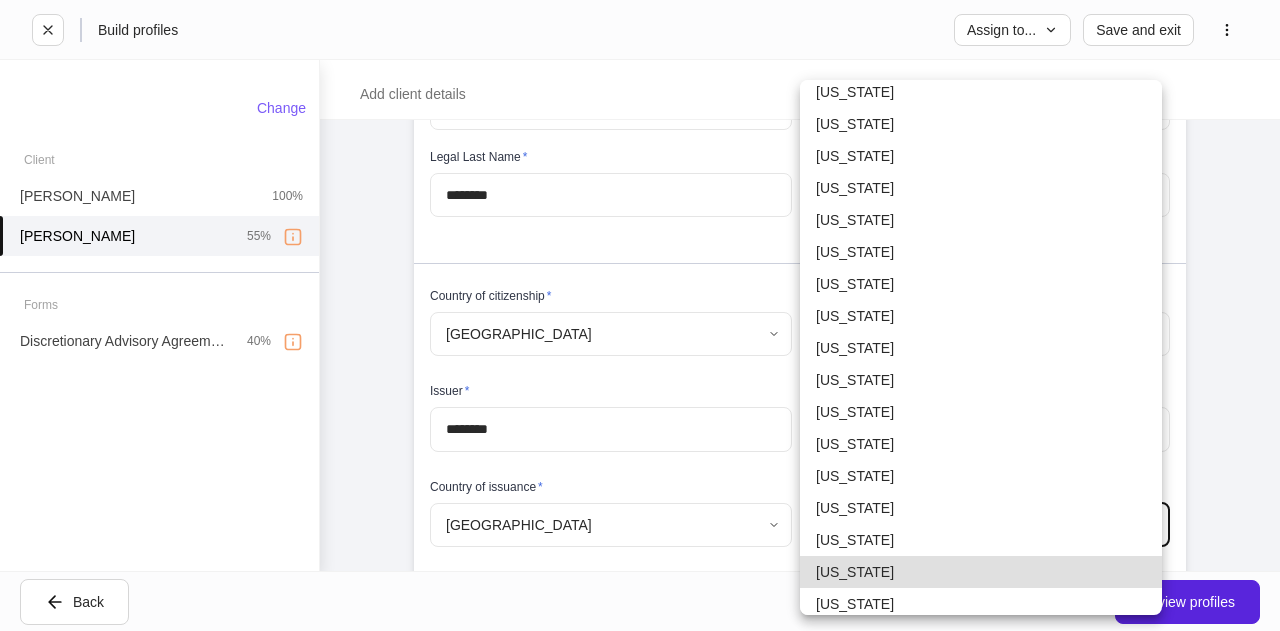 type 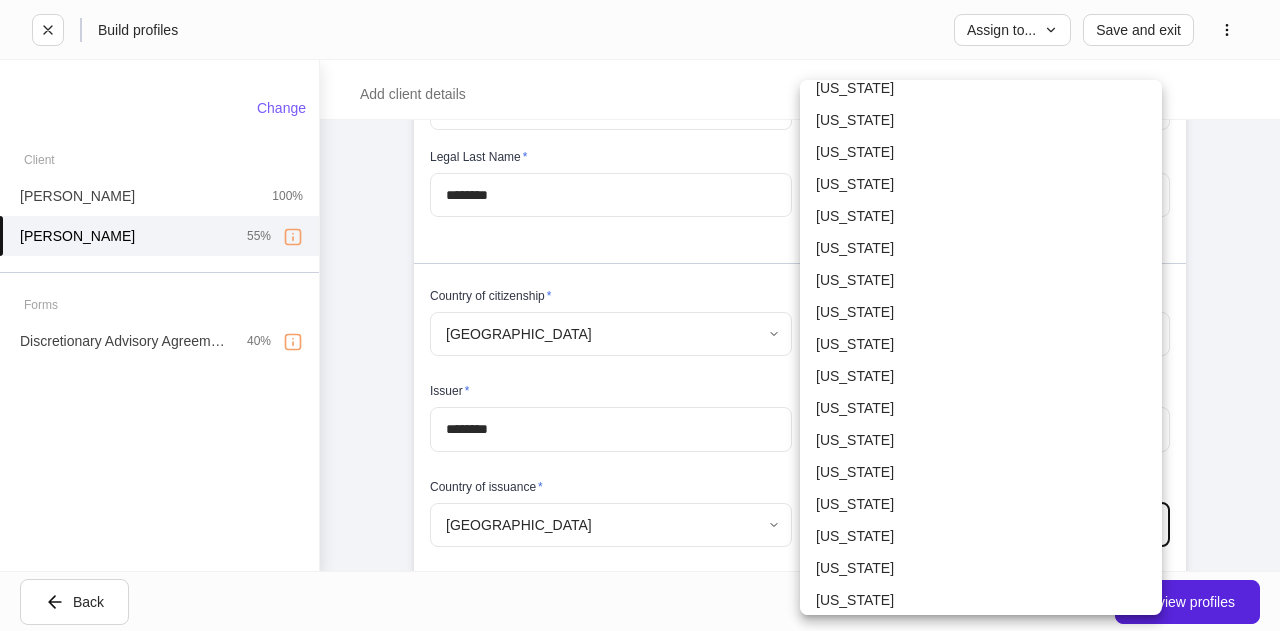 scroll, scrollTop: 588, scrollLeft: 0, axis: vertical 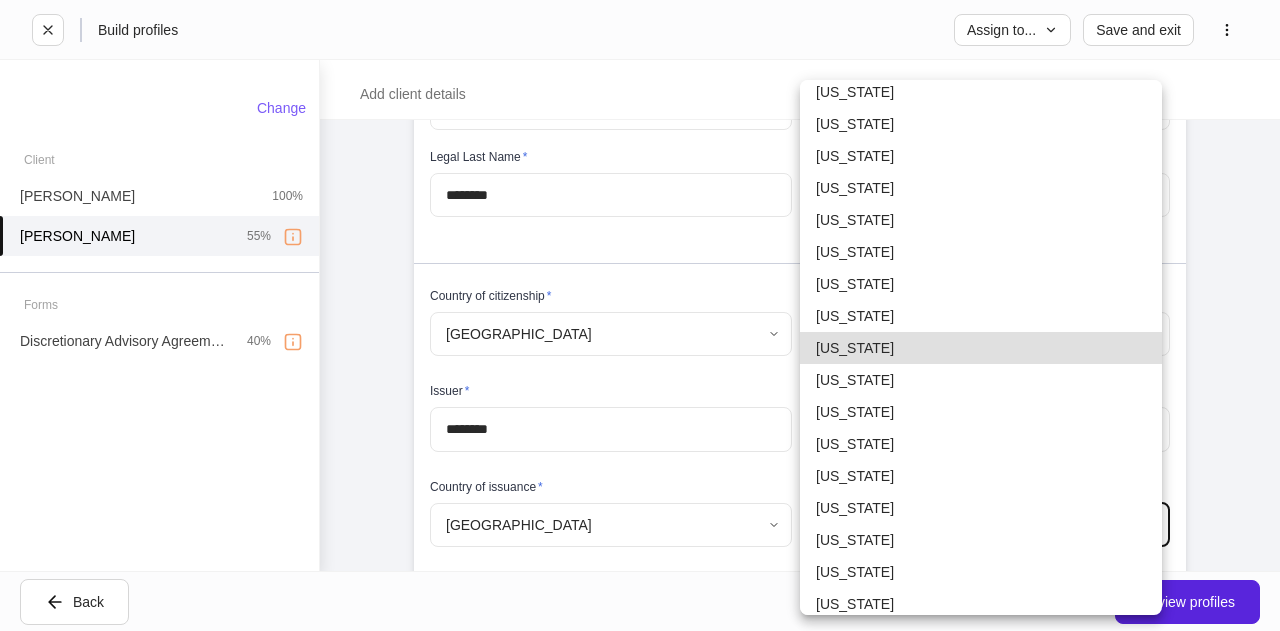 type 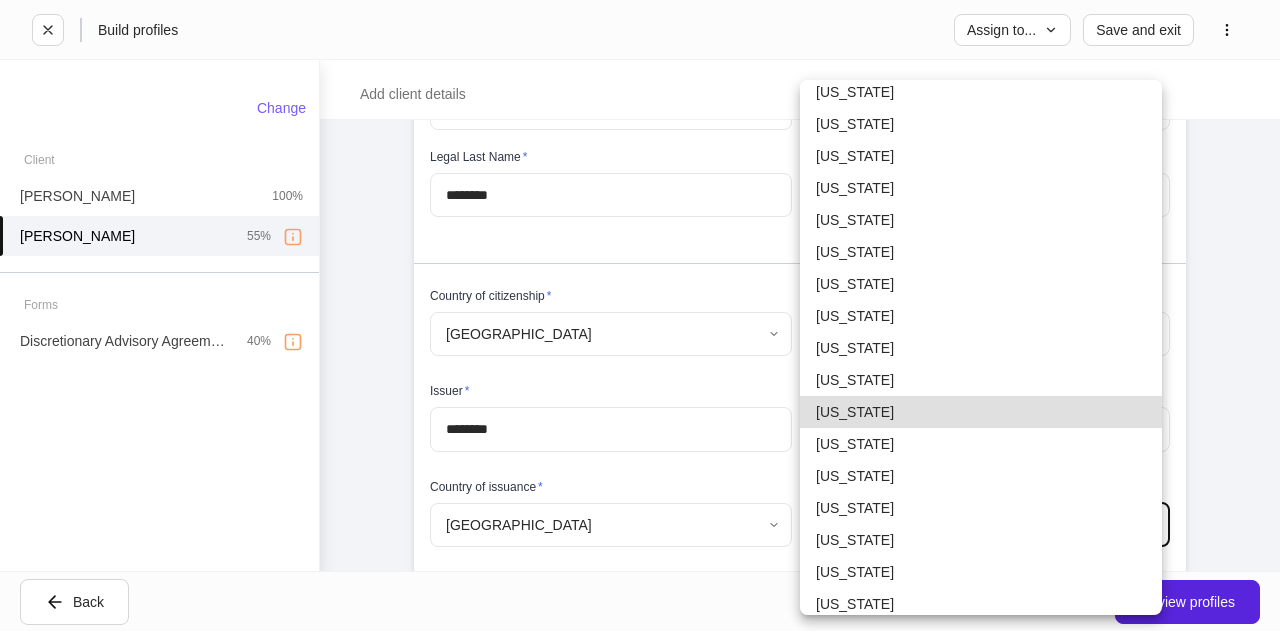 type 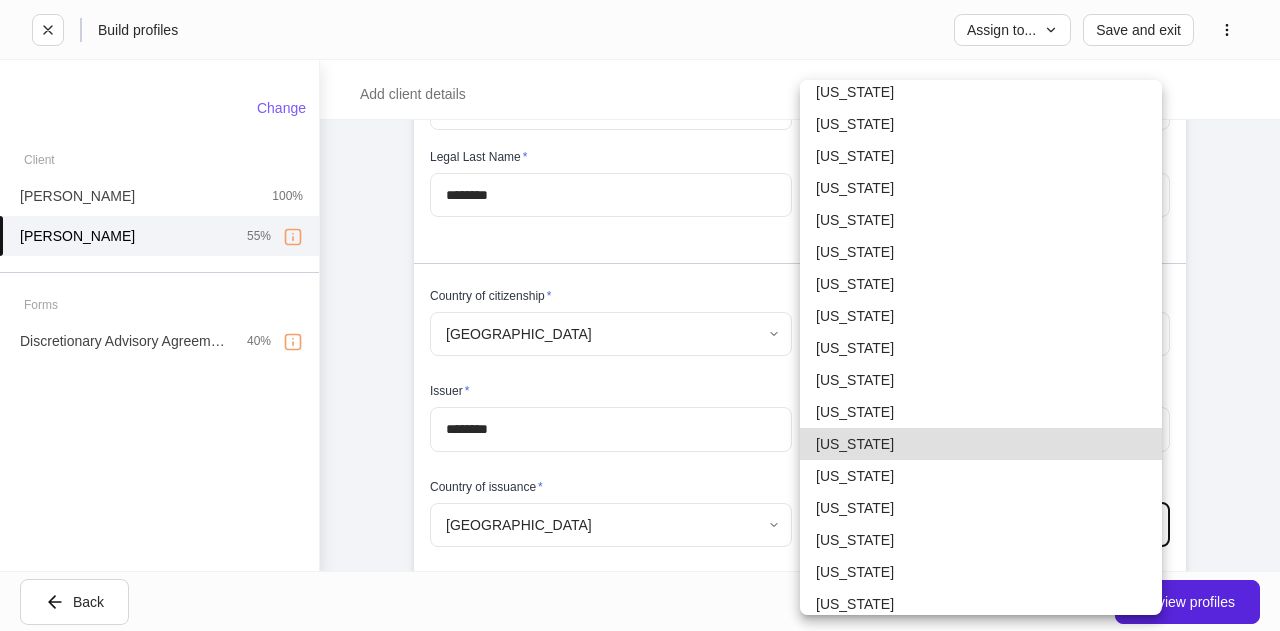 type 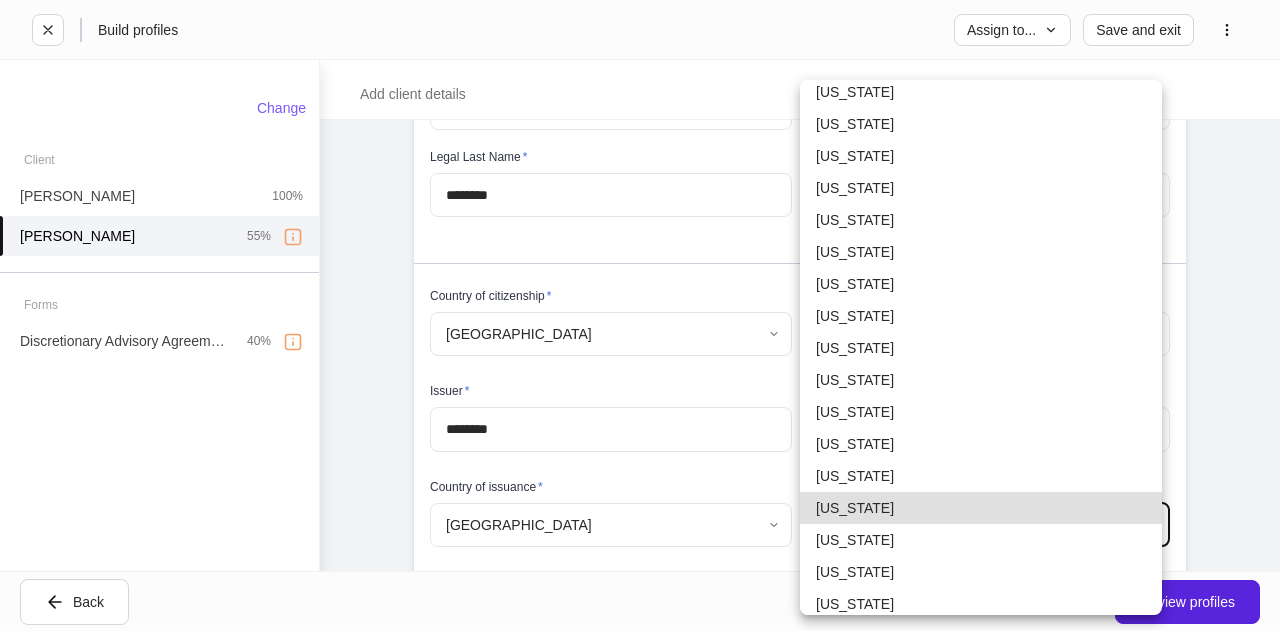 type 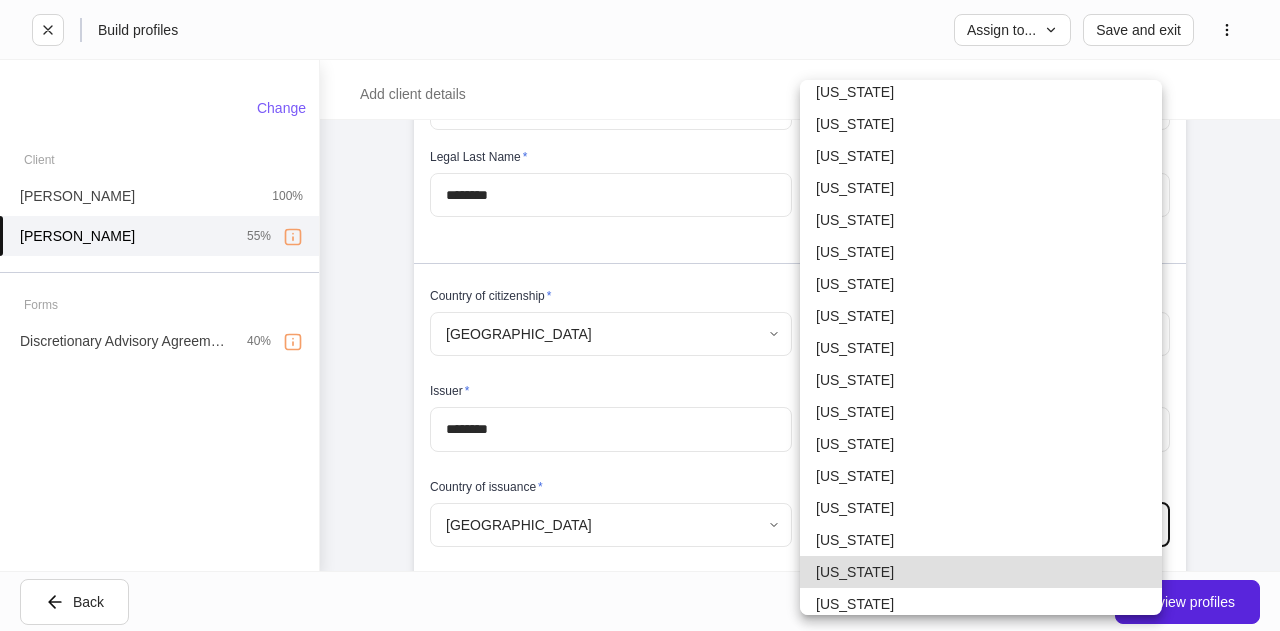 type 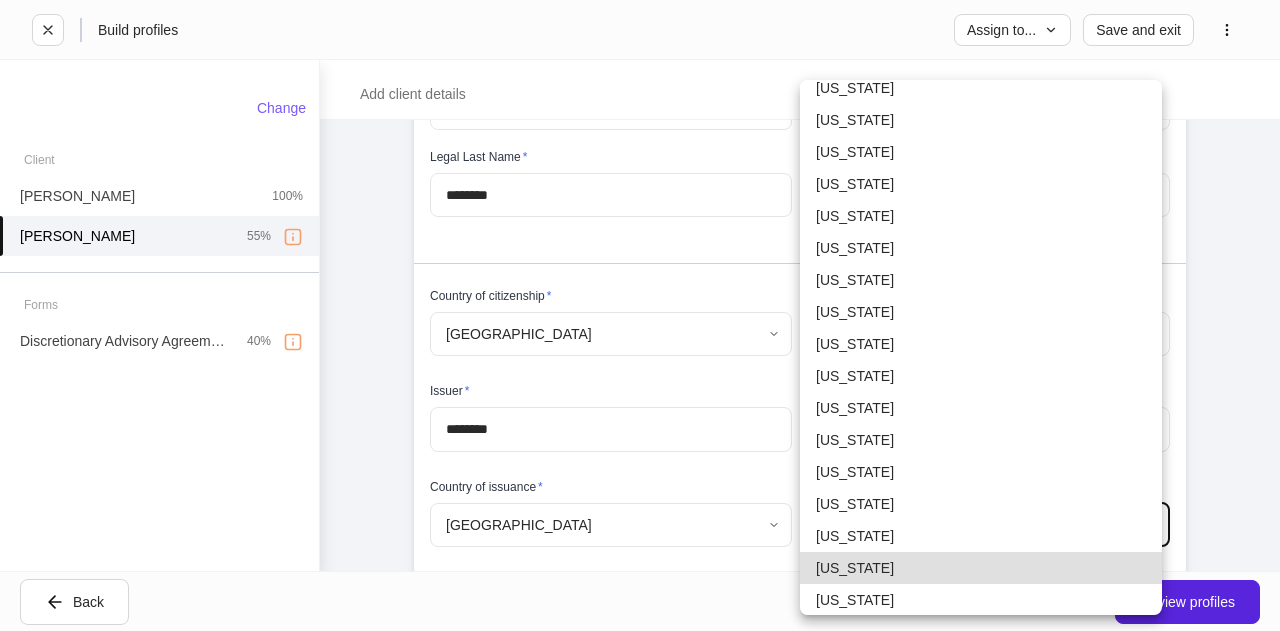 type 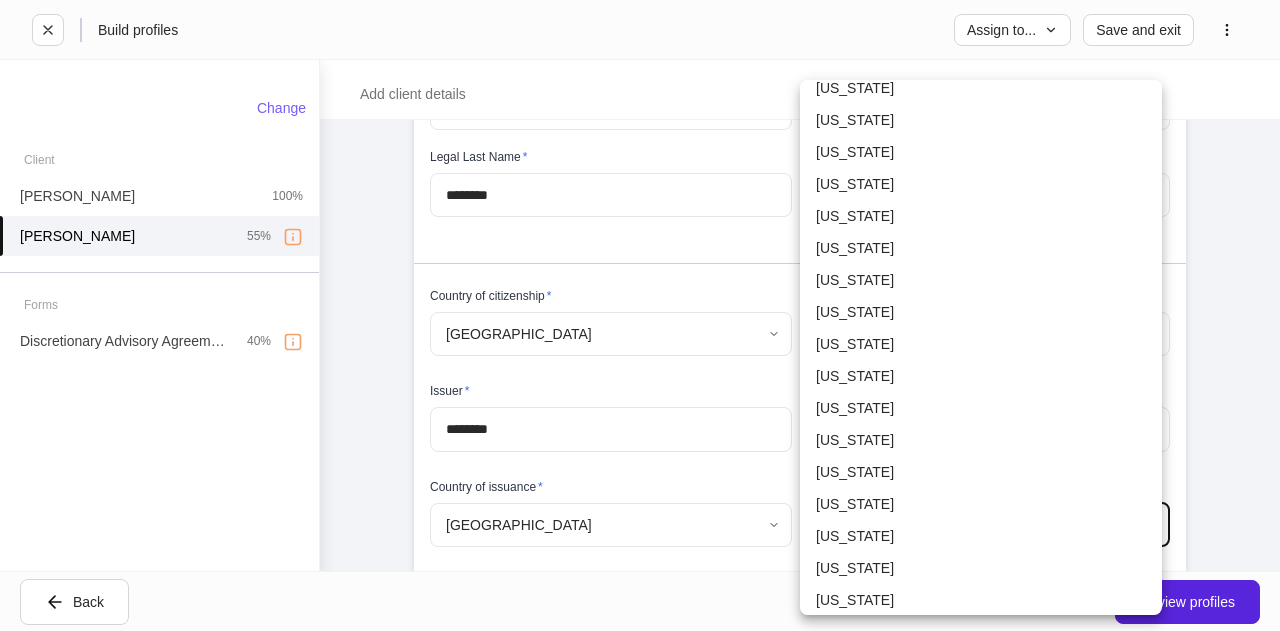 scroll, scrollTop: 876, scrollLeft: 0, axis: vertical 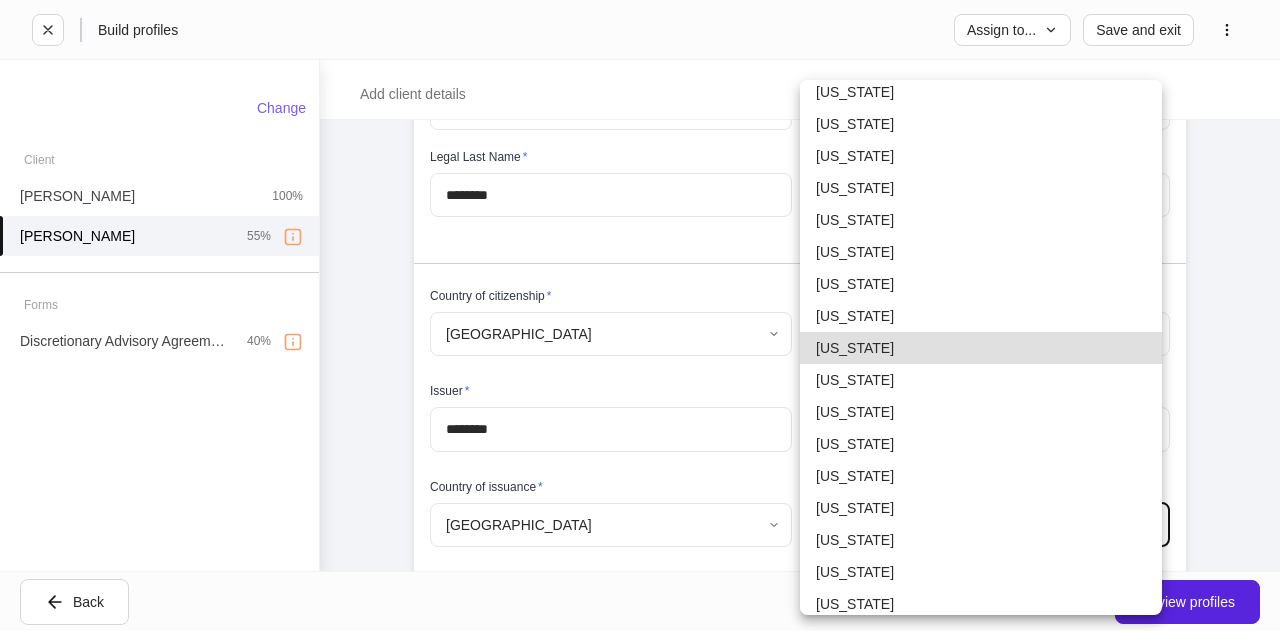 type 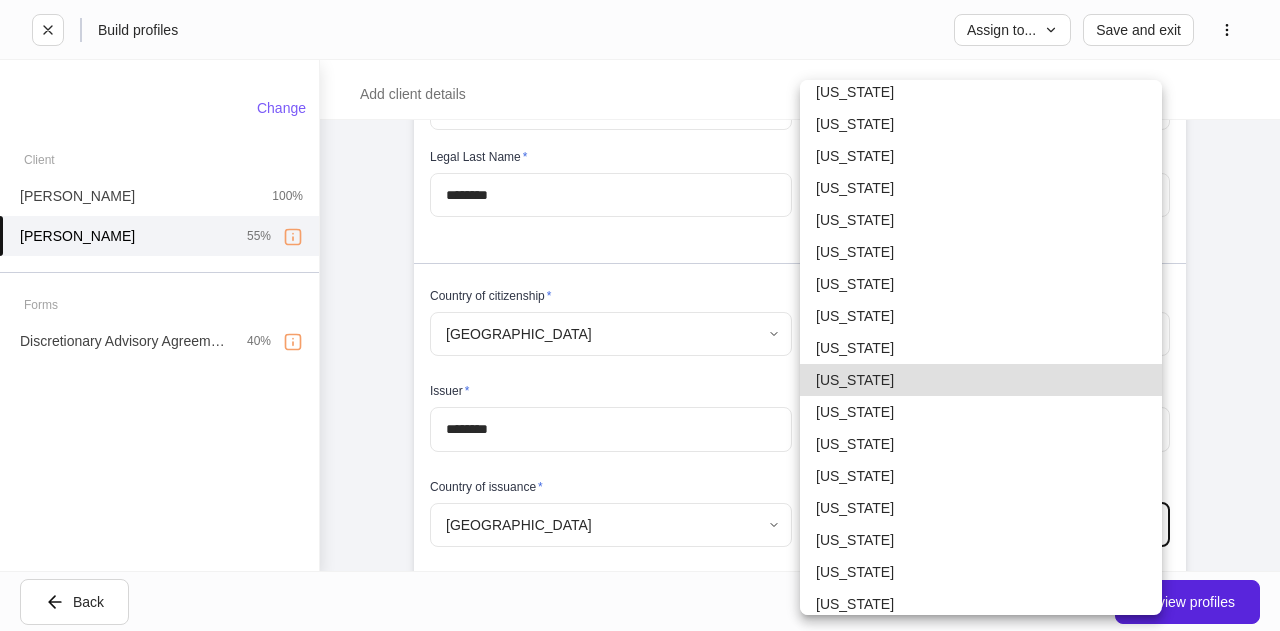 click on "[US_STATE]" at bounding box center [981, 380] 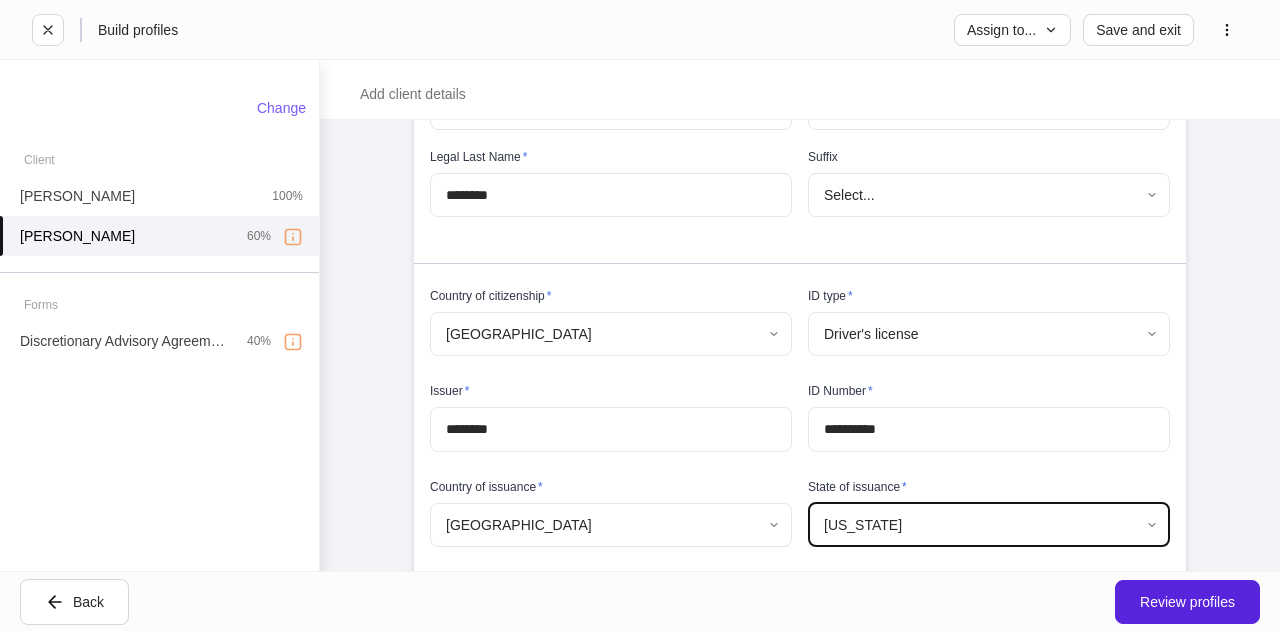 scroll, scrollTop: 0, scrollLeft: 0, axis: both 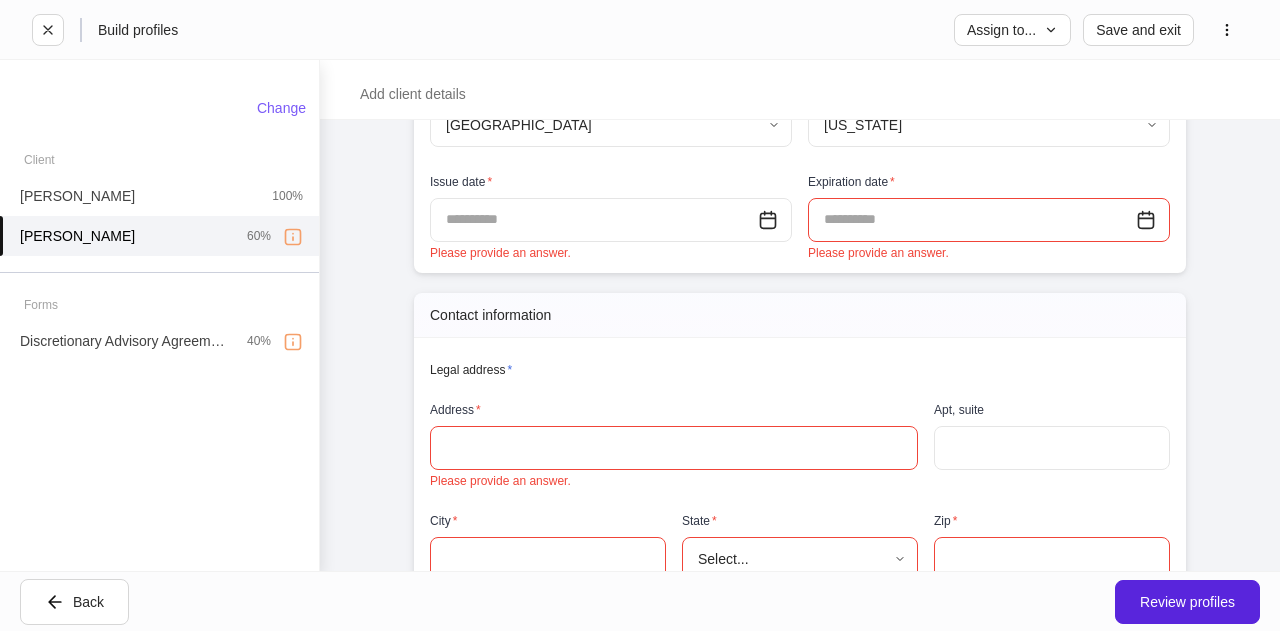 click at bounding box center (594, 220) 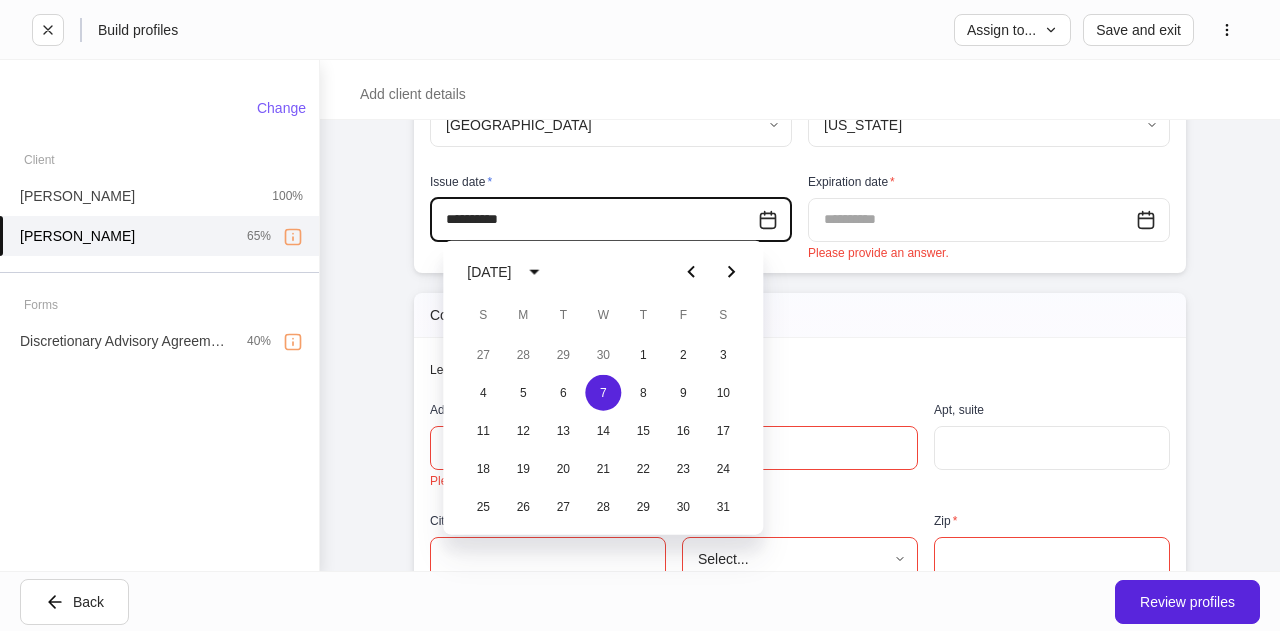 type on "**********" 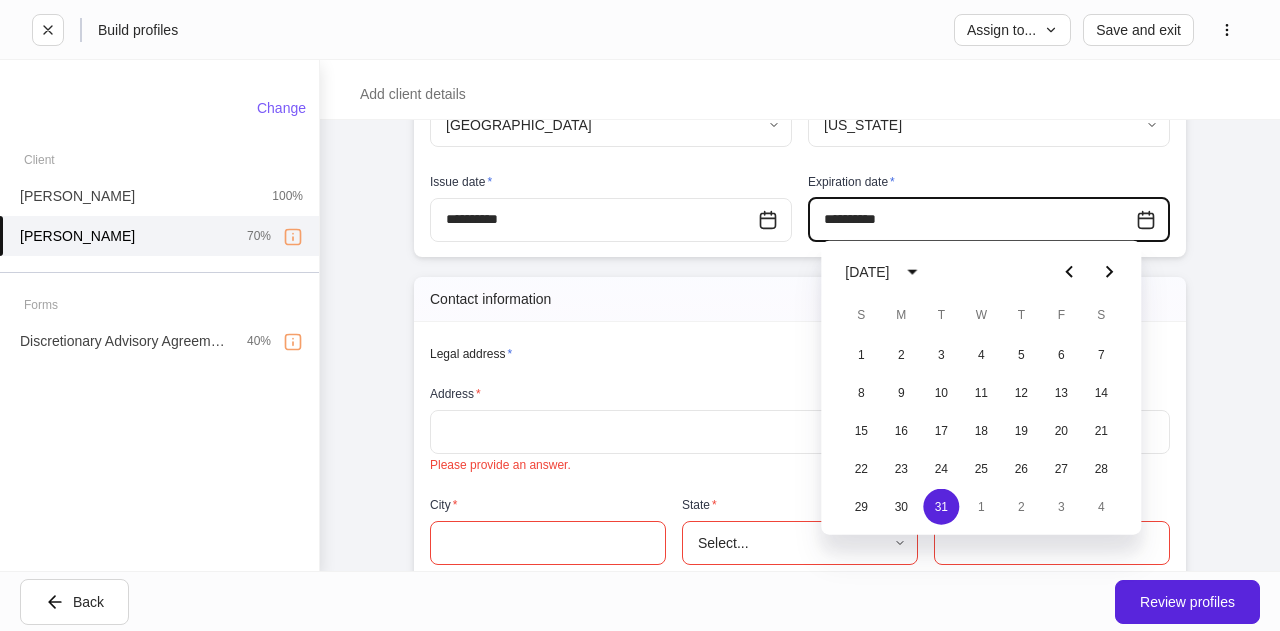 type on "**********" 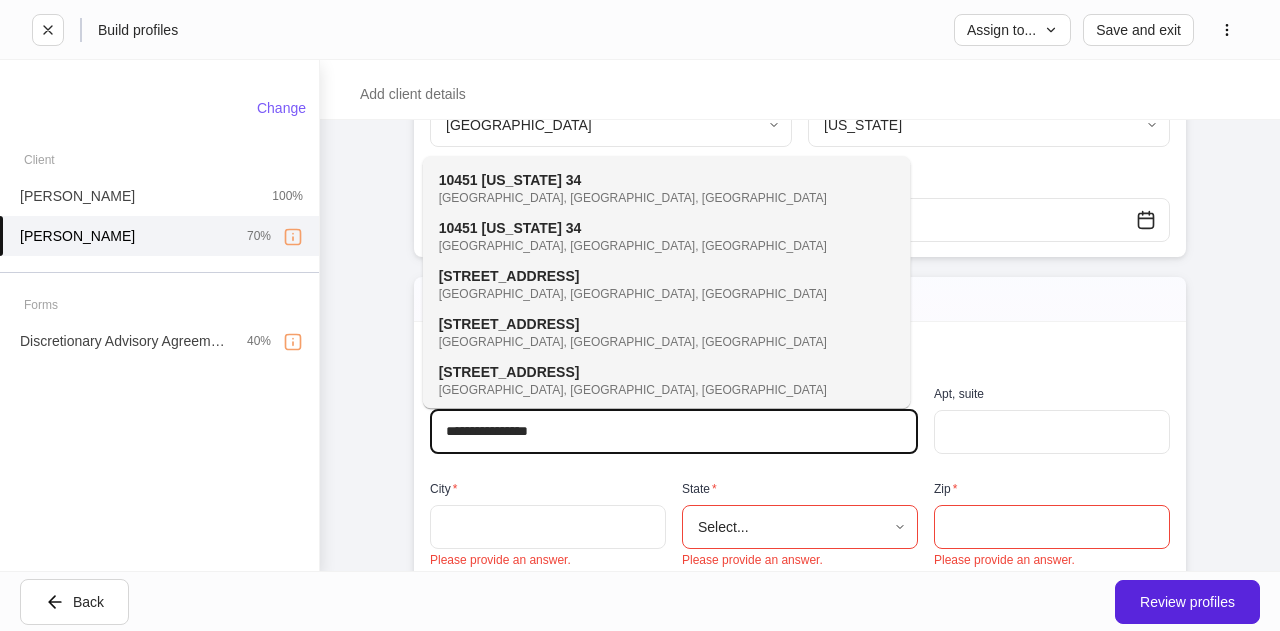 type on "**********" 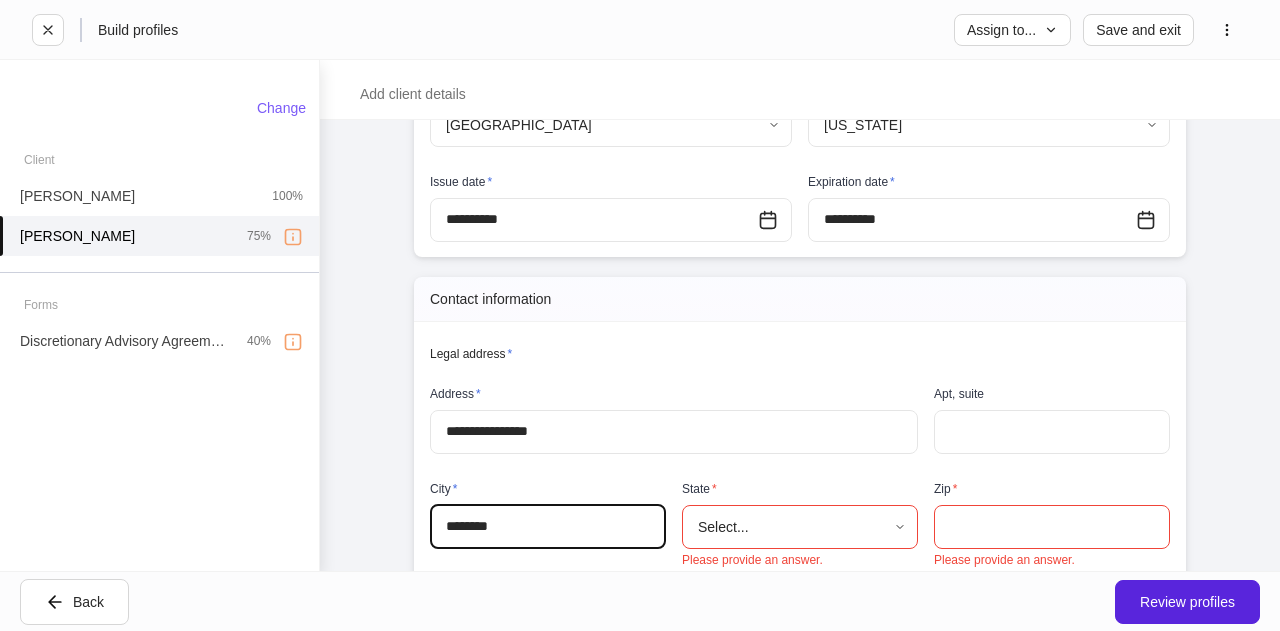 type on "********" 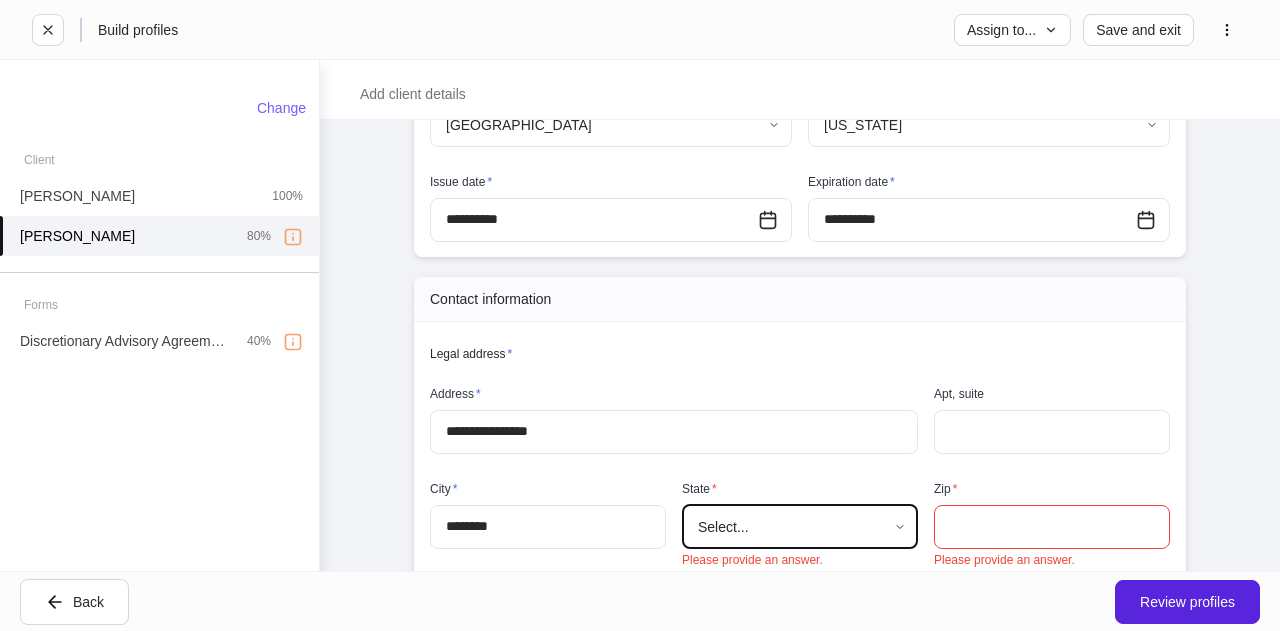 click on "**********" at bounding box center (640, 315) 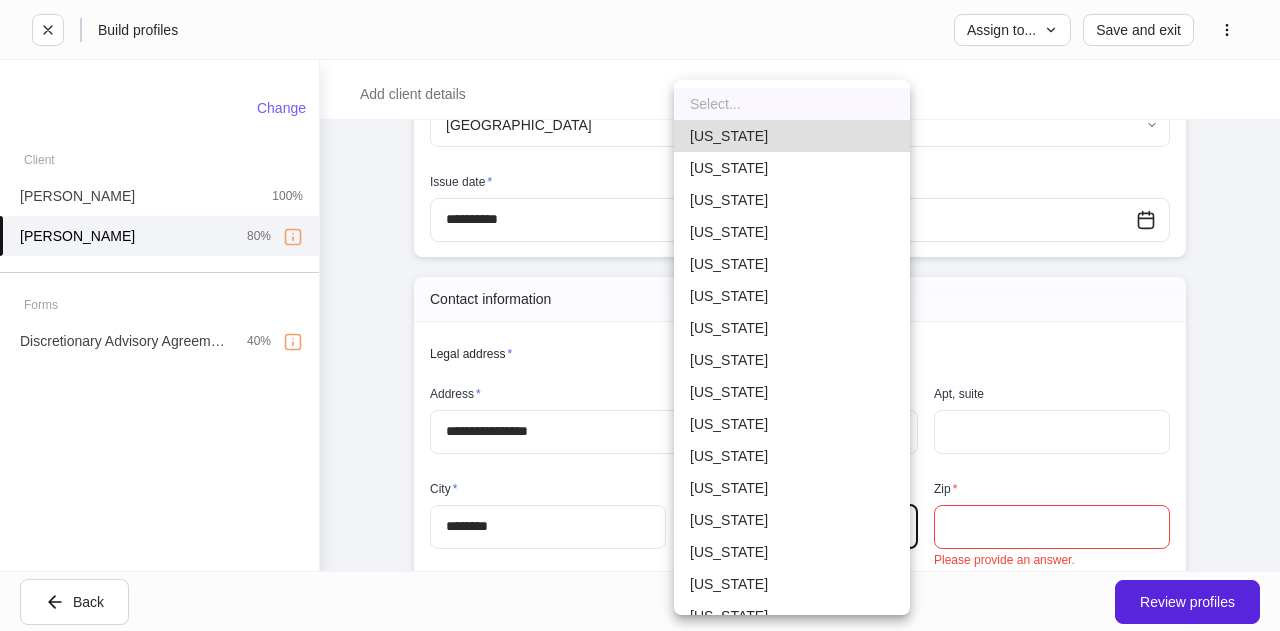 type 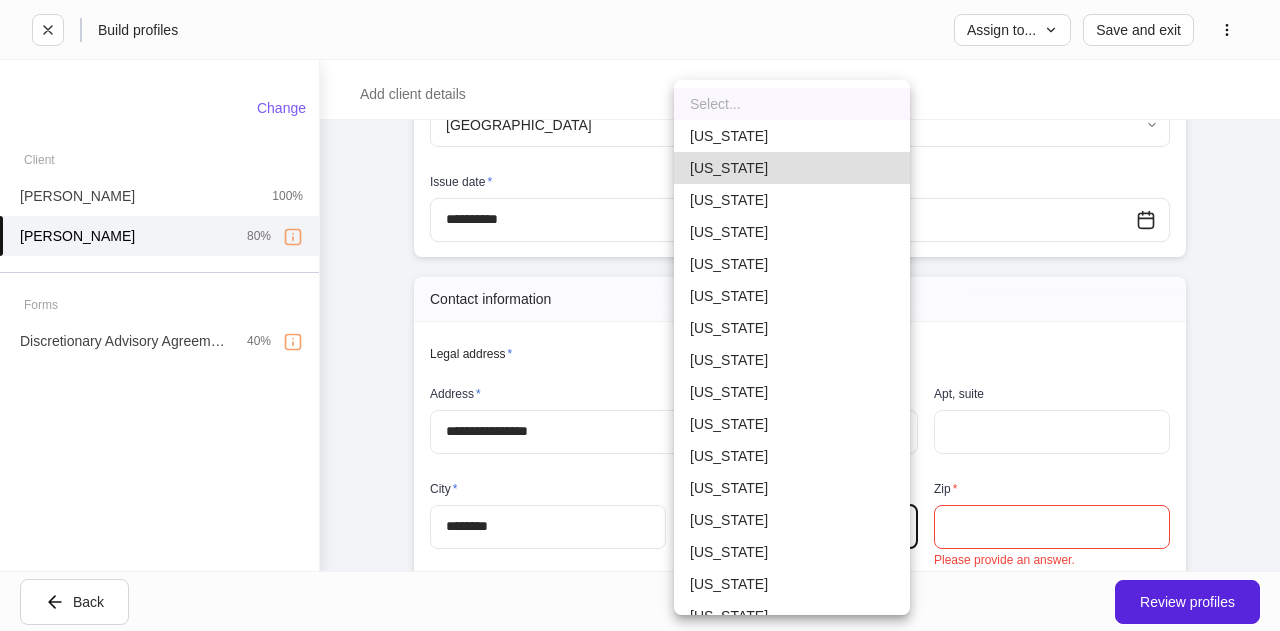 type 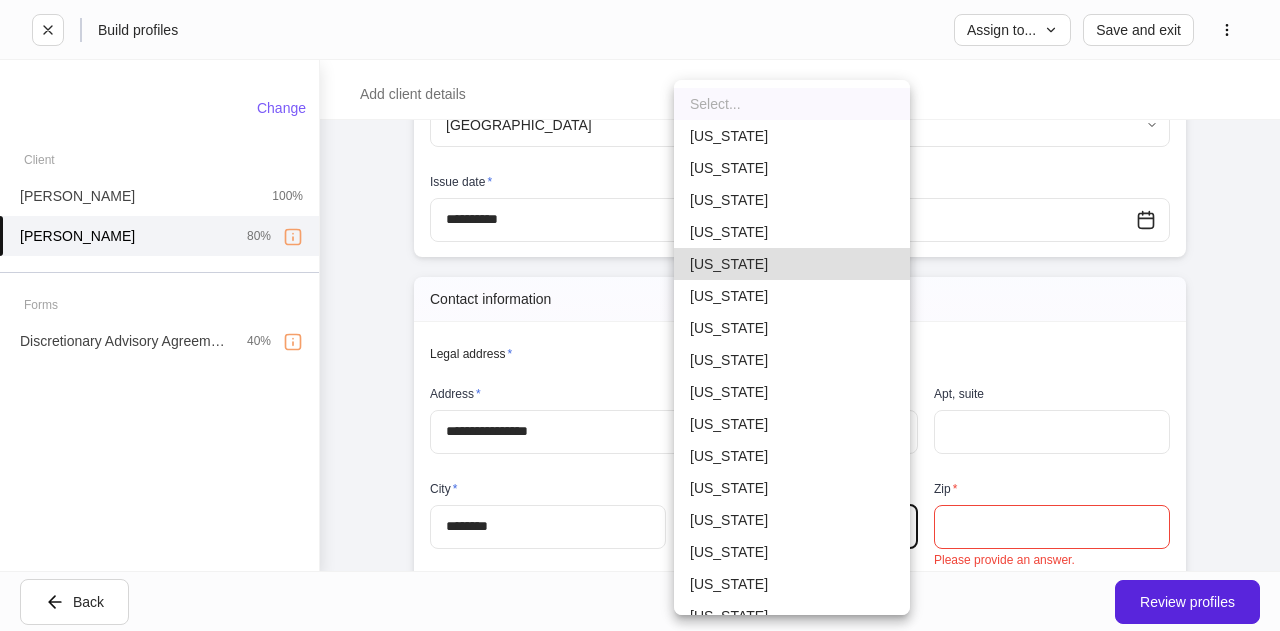 type 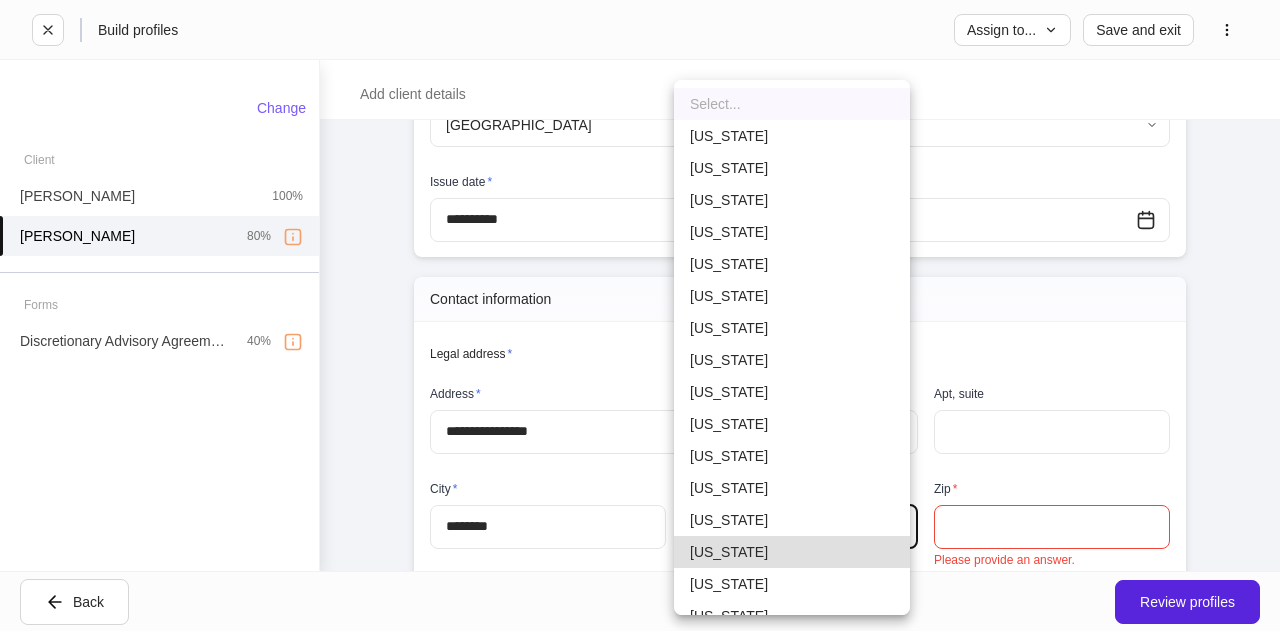 type 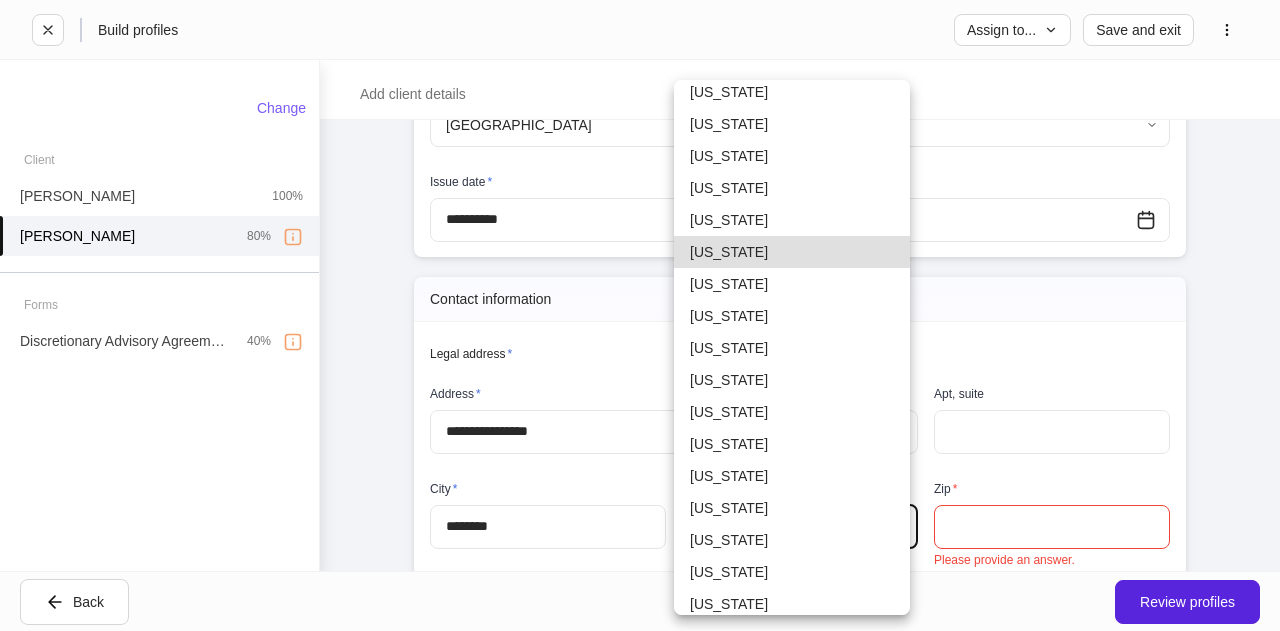 type 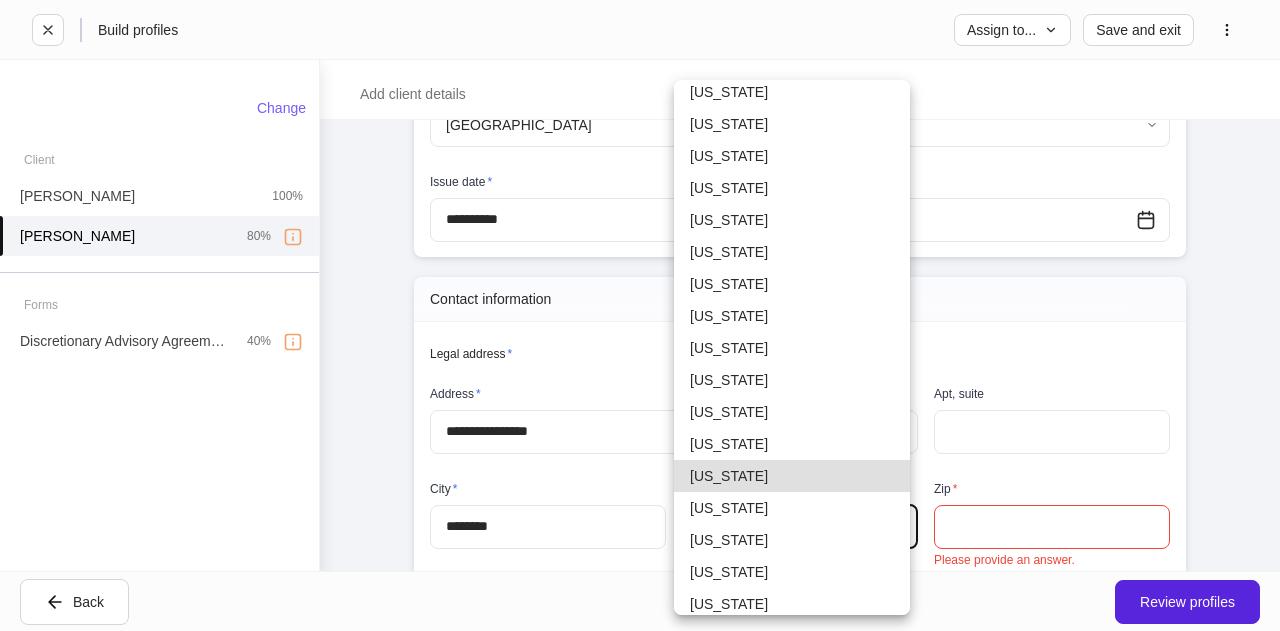 type 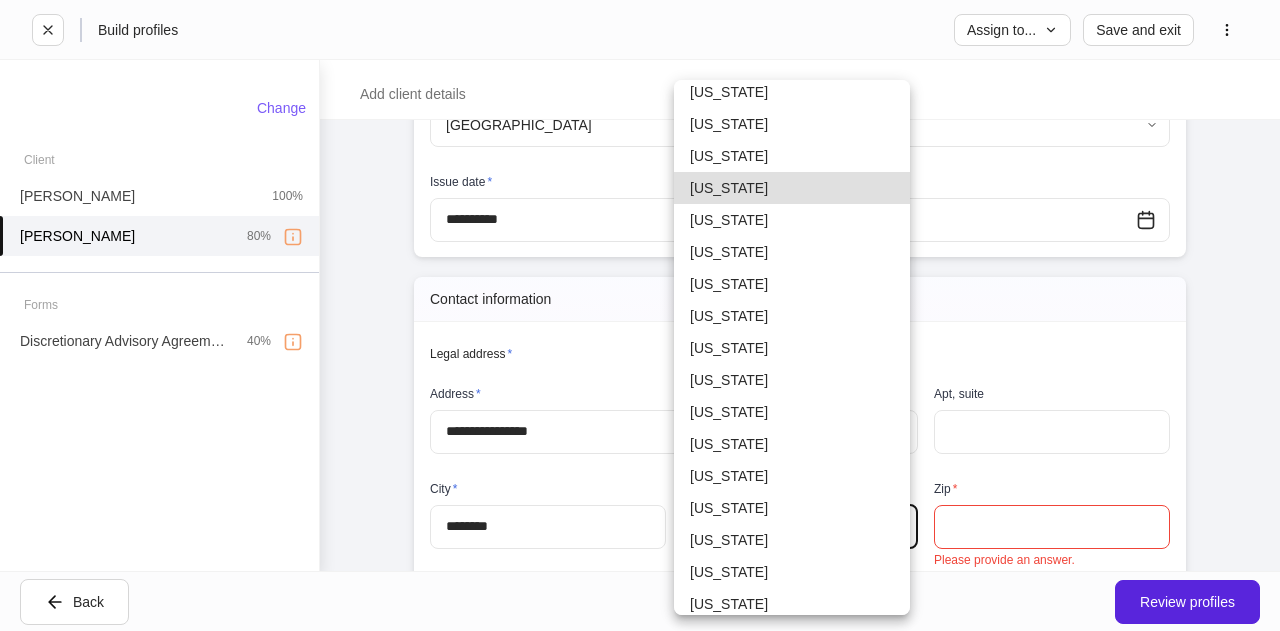 type 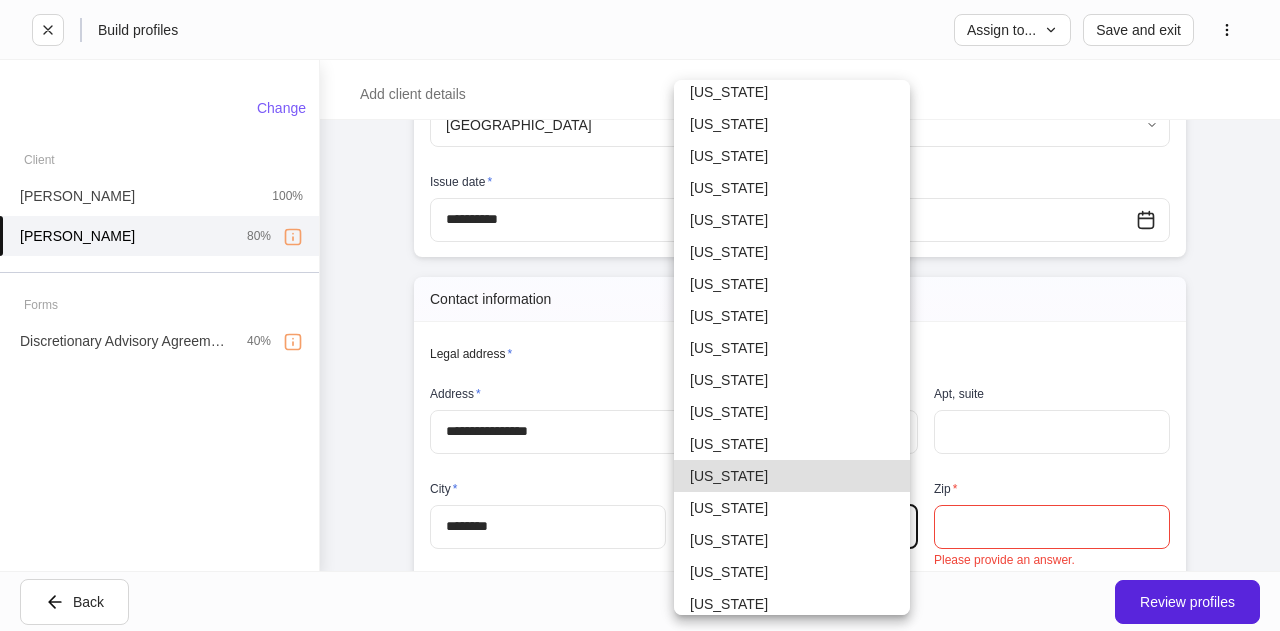 type 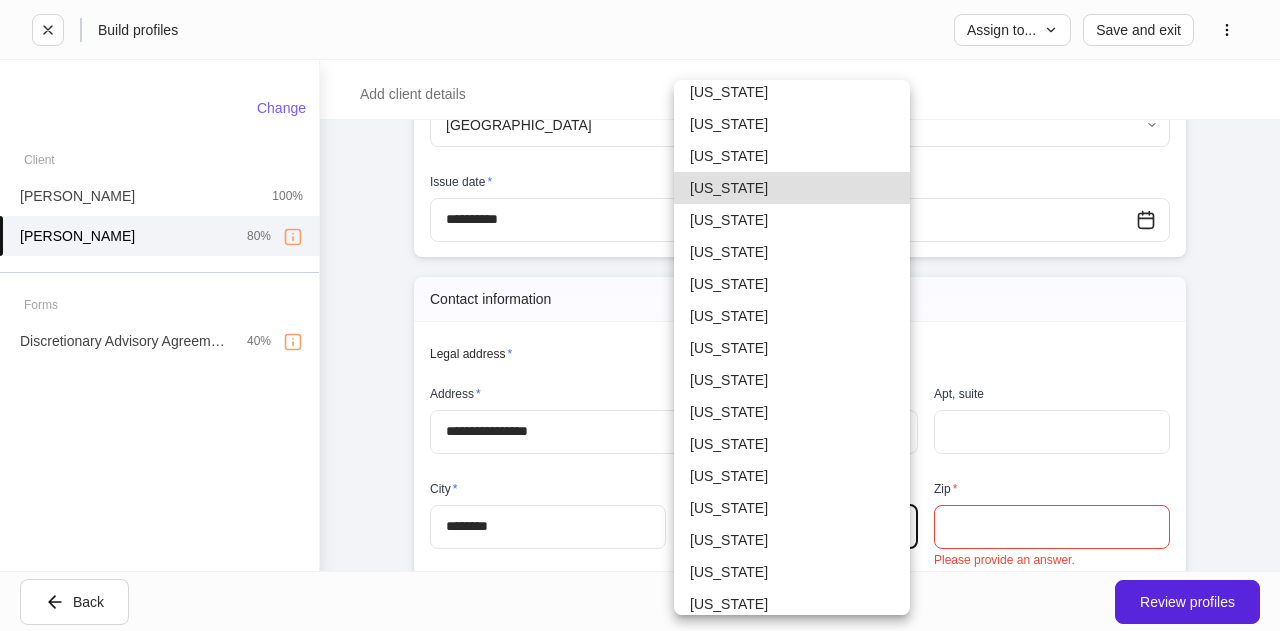 type 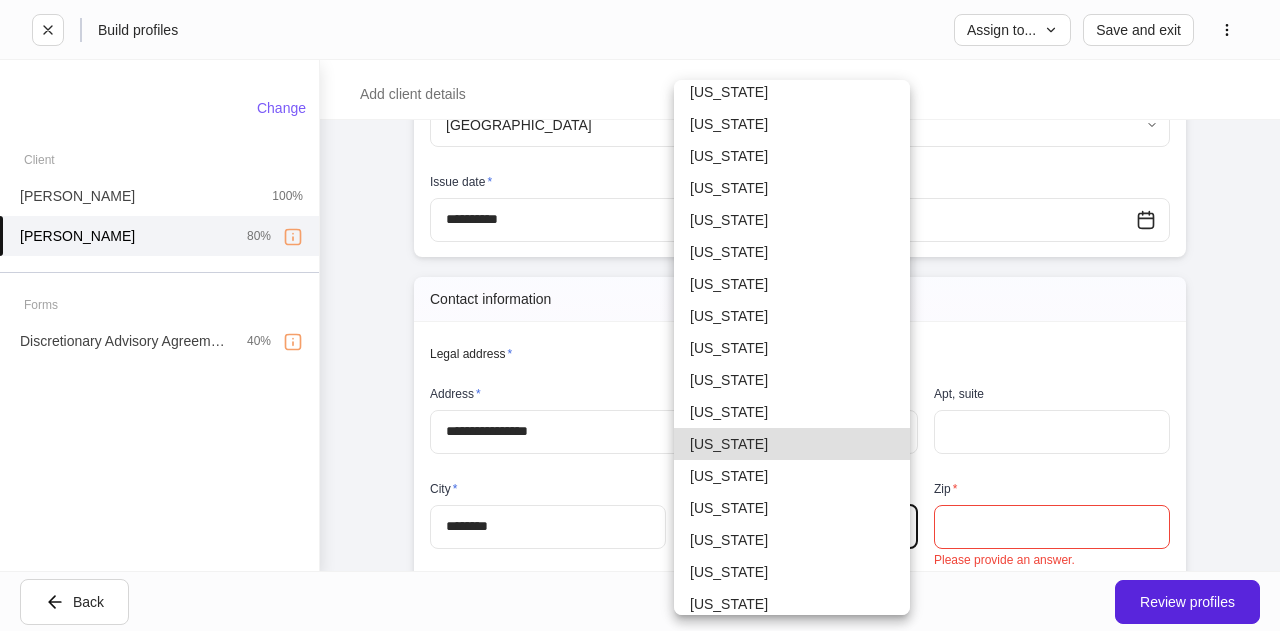 type 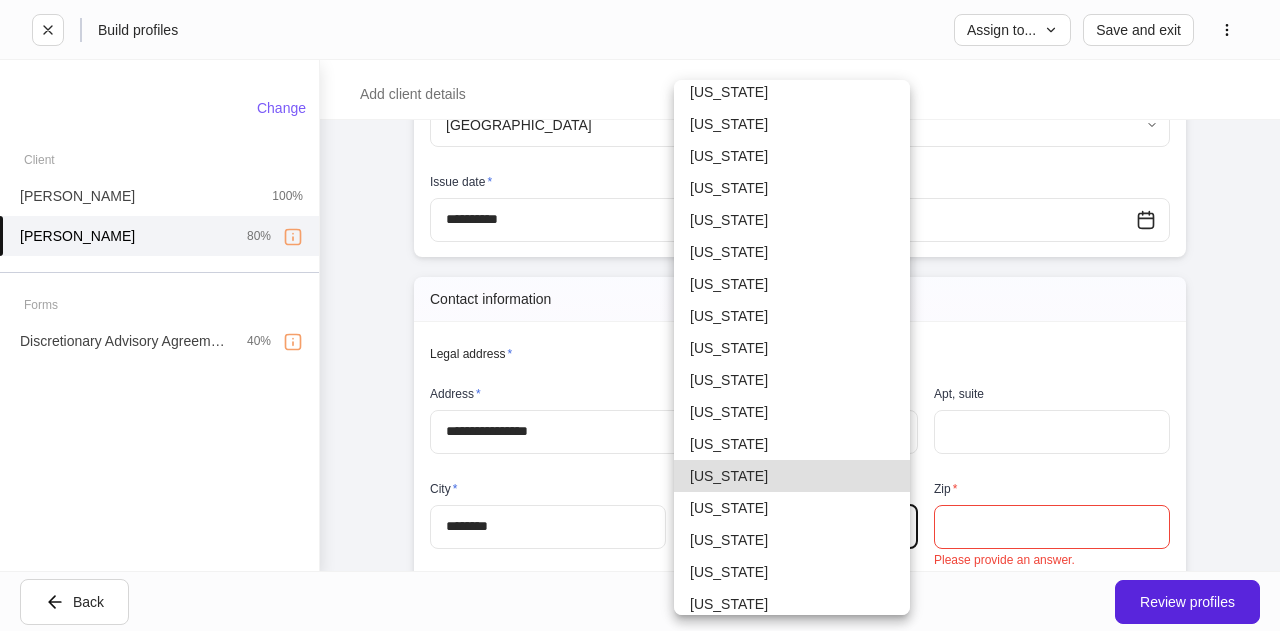 click on "[US_STATE]" at bounding box center [792, 380] 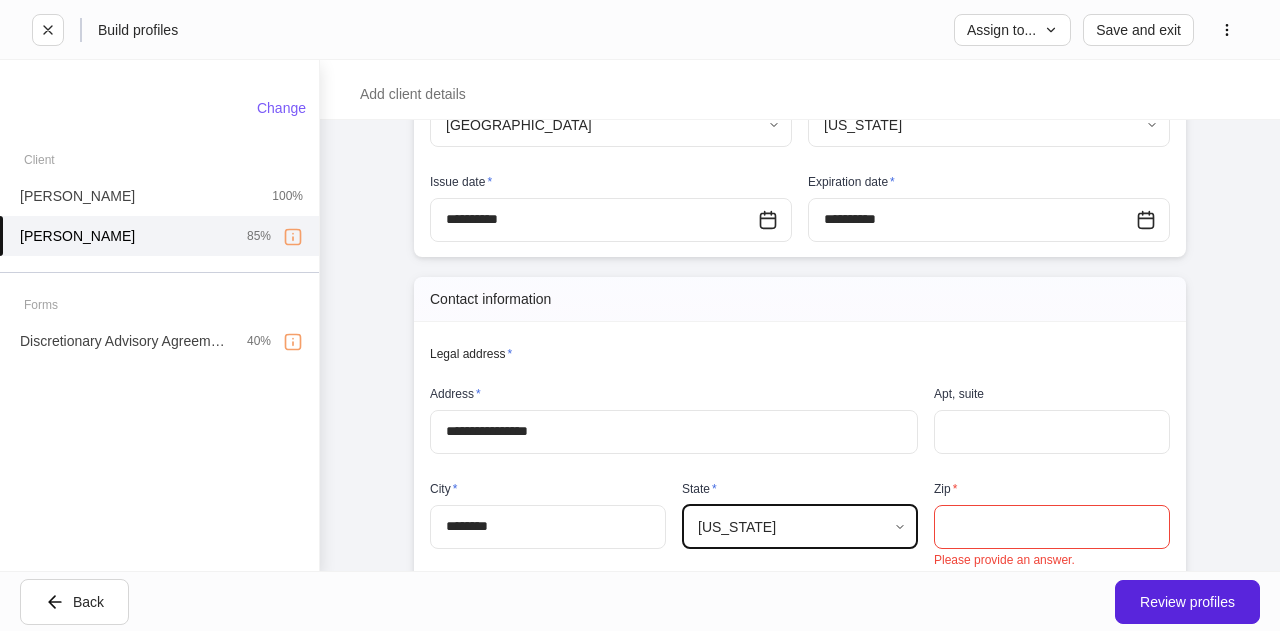 scroll, scrollTop: 0, scrollLeft: 0, axis: both 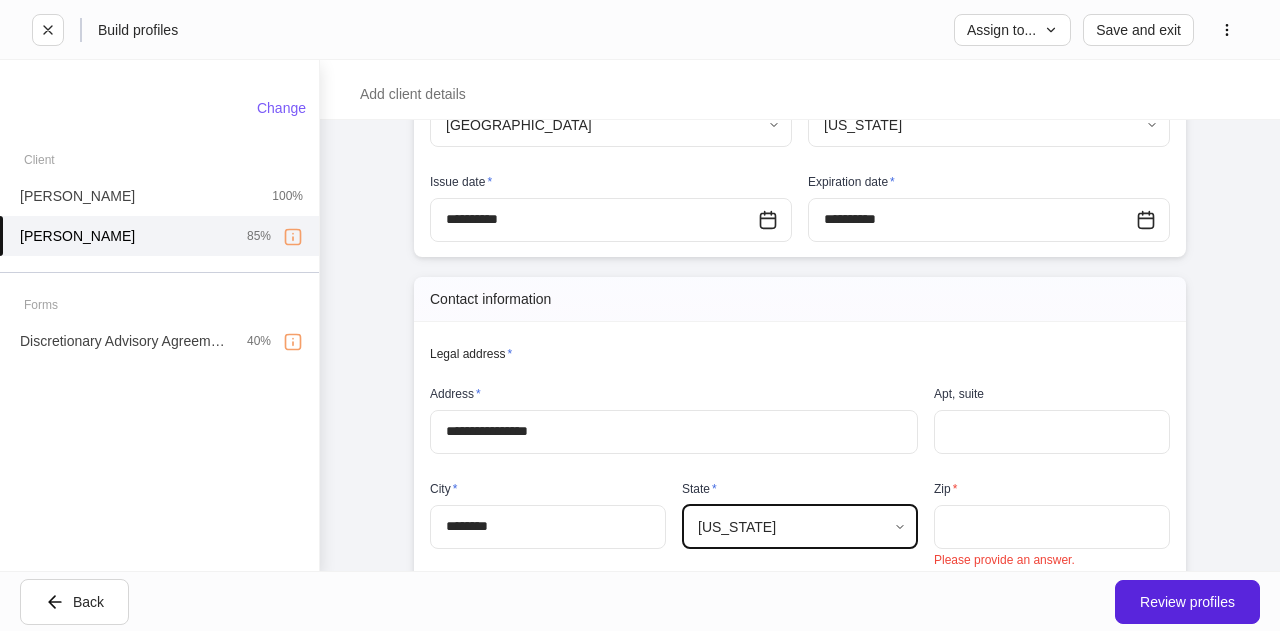 click at bounding box center [1052, 527] 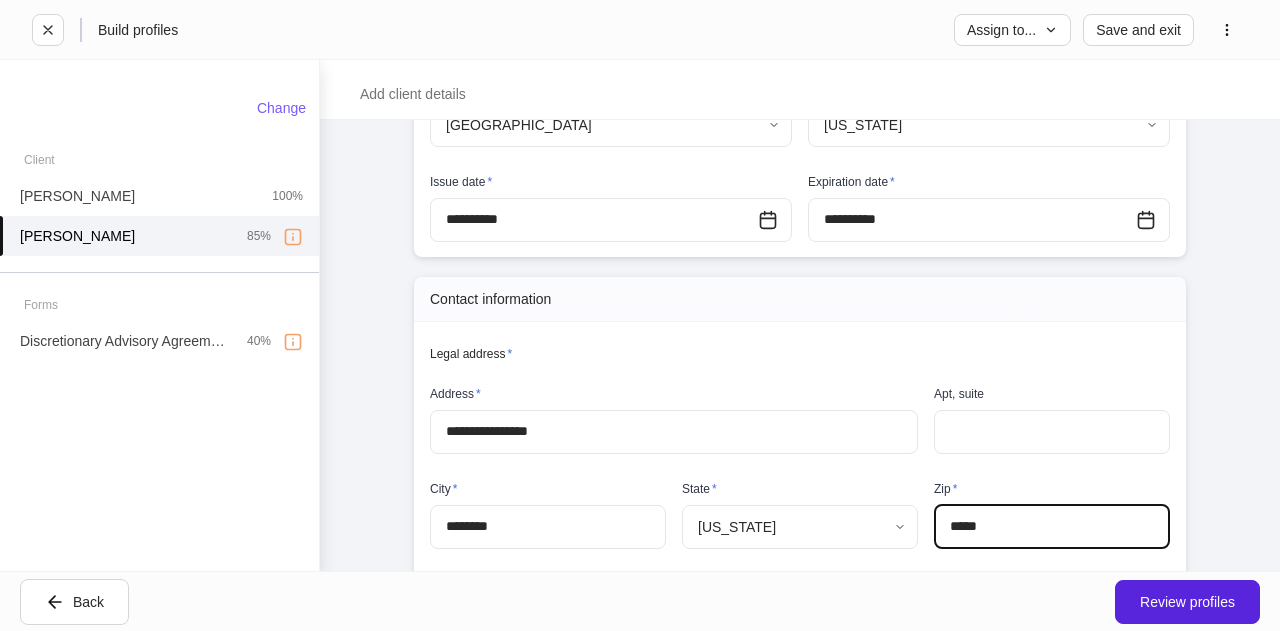 type on "*****" 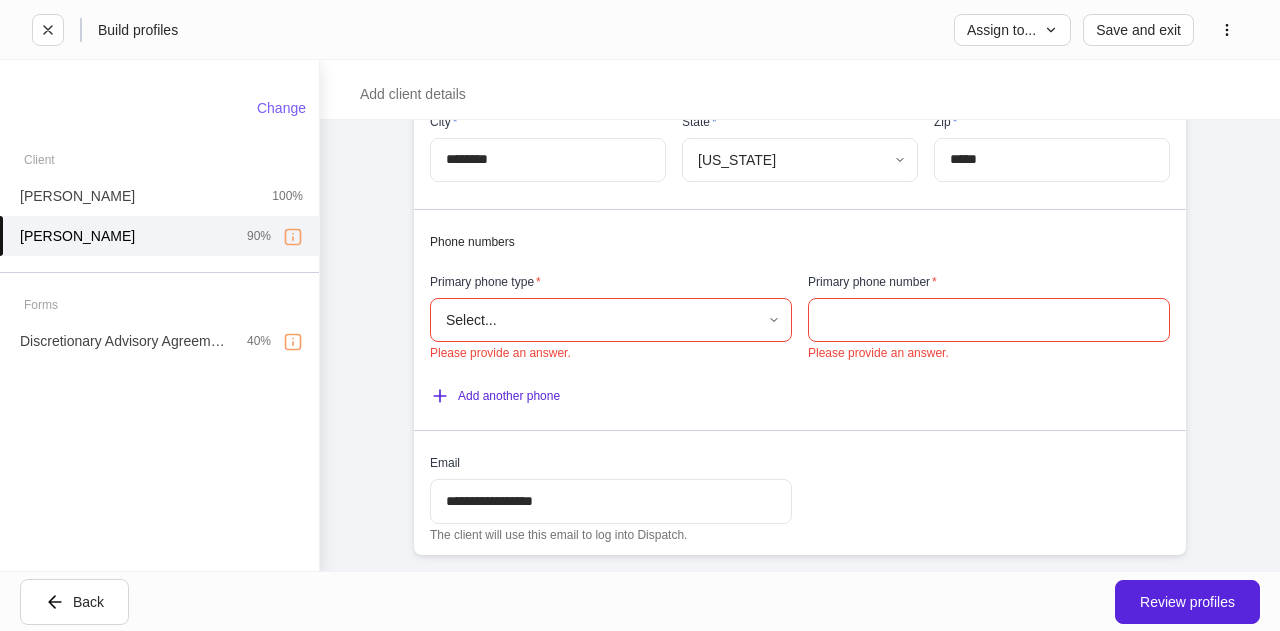 scroll, scrollTop: 1100, scrollLeft: 0, axis: vertical 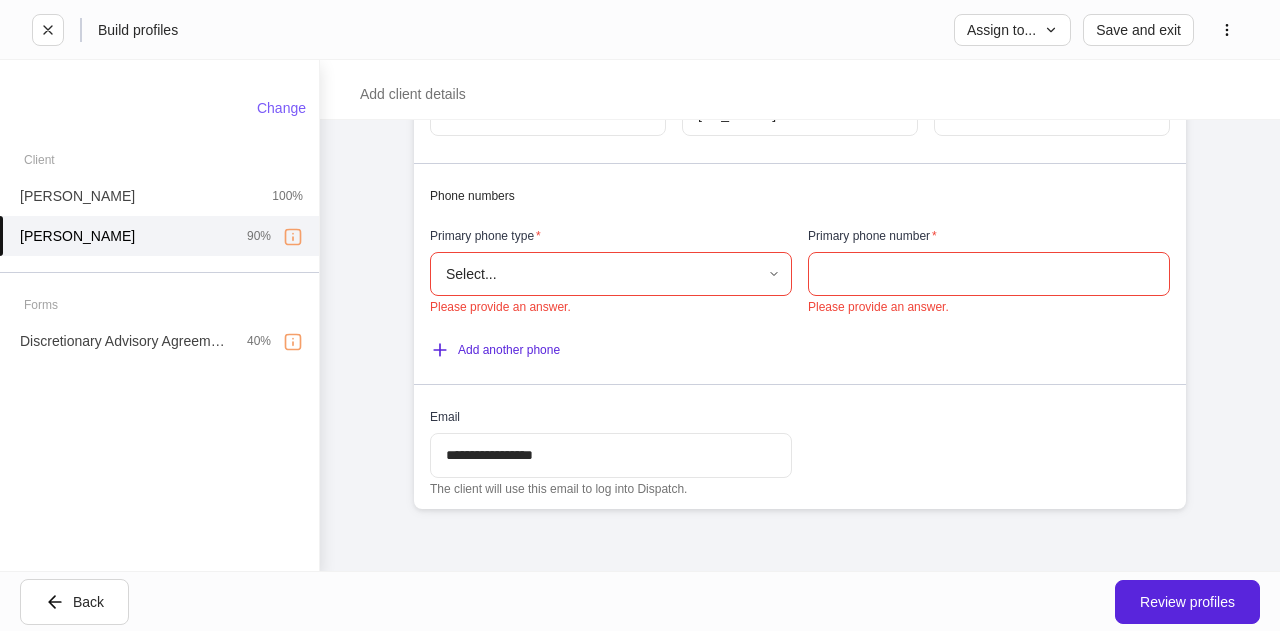 click on "**********" at bounding box center [640, 315] 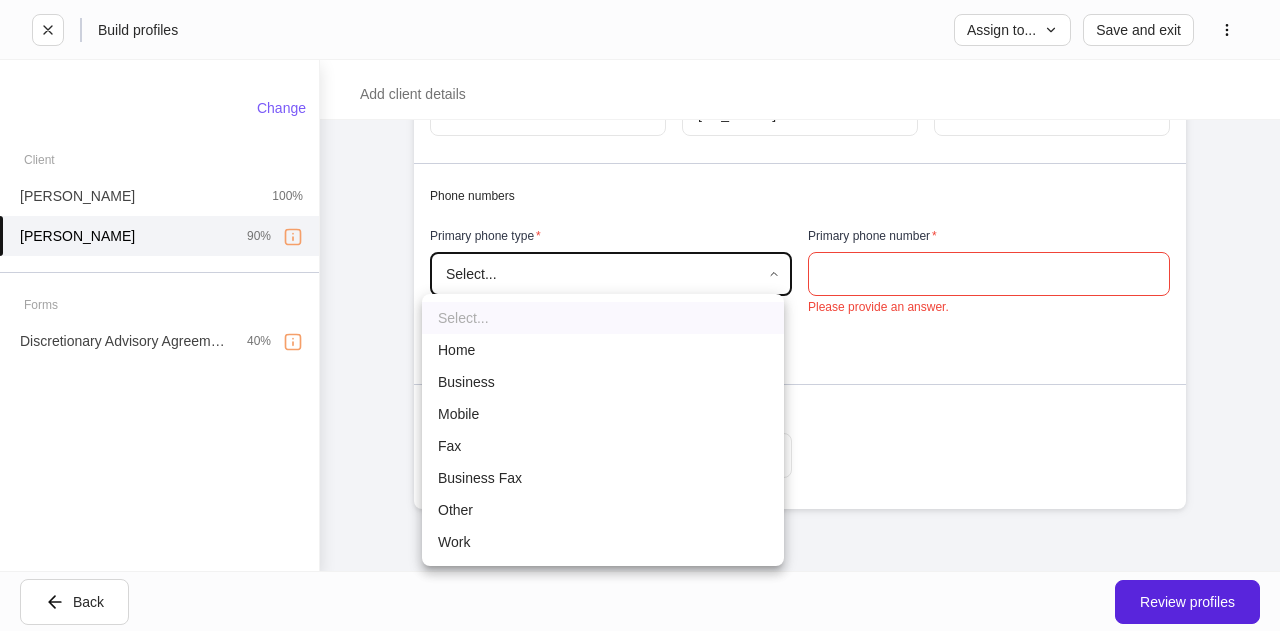 click on "Mobile" at bounding box center (603, 414) 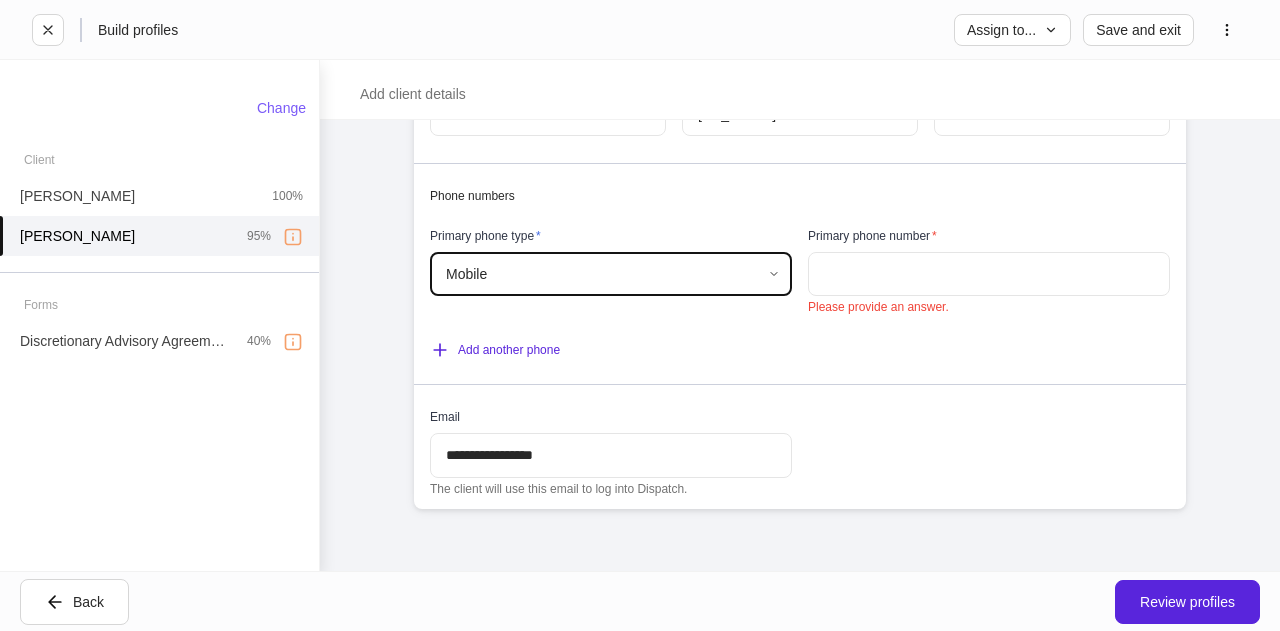 click at bounding box center [989, 274] 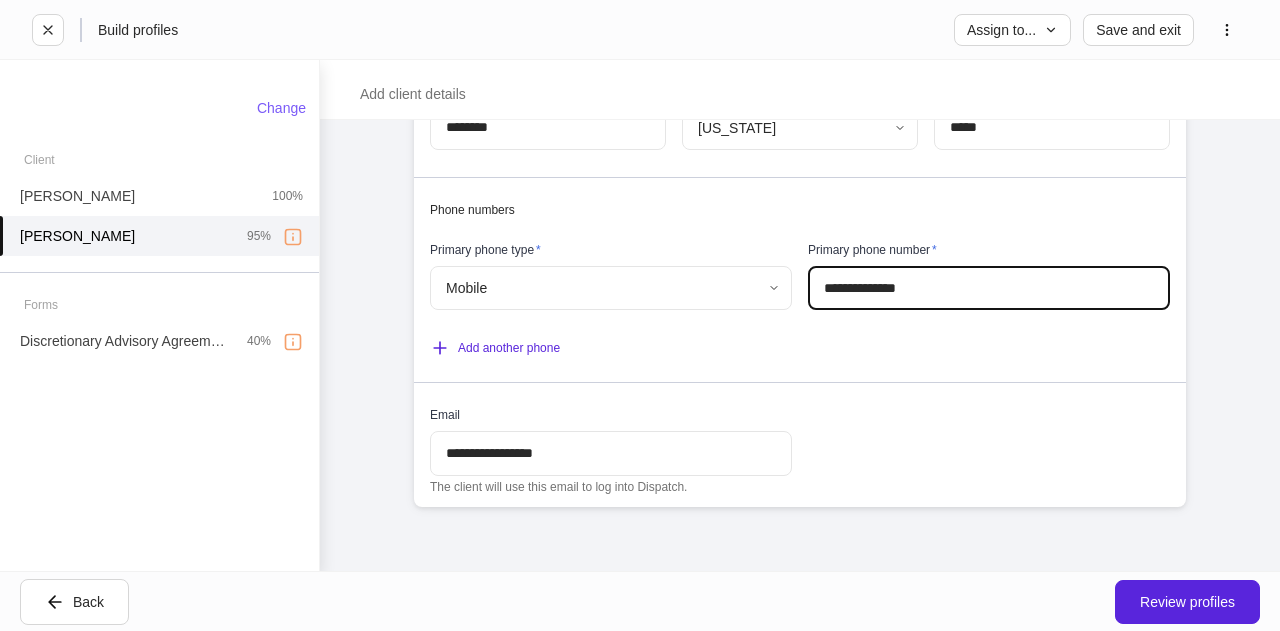 scroll, scrollTop: 1084, scrollLeft: 0, axis: vertical 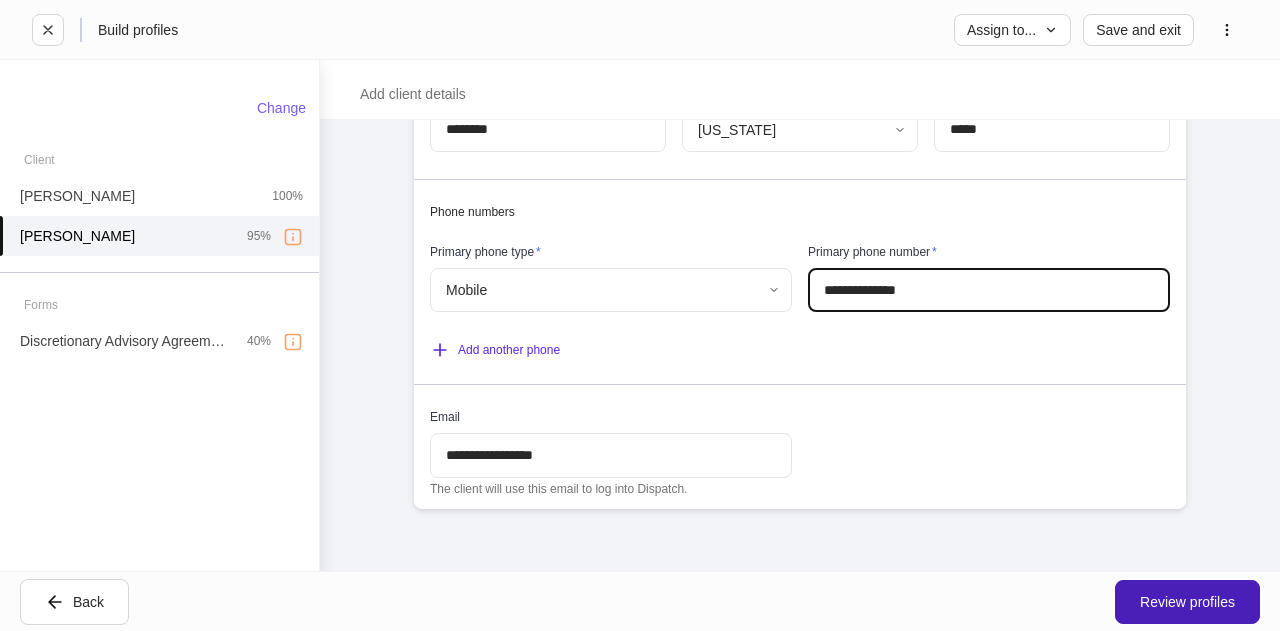 type on "**********" 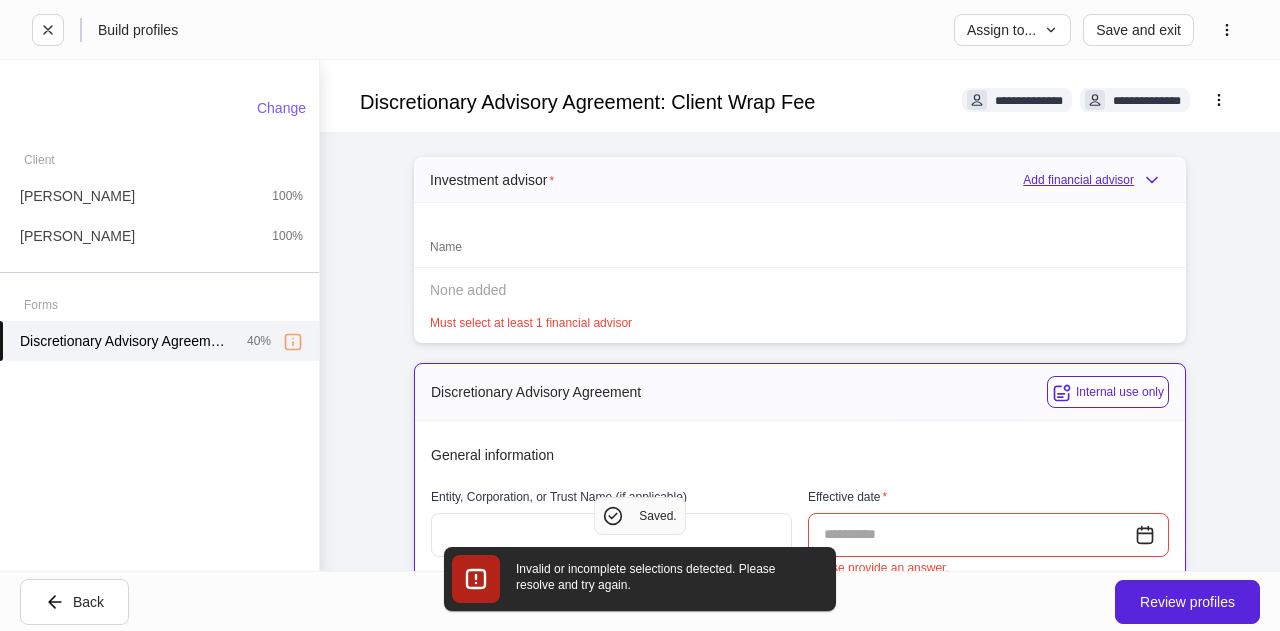 click on "Add financial advisor" at bounding box center [1096, 180] 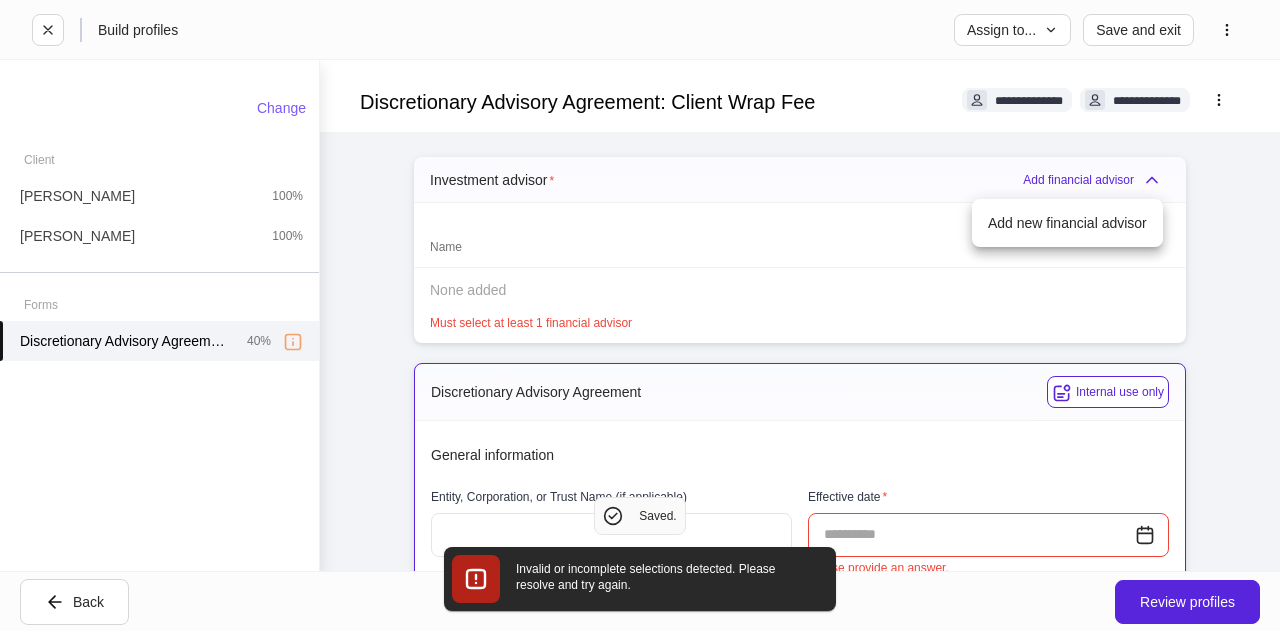 click on "Add new financial advisor" at bounding box center [1067, 223] 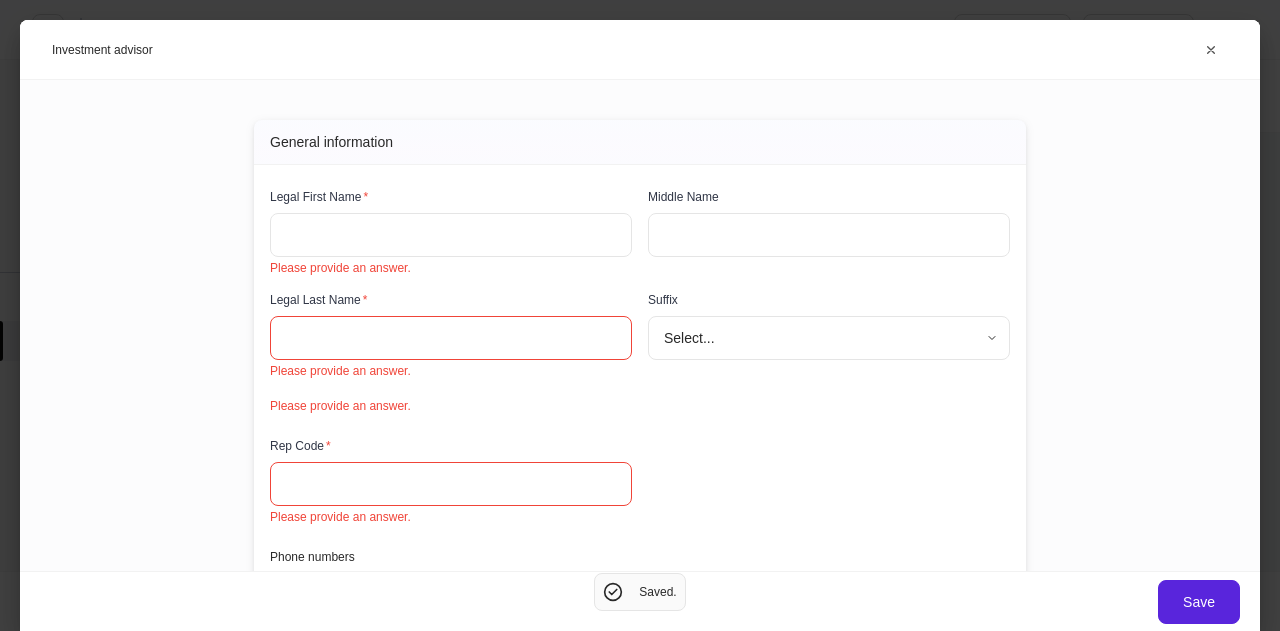 click at bounding box center (451, 235) 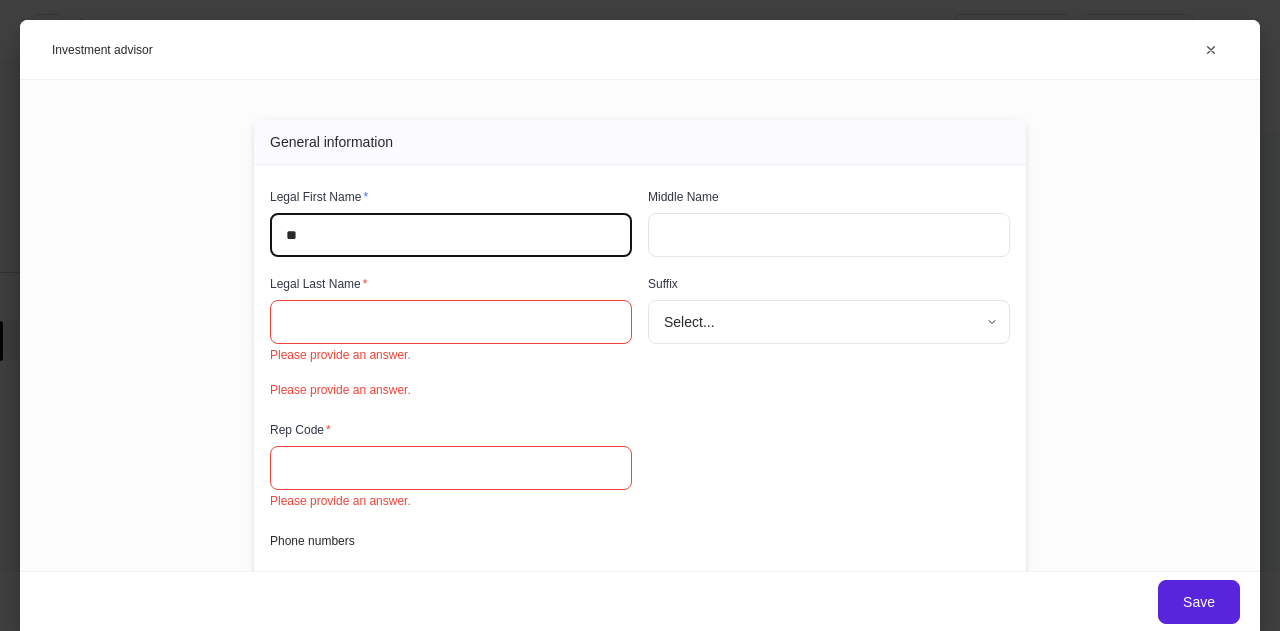 type on "*" 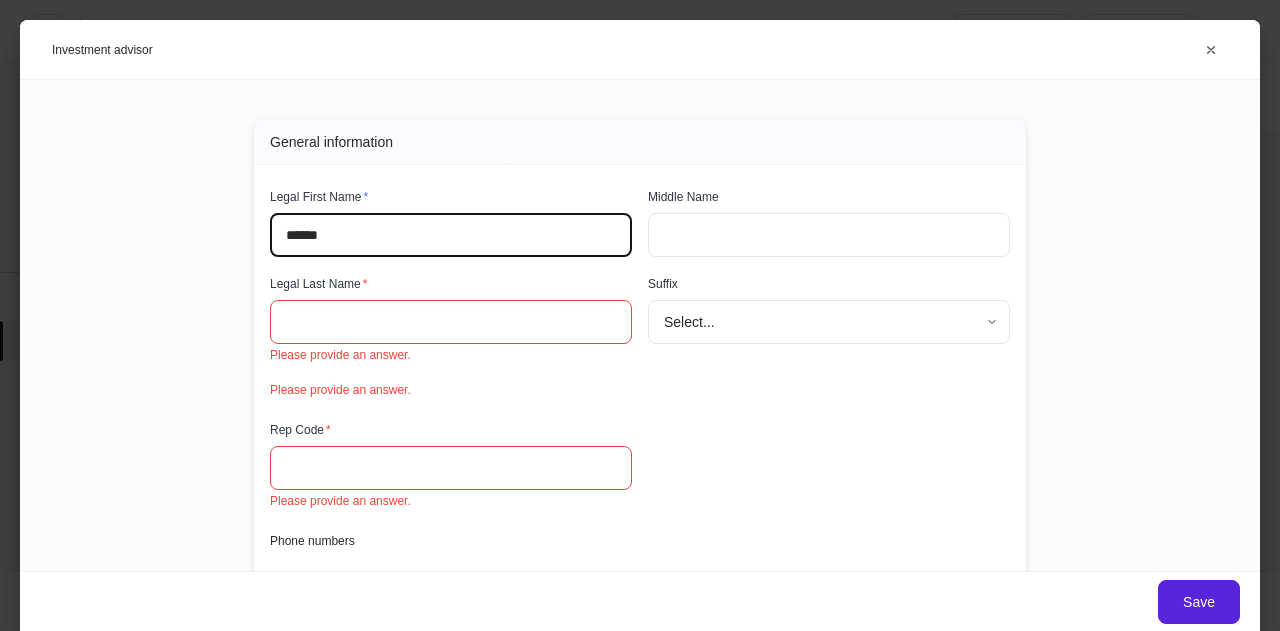 type on "******" 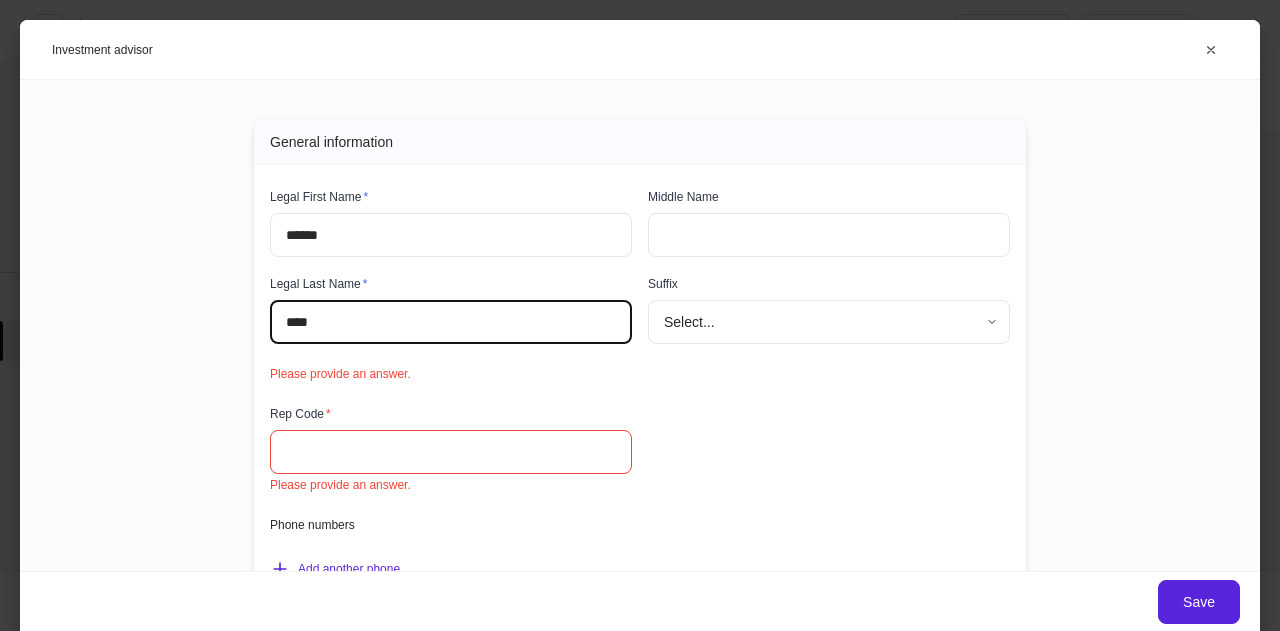 type on "****" 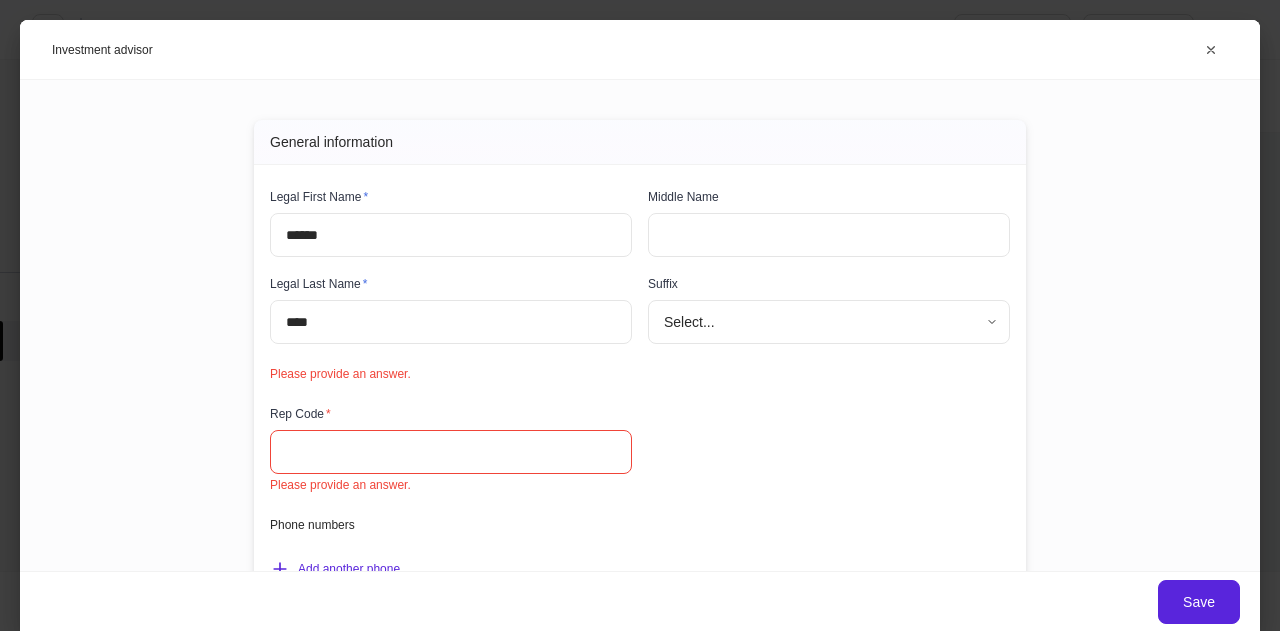 click on "Rep Code *" at bounding box center (451, 418) 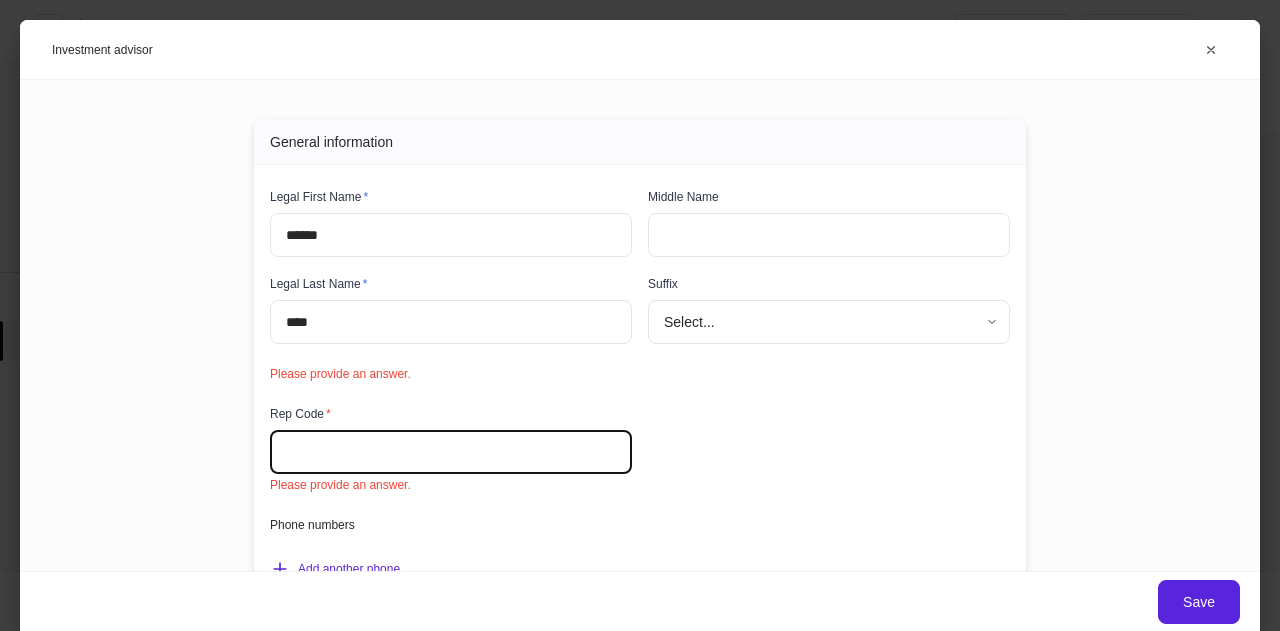click at bounding box center [451, 452] 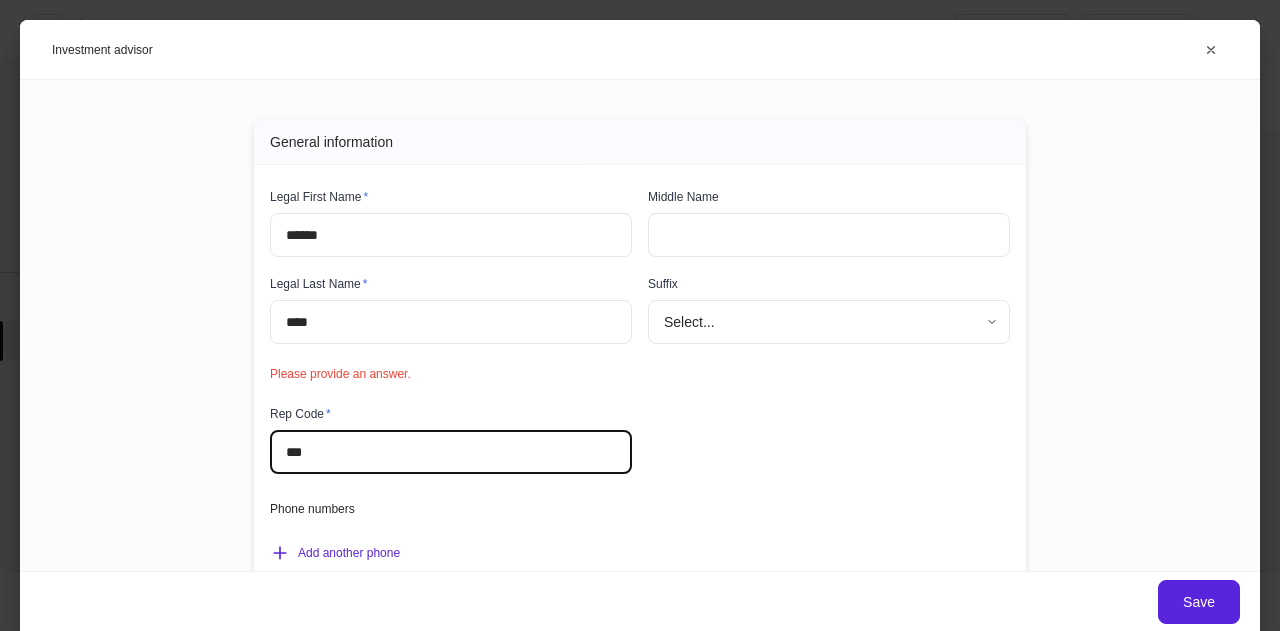 type on "***" 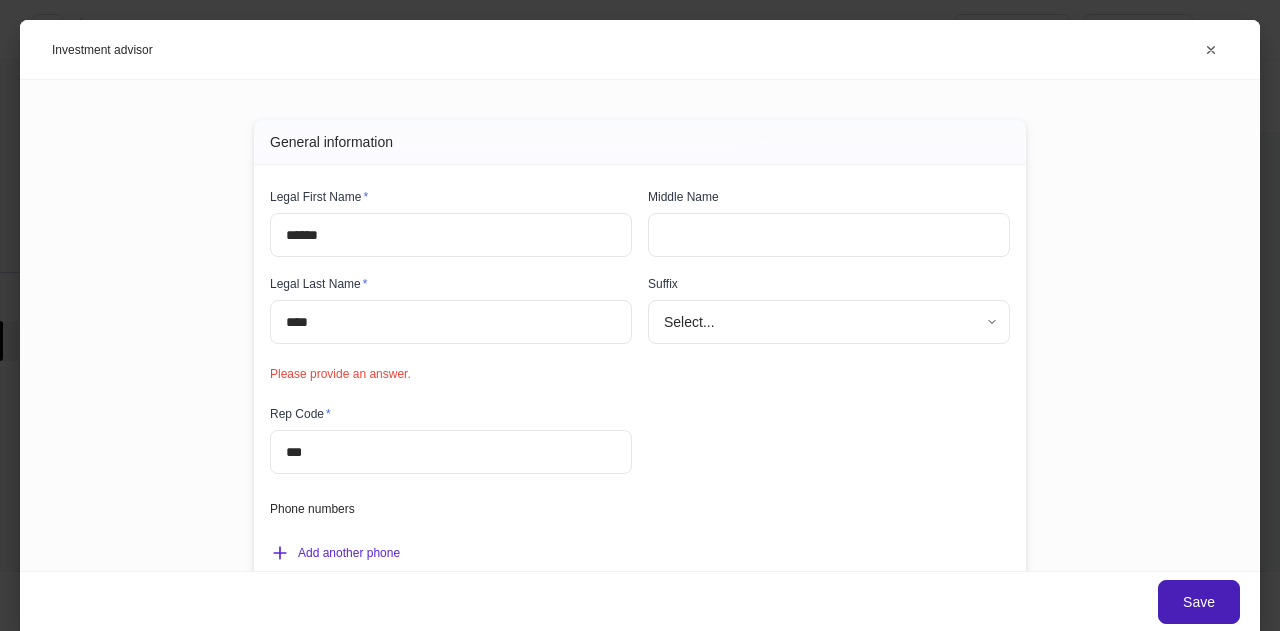 click on "Save" at bounding box center [1199, 602] 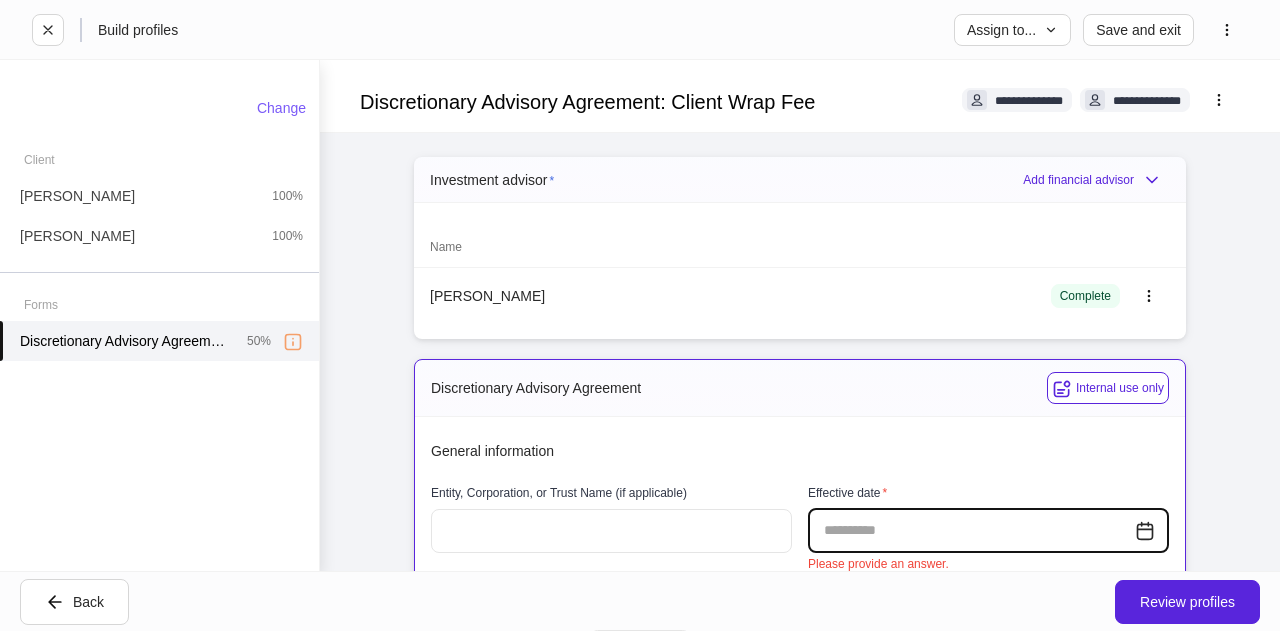 click at bounding box center [971, 531] 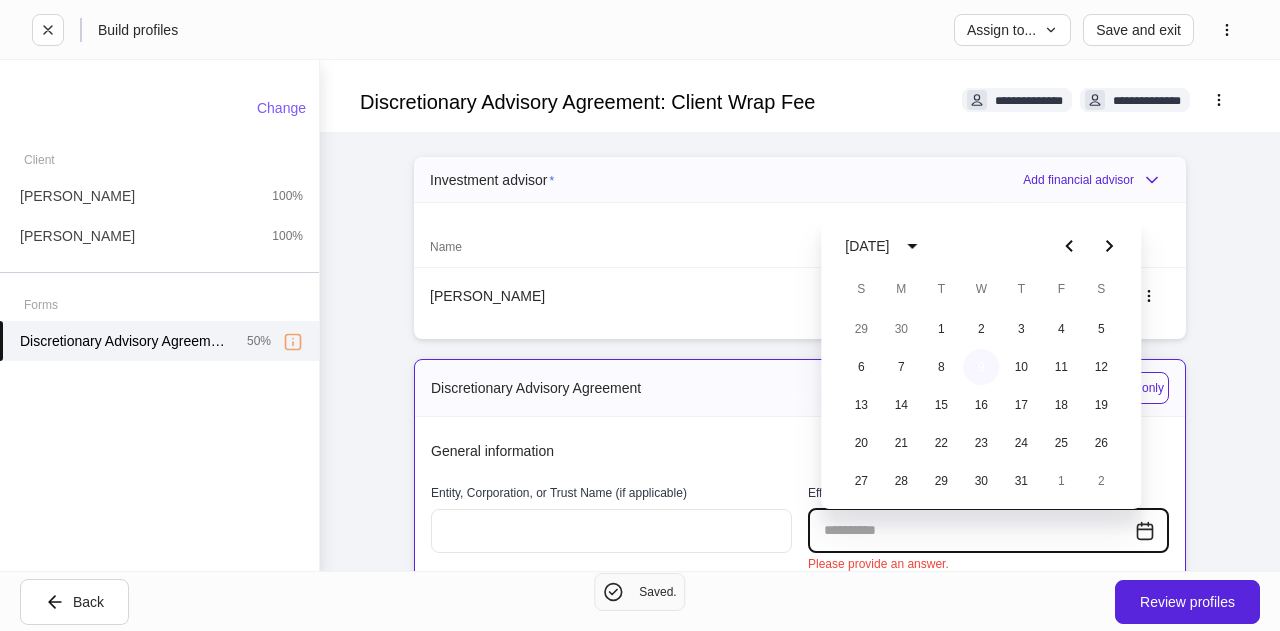 click on "9" at bounding box center [981, 367] 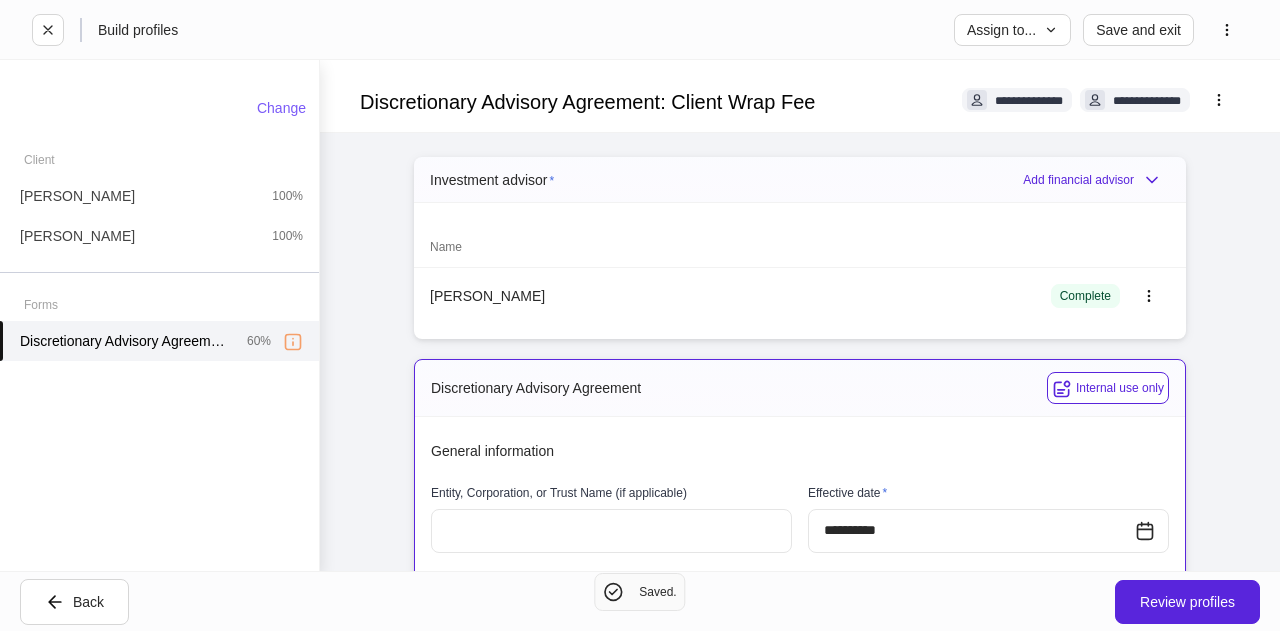 type on "**********" 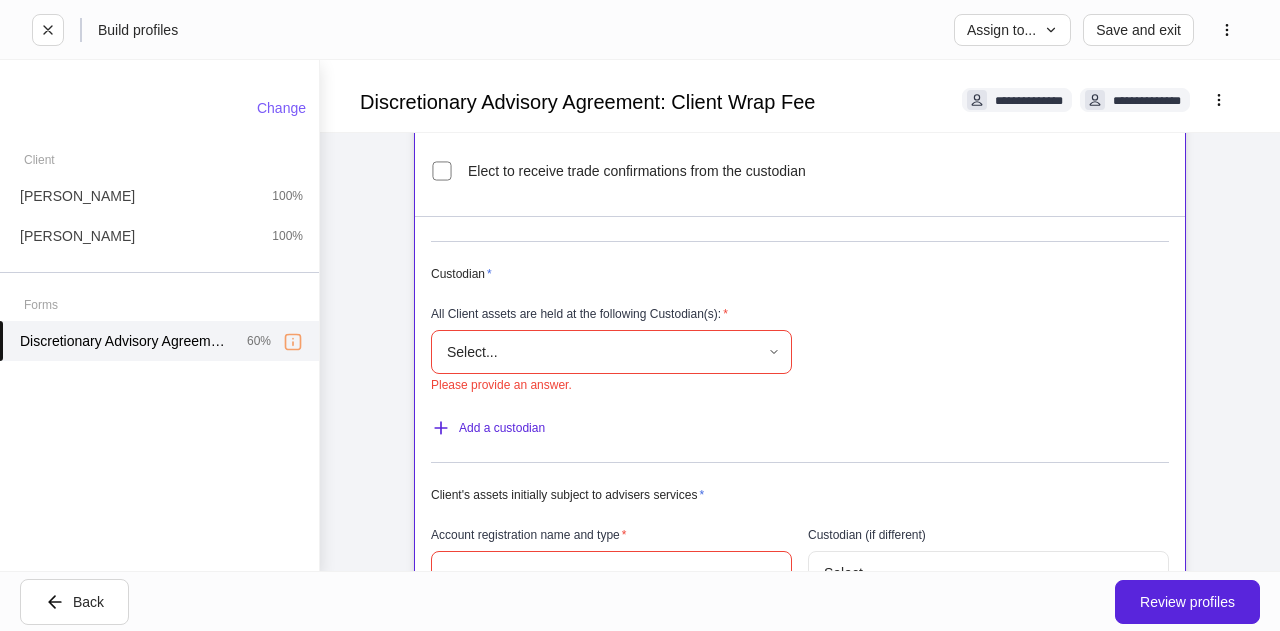 scroll, scrollTop: 589, scrollLeft: 0, axis: vertical 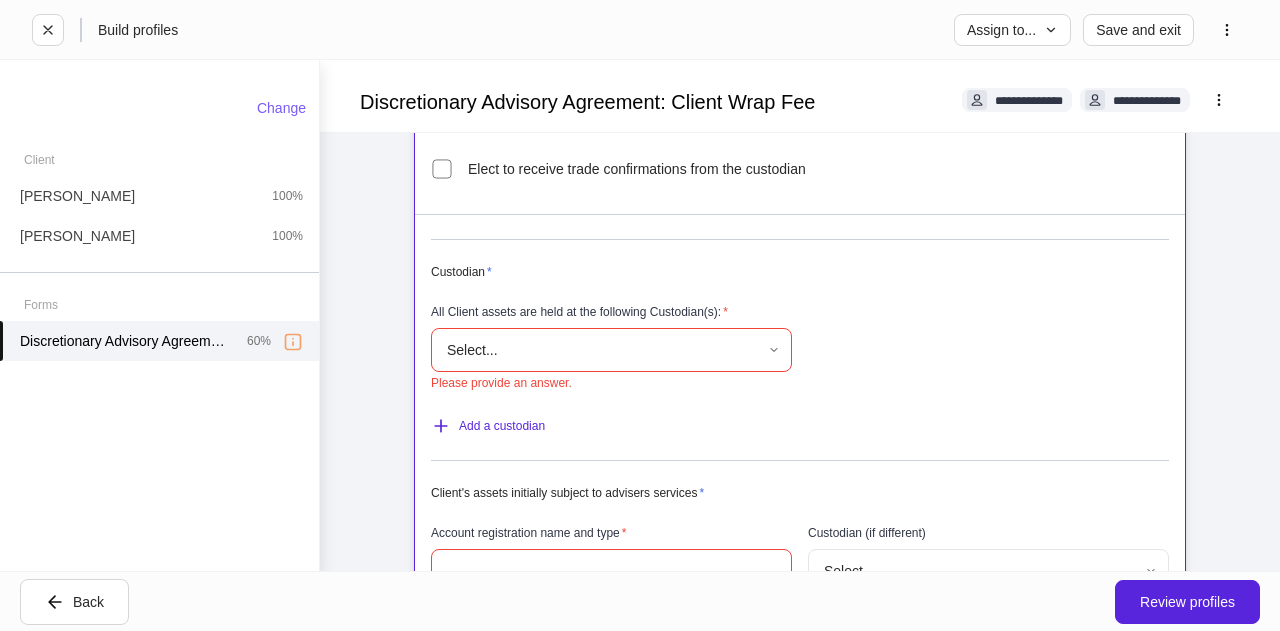 click on "**********" at bounding box center (640, 315) 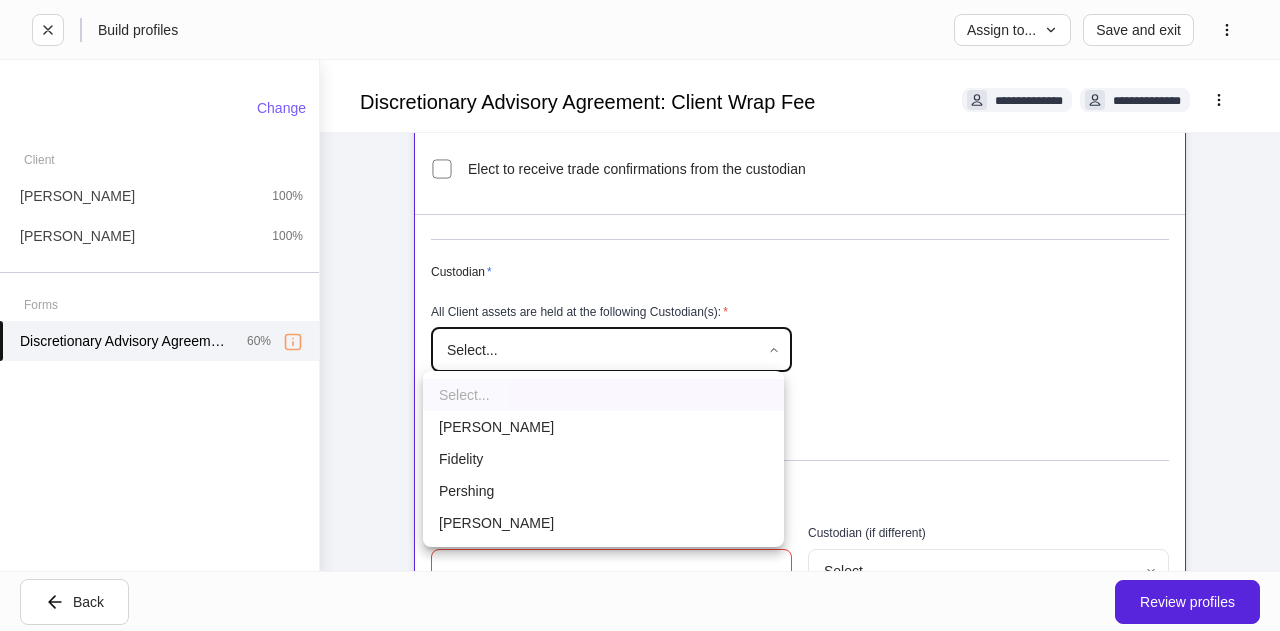 click on "[PERSON_NAME]" at bounding box center (603, 427) 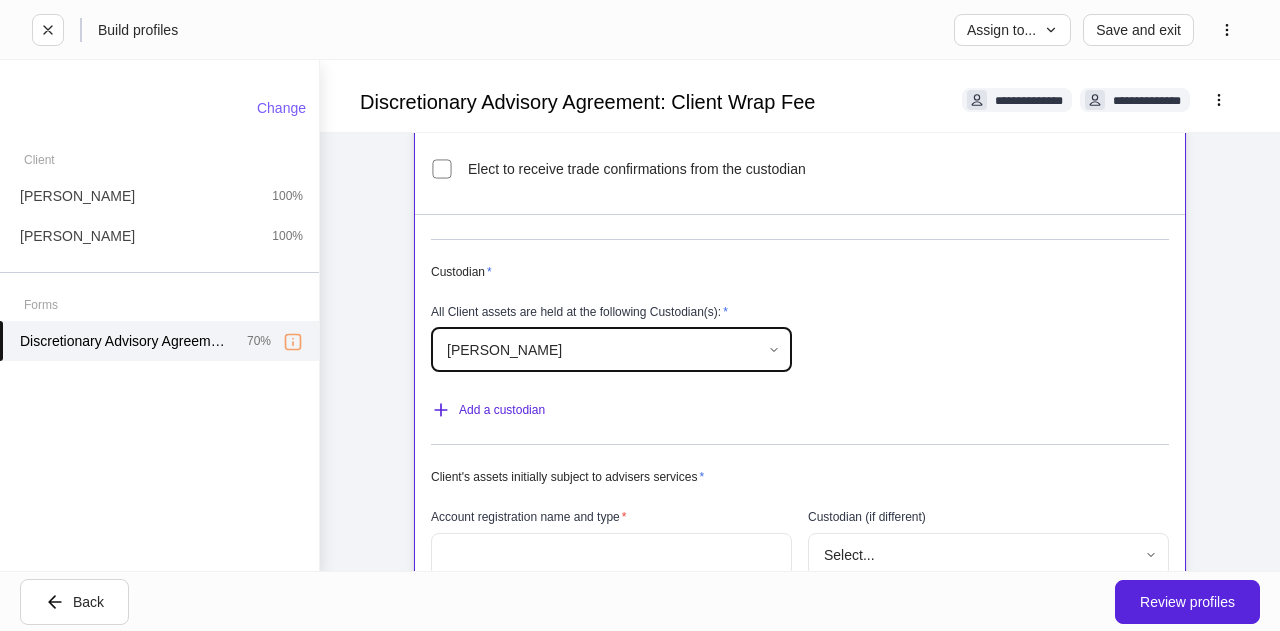 click at bounding box center (611, 555) 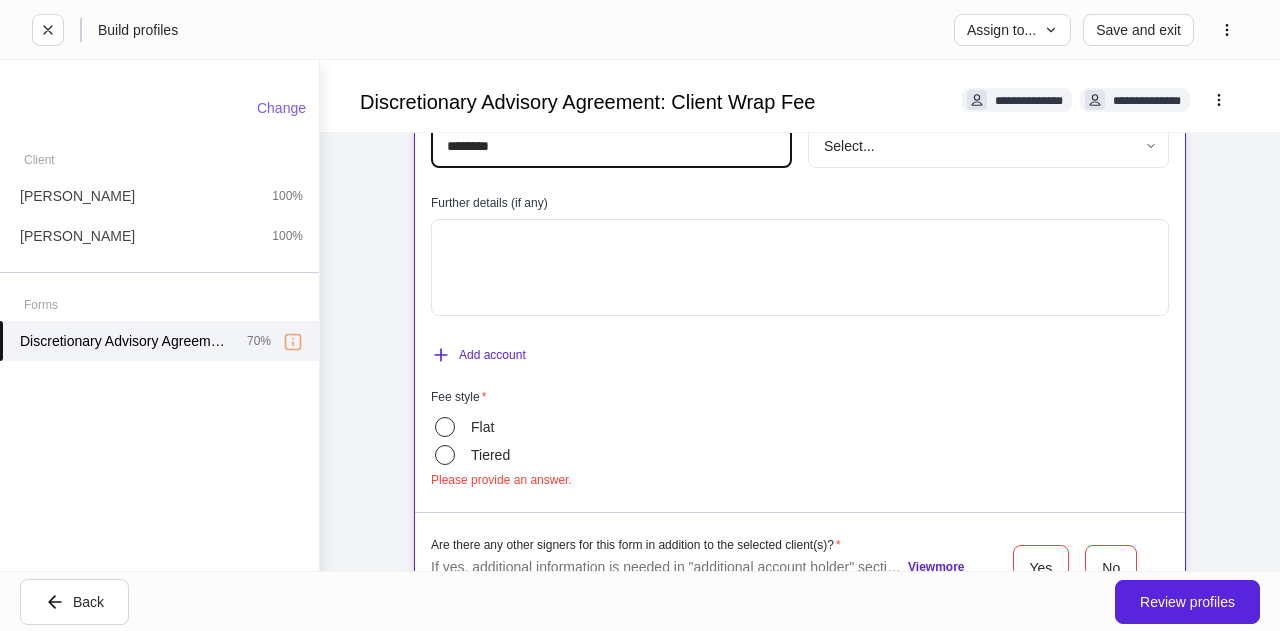 scroll, scrollTop: 1000, scrollLeft: 0, axis: vertical 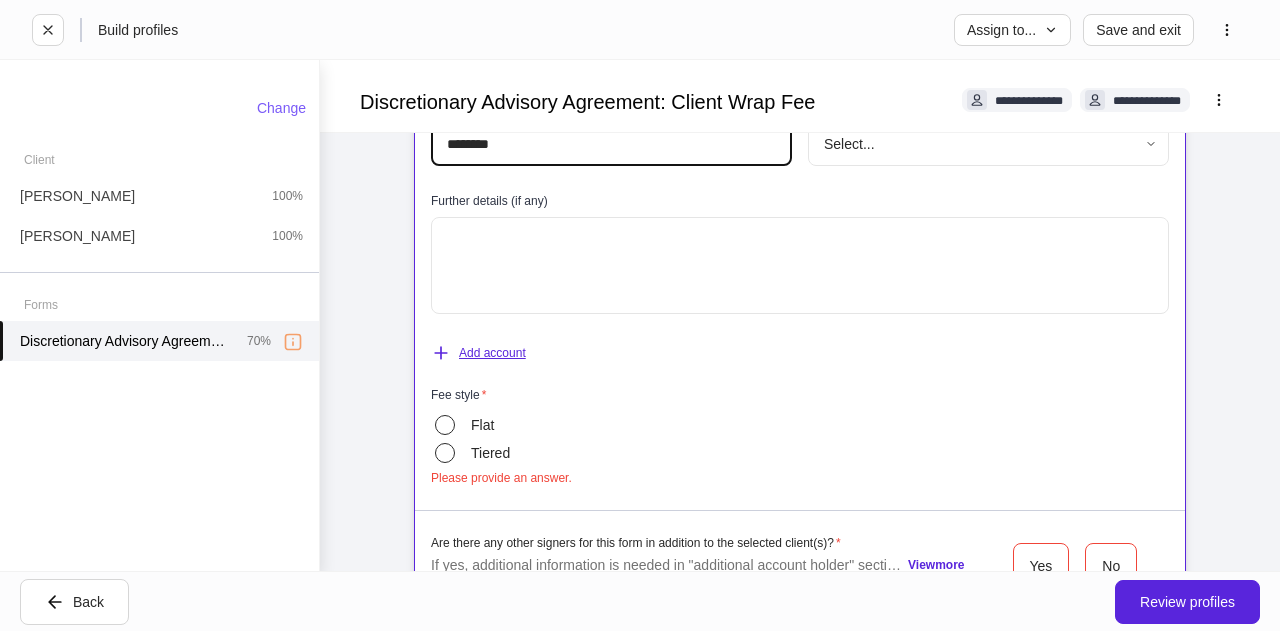 type on "*******" 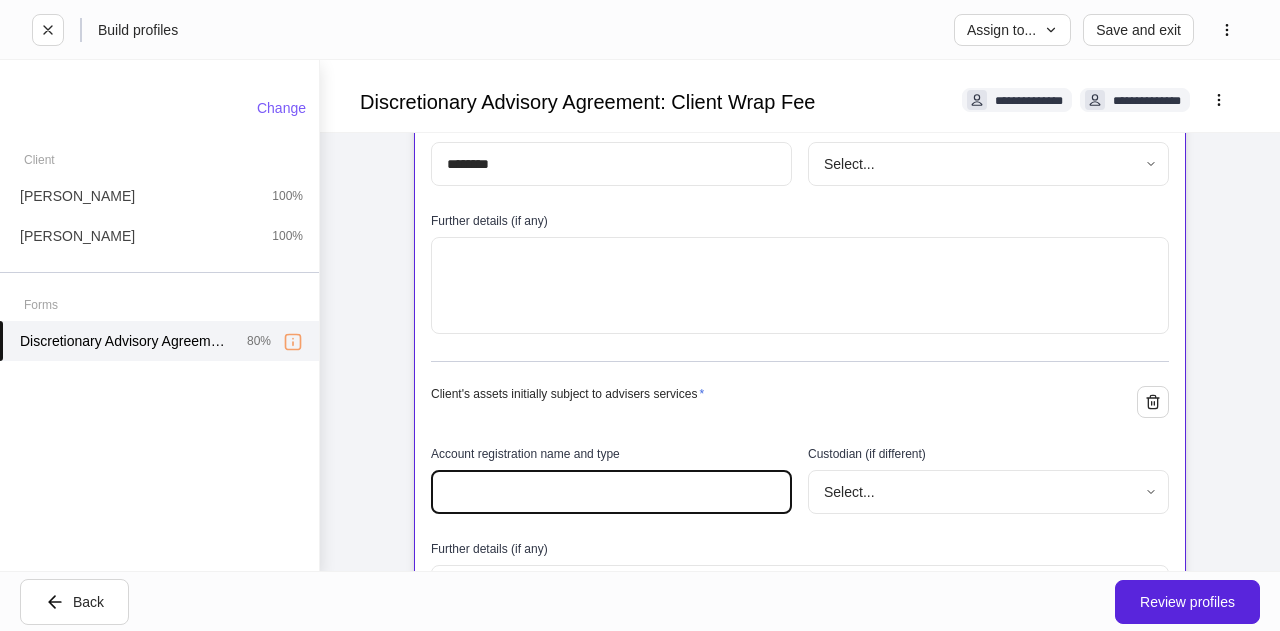 click at bounding box center [611, 492] 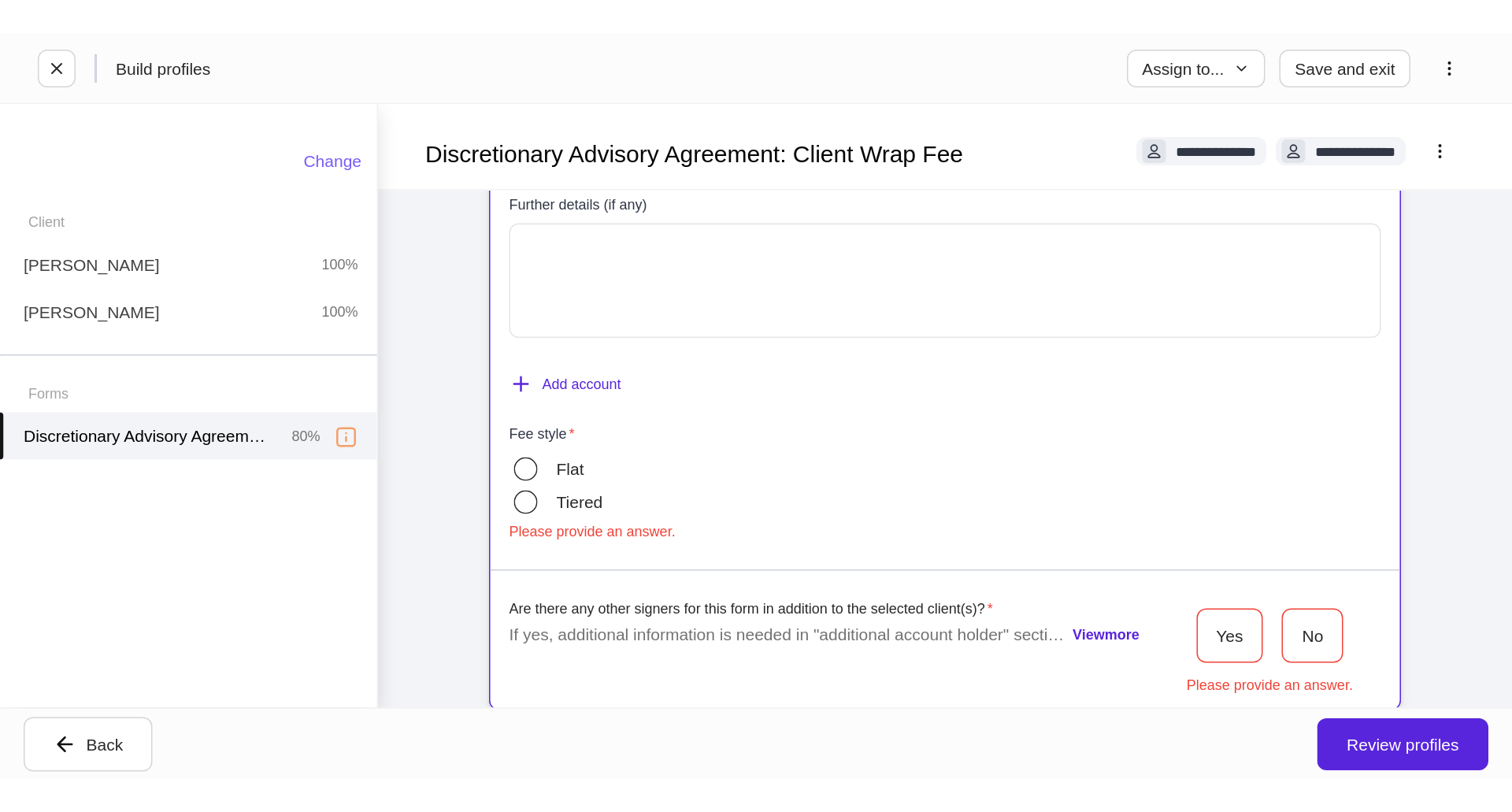 scroll, scrollTop: 1139, scrollLeft: 0, axis: vertical 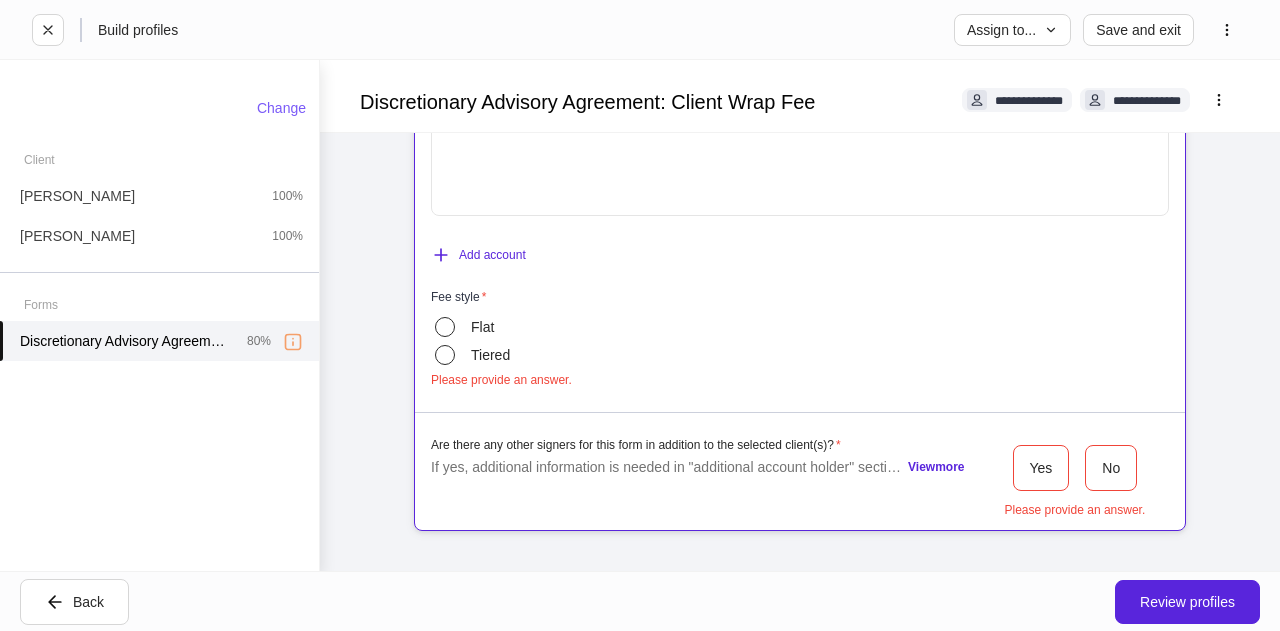 type on "*********" 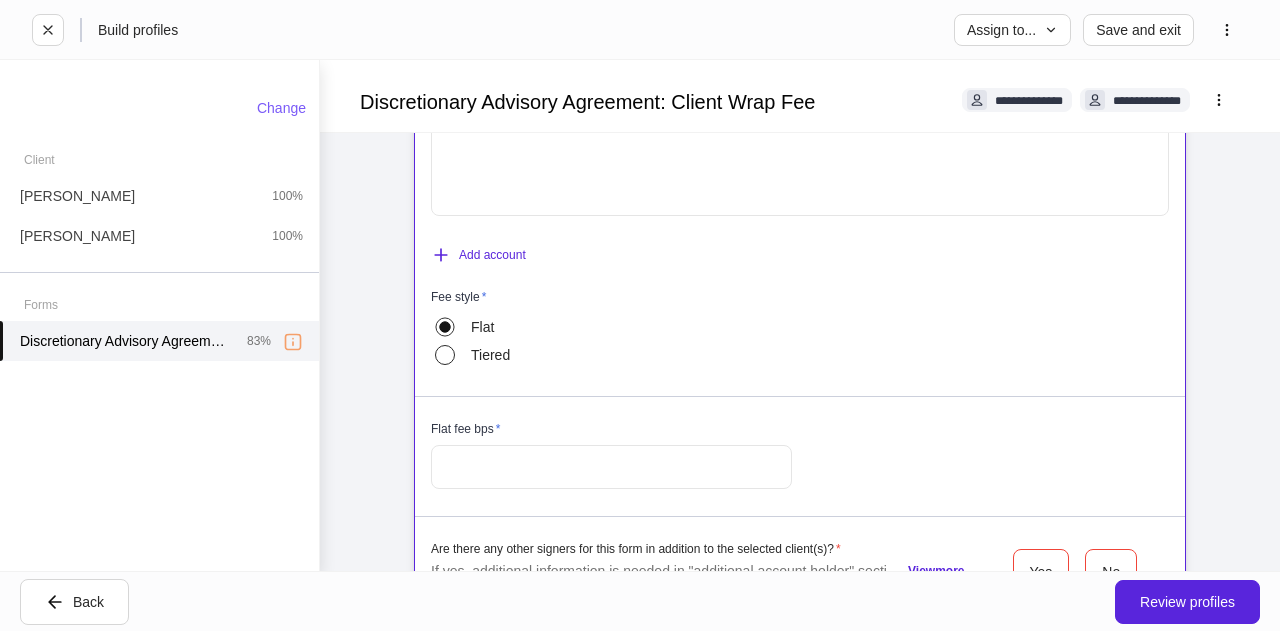 click at bounding box center (611, 467) 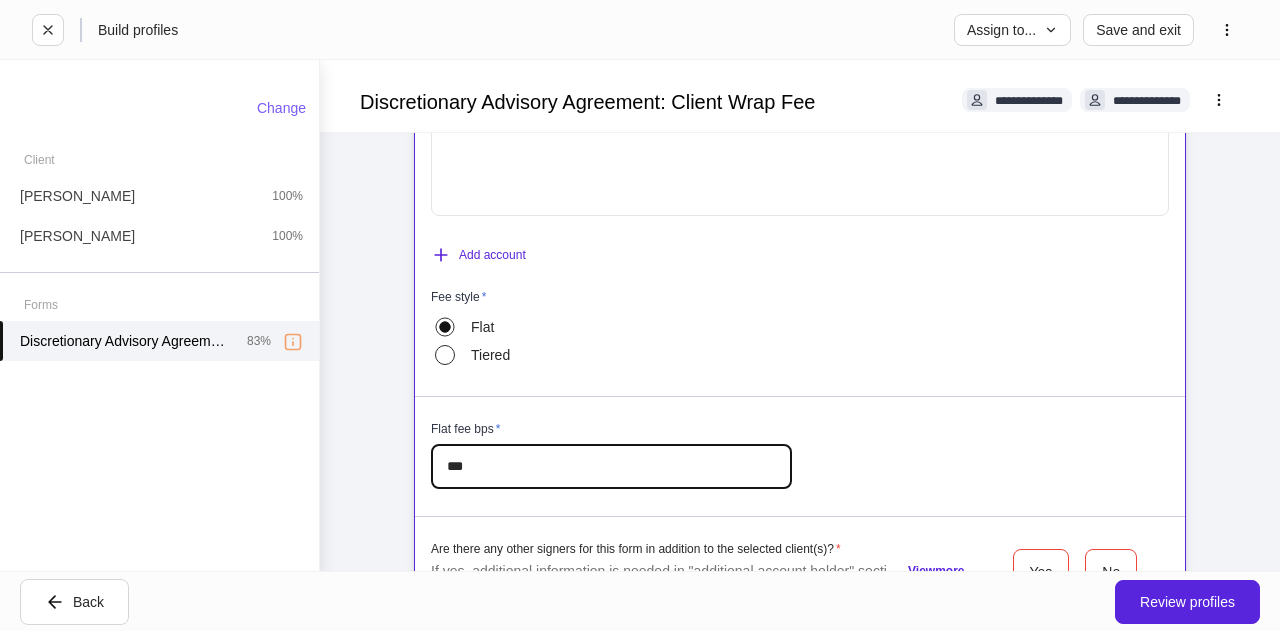 type on "***" 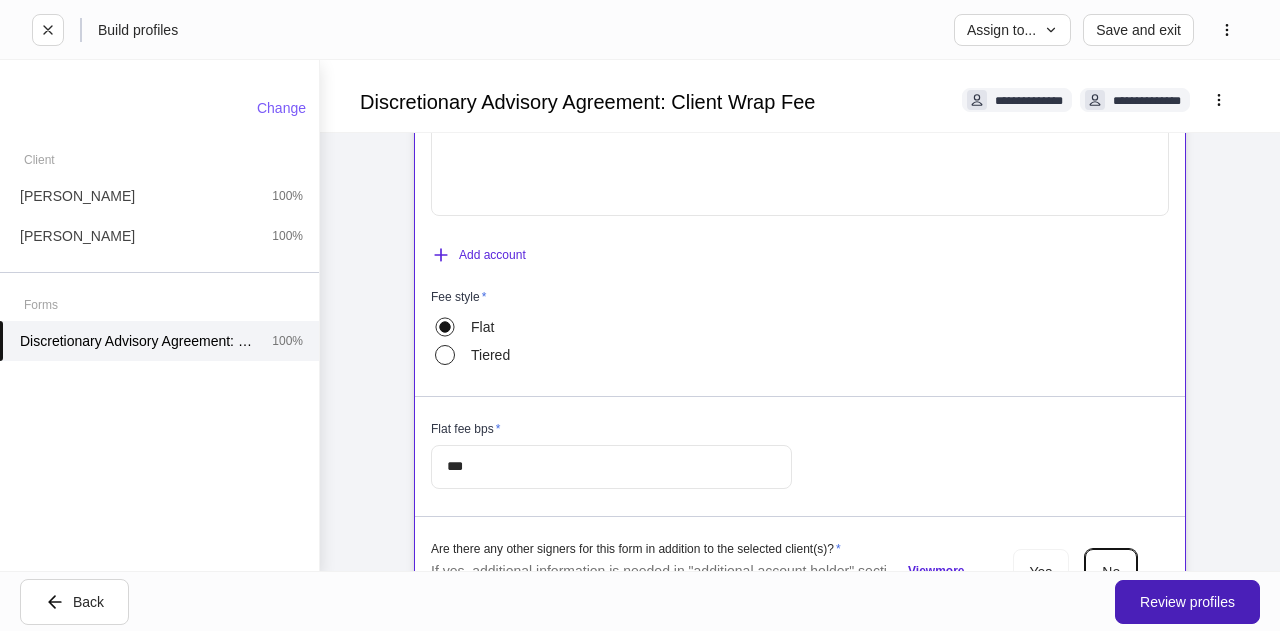 click on "Review profiles" at bounding box center [1187, 602] 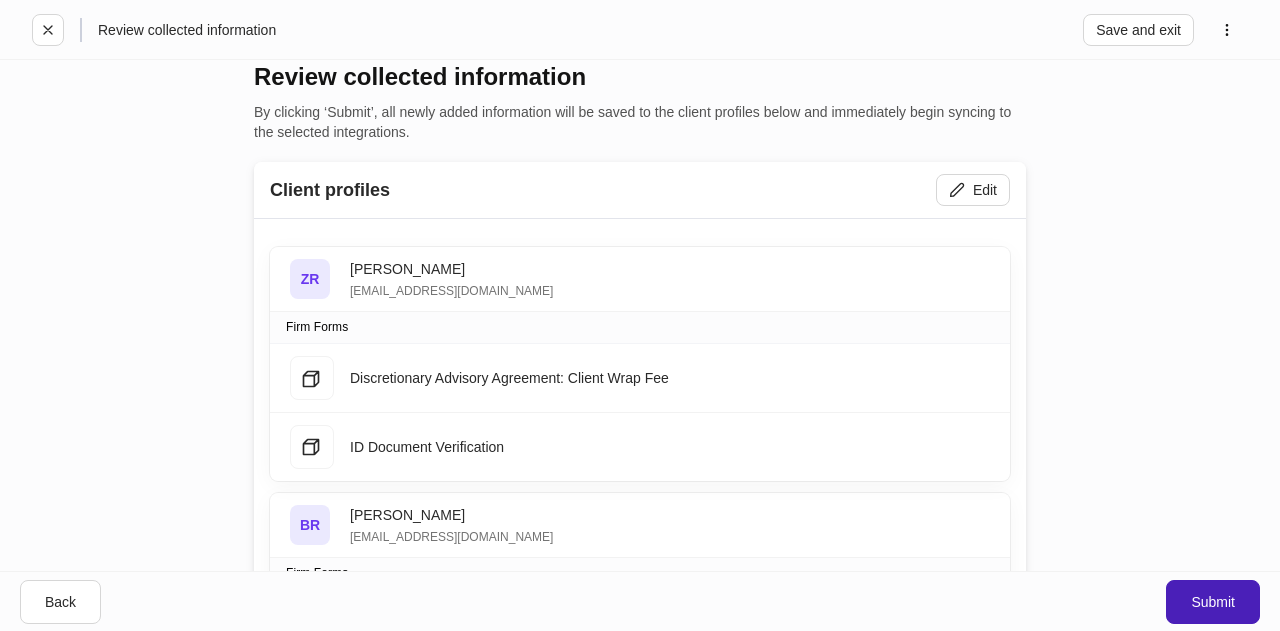 click on "Submit" at bounding box center [1213, 602] 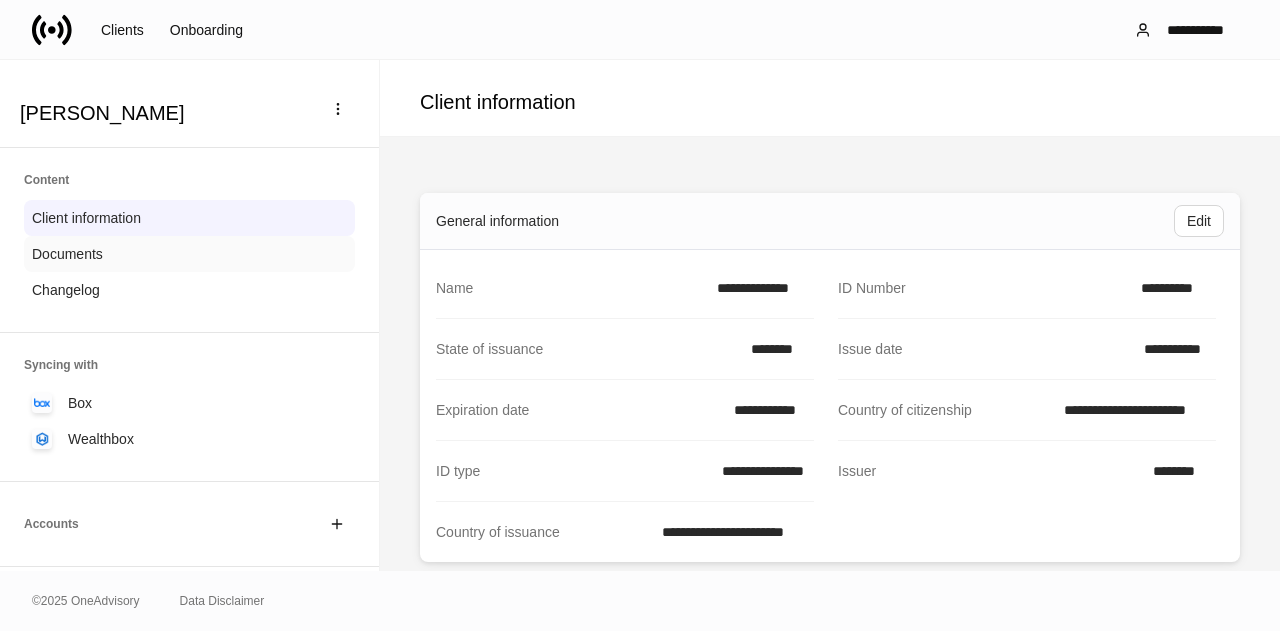 click on "Documents" at bounding box center [189, 254] 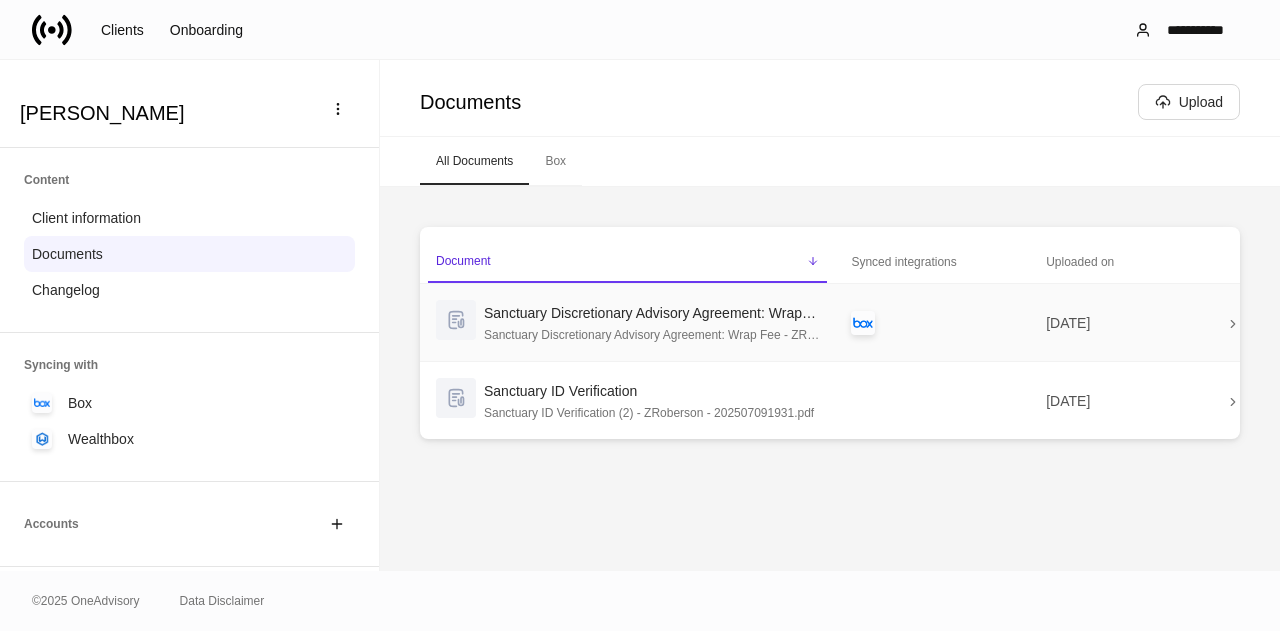 click on "Sanctuary Discretionary Advisory Agreement: Wrap Fee - ZRoberson, BRoberson - 202507091931.pdf" at bounding box center [651, 333] 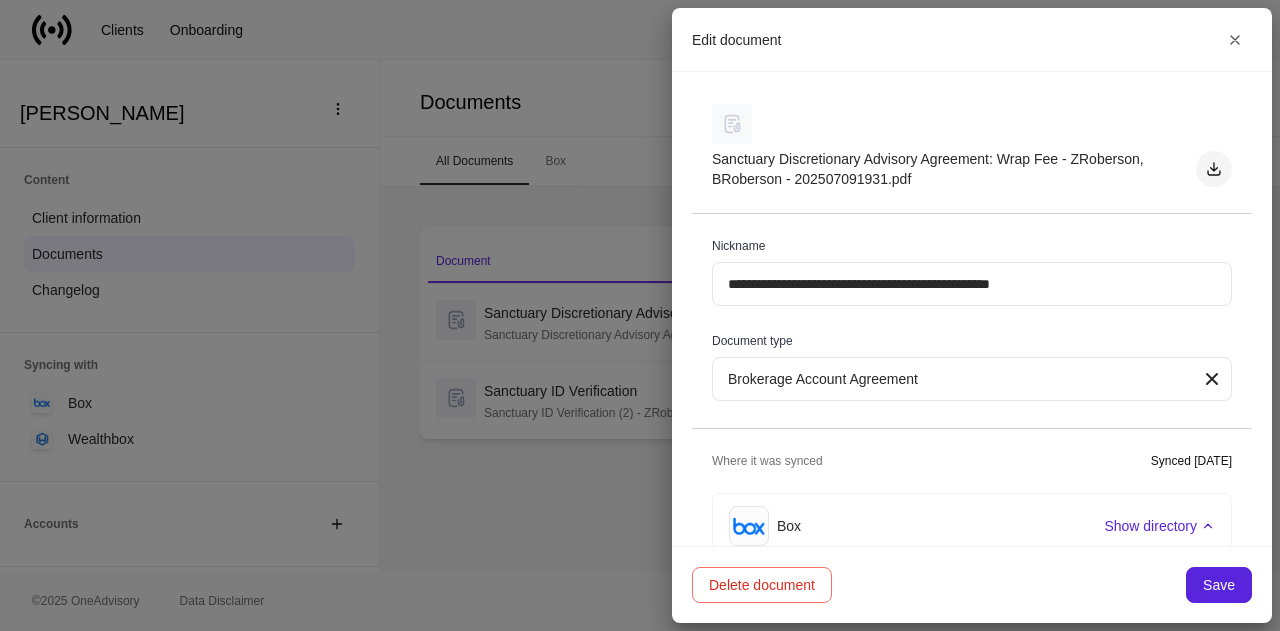 click 